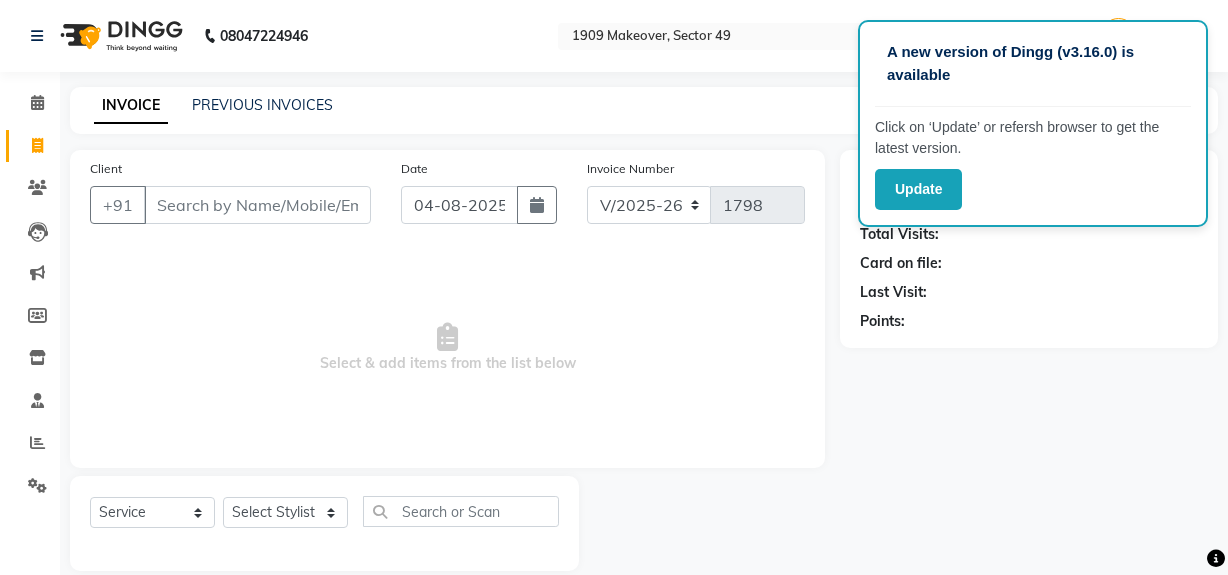 select on "6923" 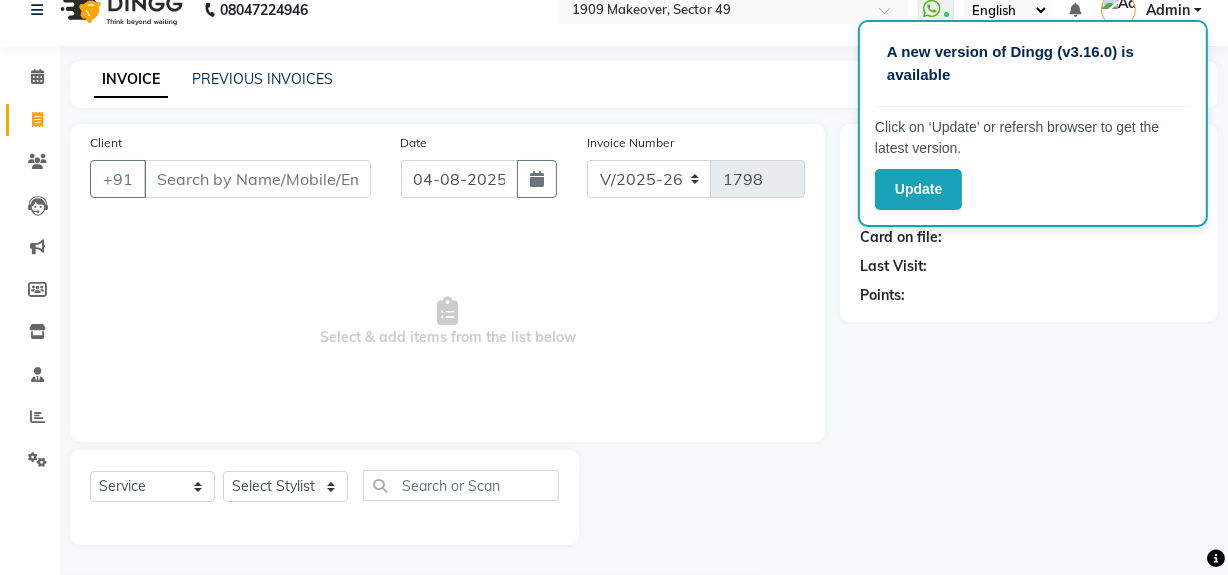 scroll, scrollTop: 0, scrollLeft: 0, axis: both 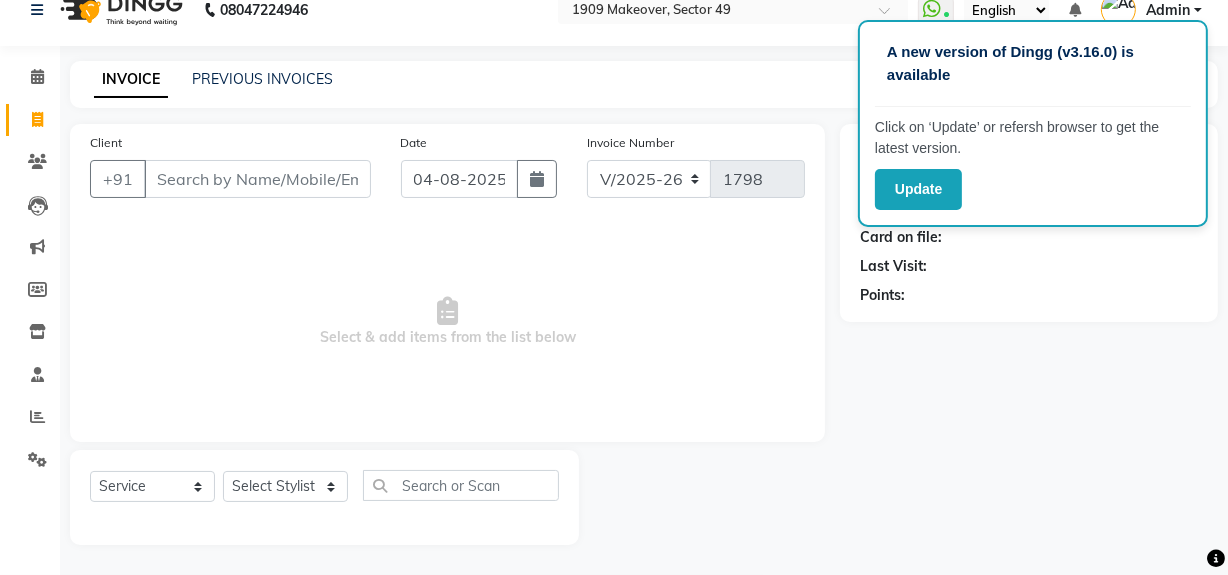 click on "A new version of Dingg (v3.16.0) is available  Click on ‘Update’ or refersh browser to get the latest version.  Update" 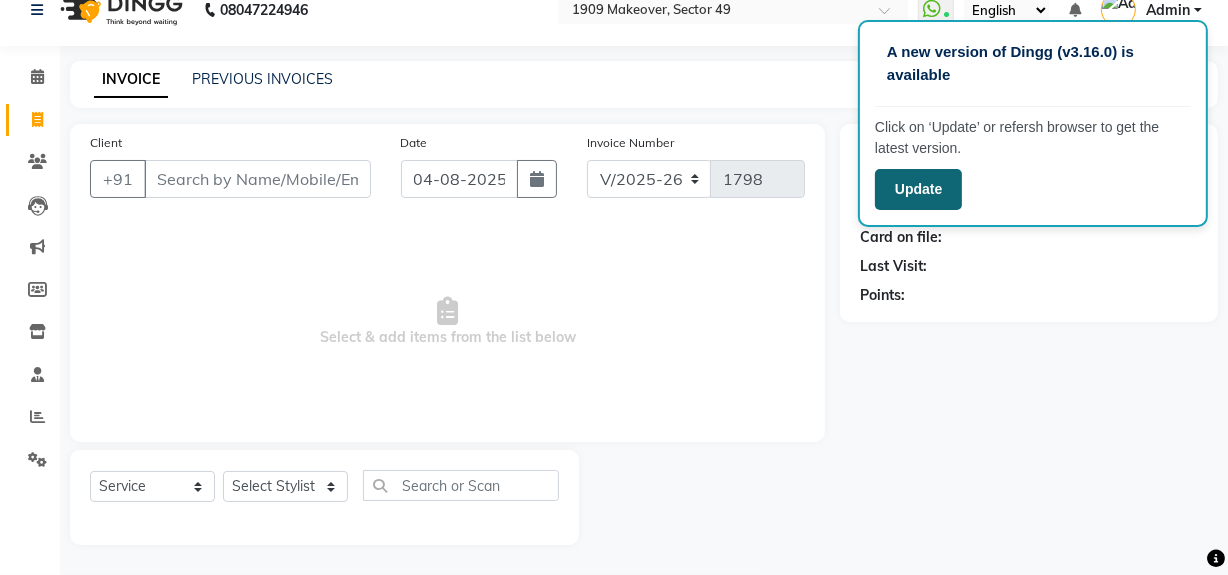 click on "Update" 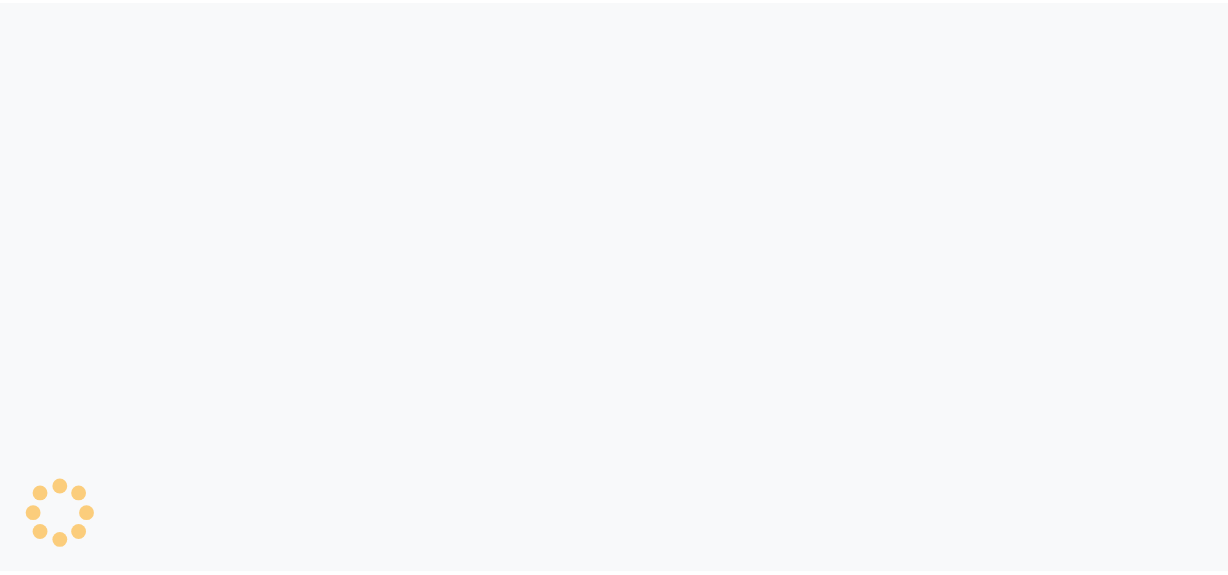 scroll, scrollTop: 0, scrollLeft: 0, axis: both 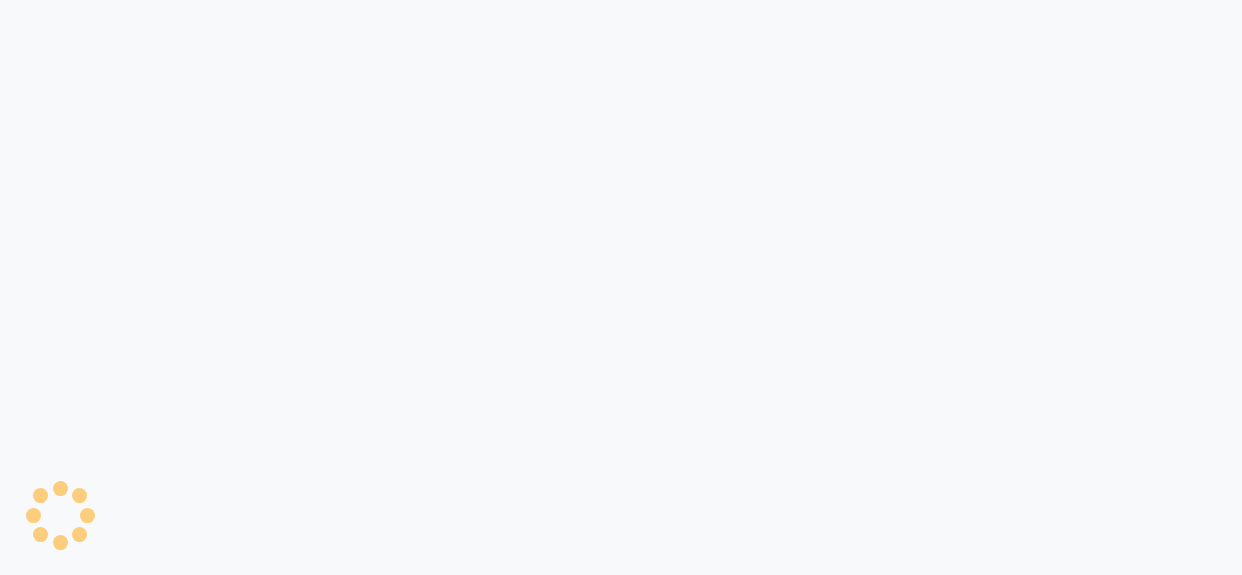 select on "service" 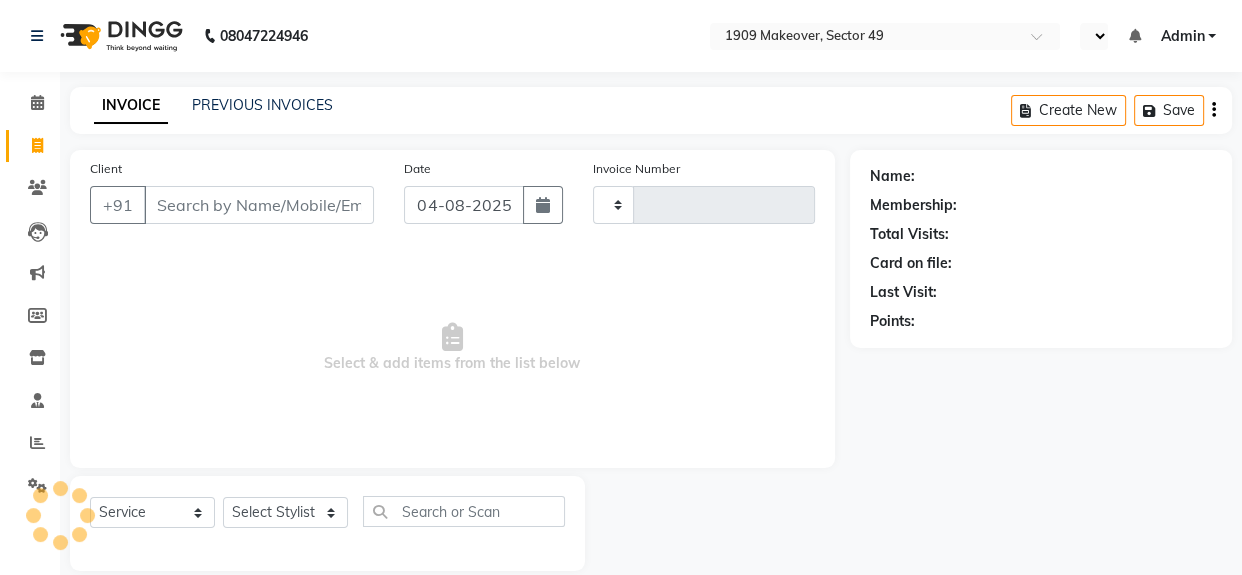 type on "1798" 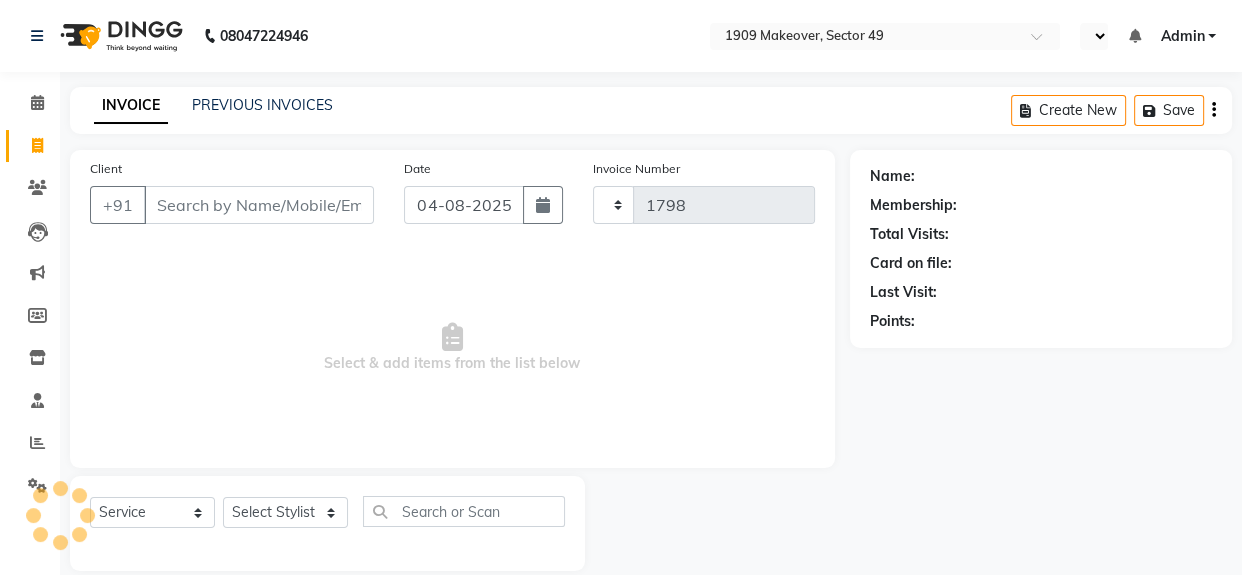 select on "en" 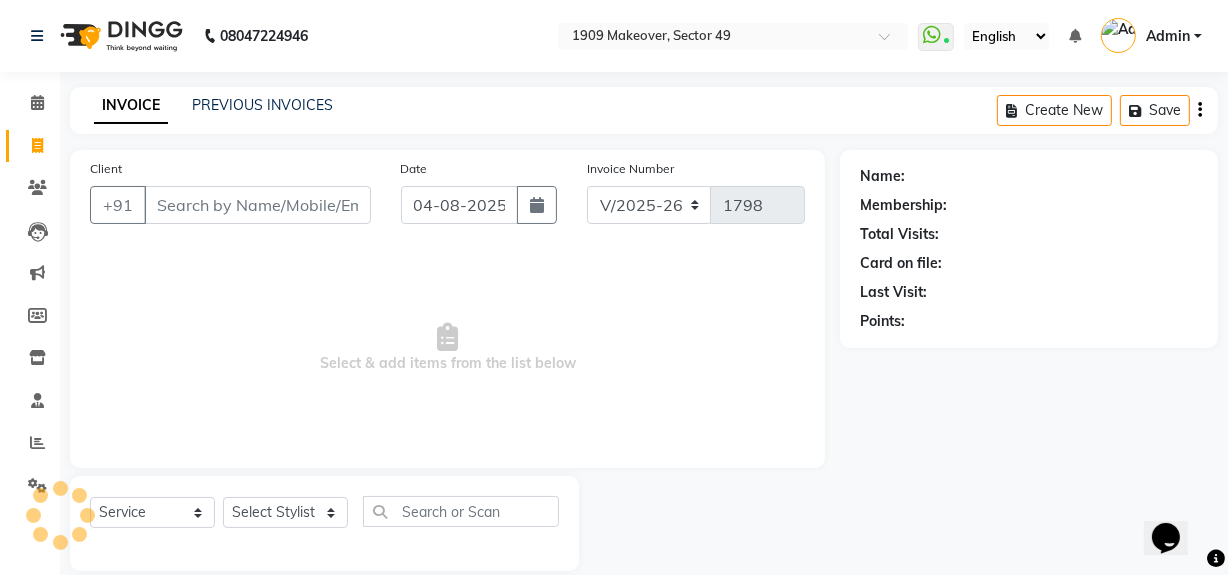 scroll, scrollTop: 0, scrollLeft: 0, axis: both 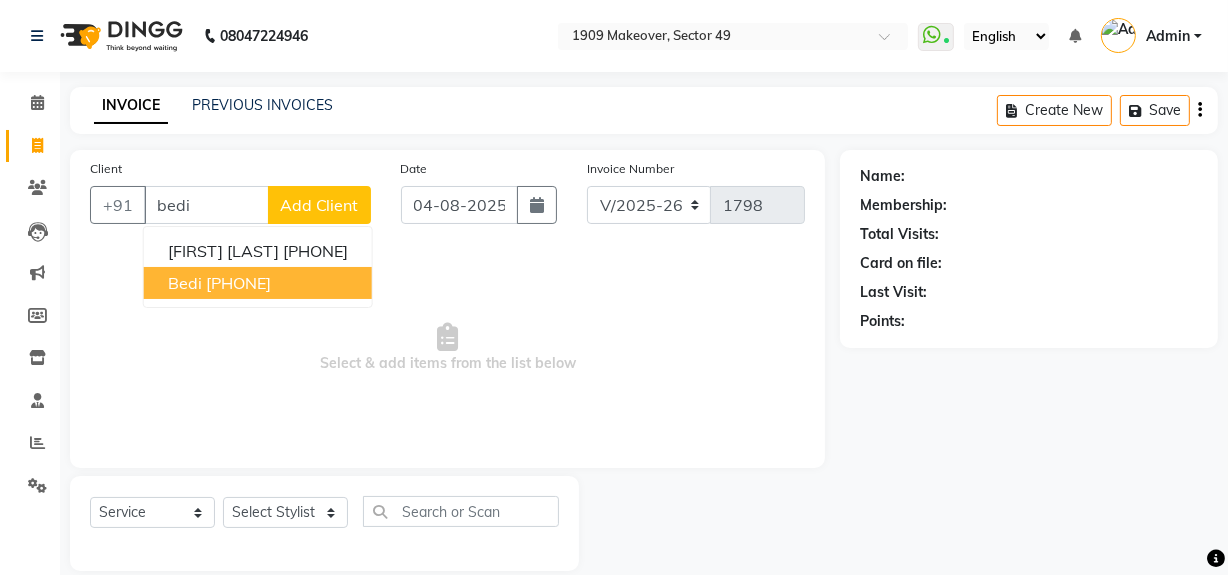 click on "[PHONE]" at bounding box center [238, 283] 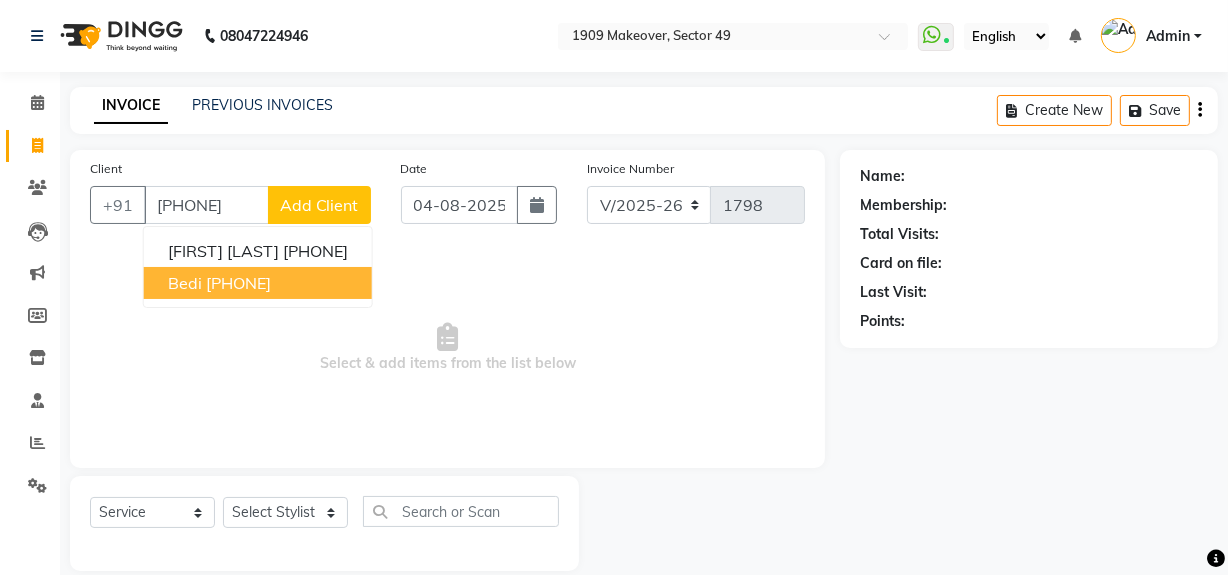 type on "[PHONE]" 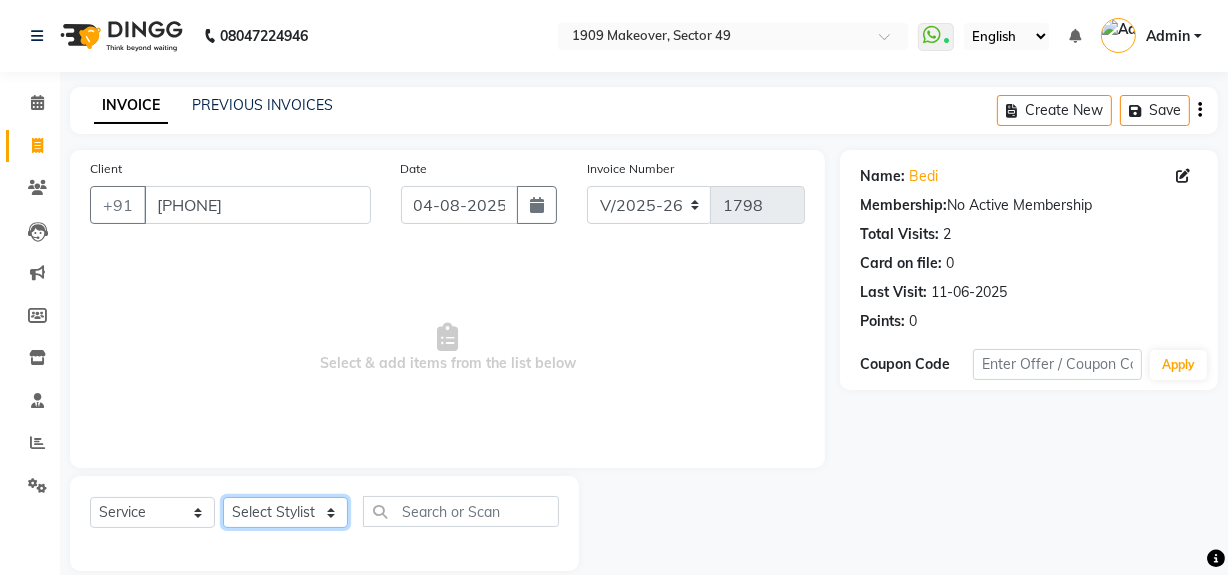 click on "Select Stylist Abdul Ahmed Arif Harun House Sale Jyoti Nisha Rehaan Ujjwal Umesh Veer vikram mehta Vishal" 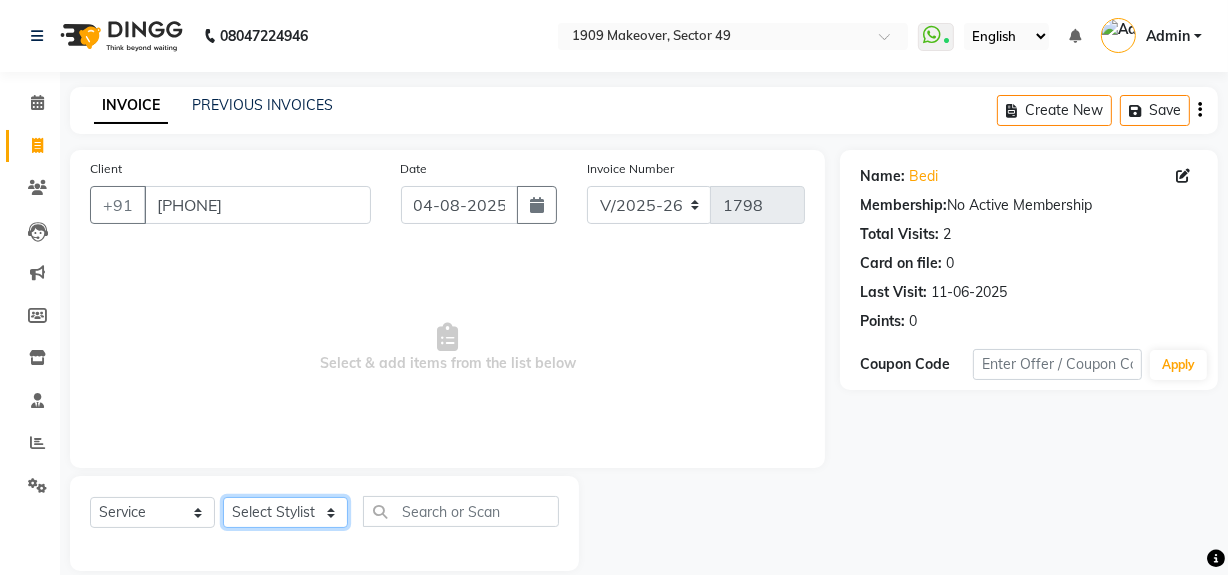 select on "57118" 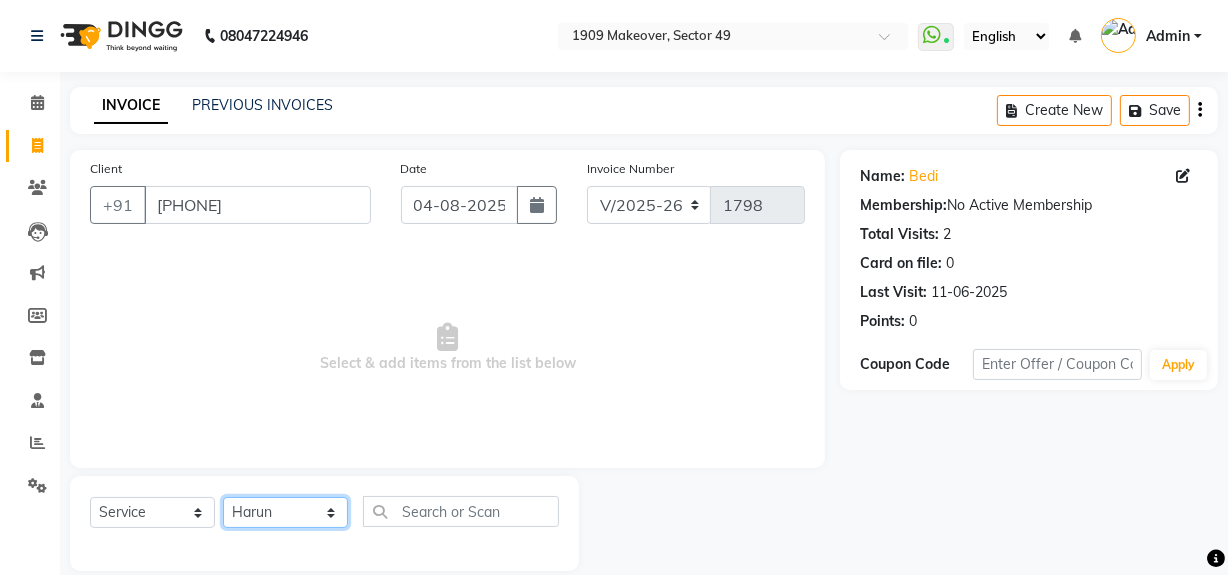 click on "Select Stylist Abdul Ahmed Arif Harun House Sale Jyoti Nisha Rehaan Ujjwal Umesh Veer vikram mehta Vishal" 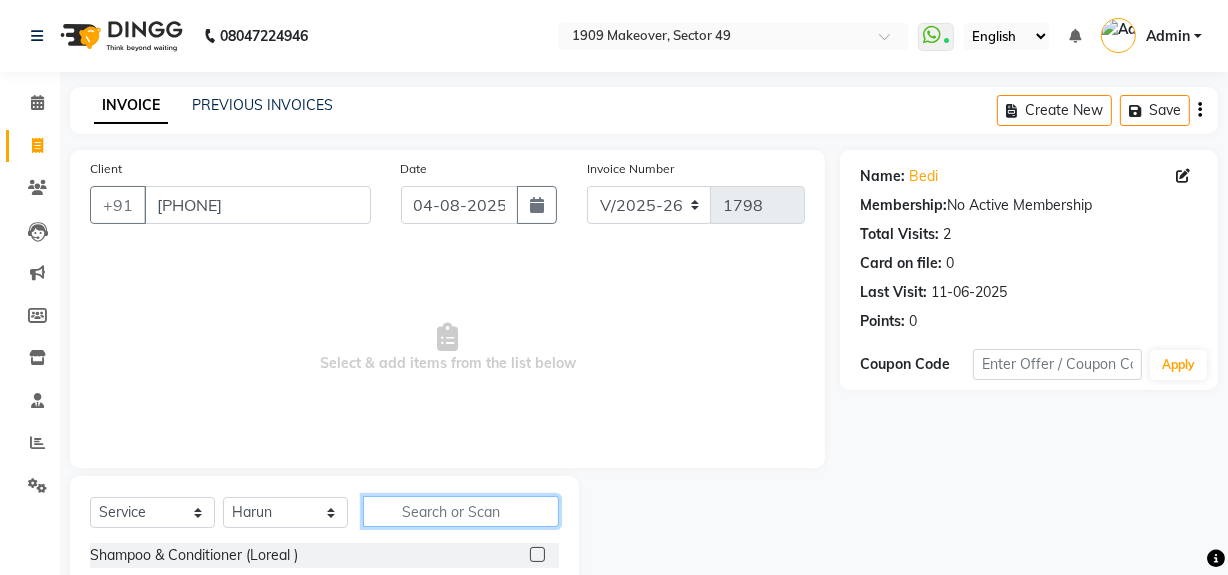 click 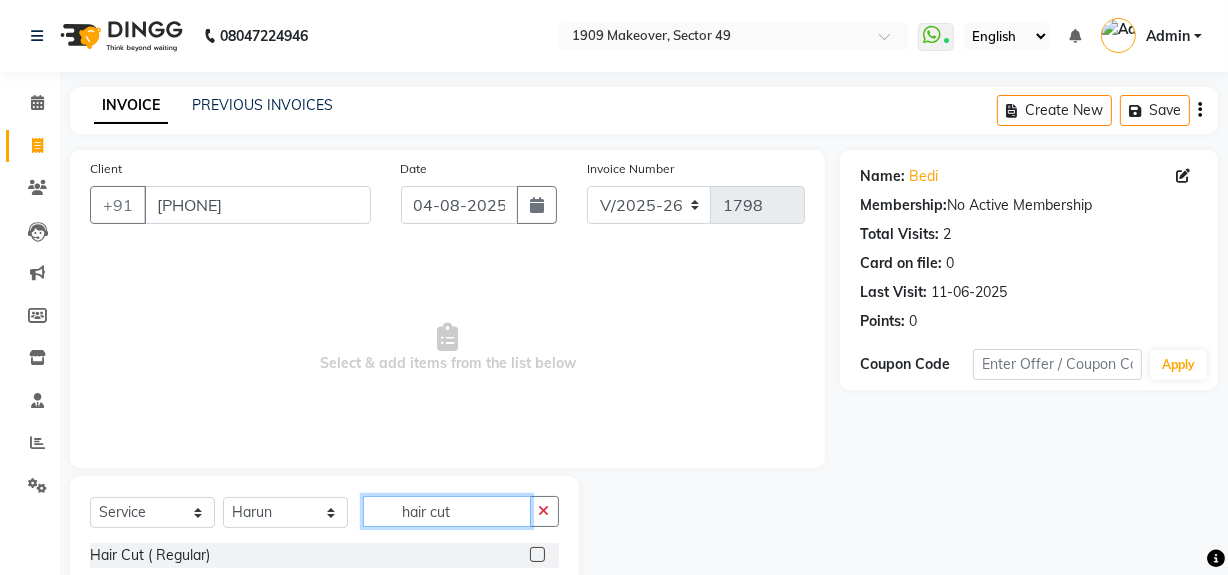 scroll, scrollTop: 170, scrollLeft: 0, axis: vertical 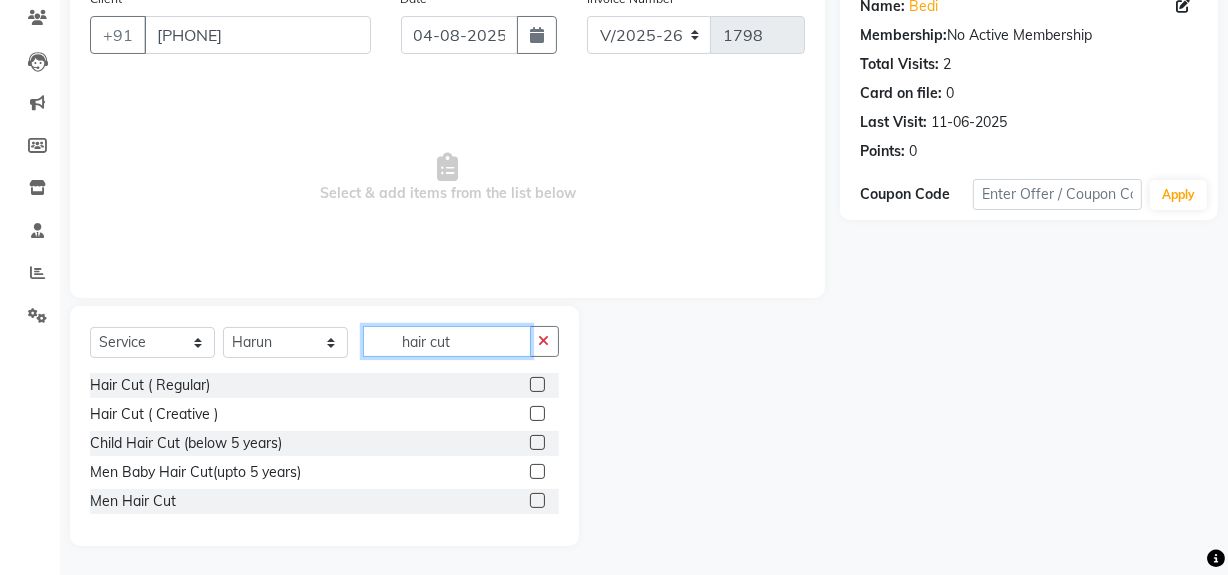 type on "hair cut" 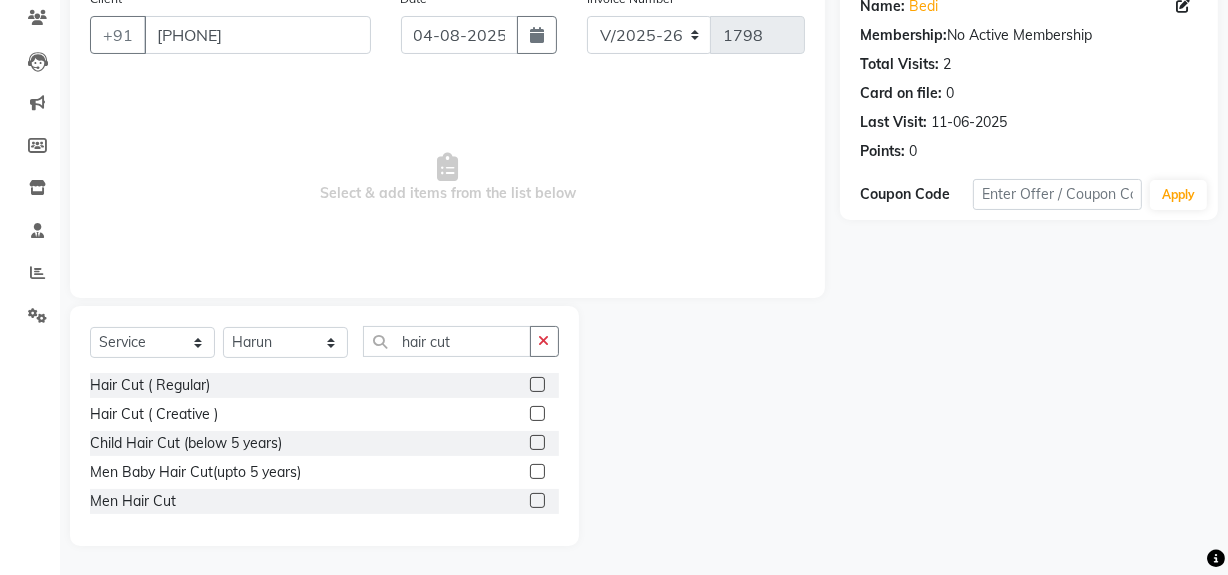 click 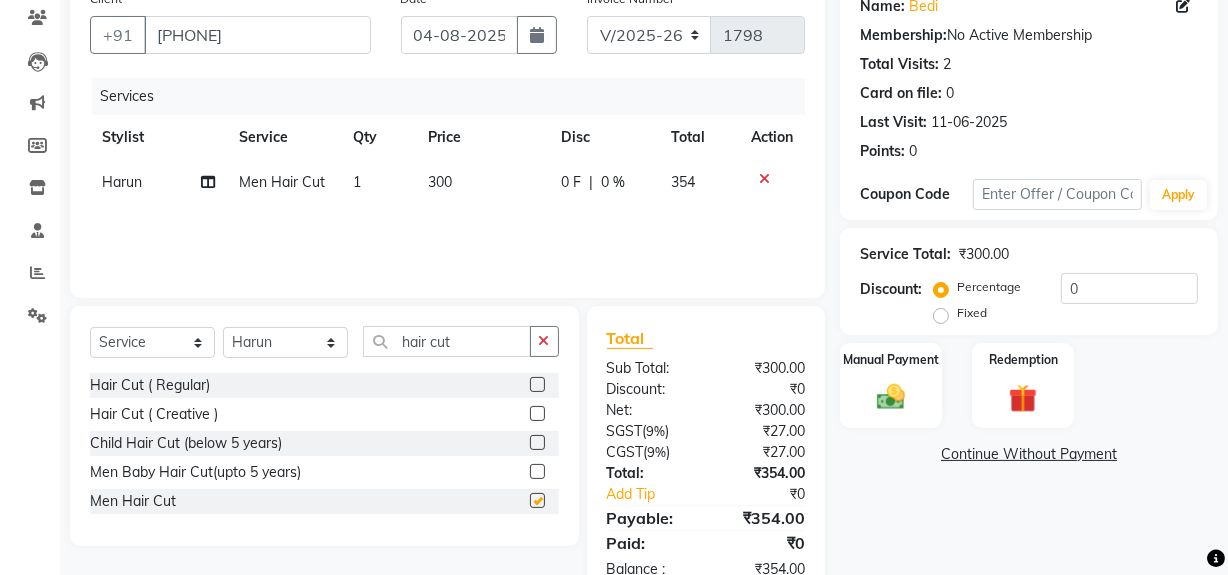 checkbox on "false" 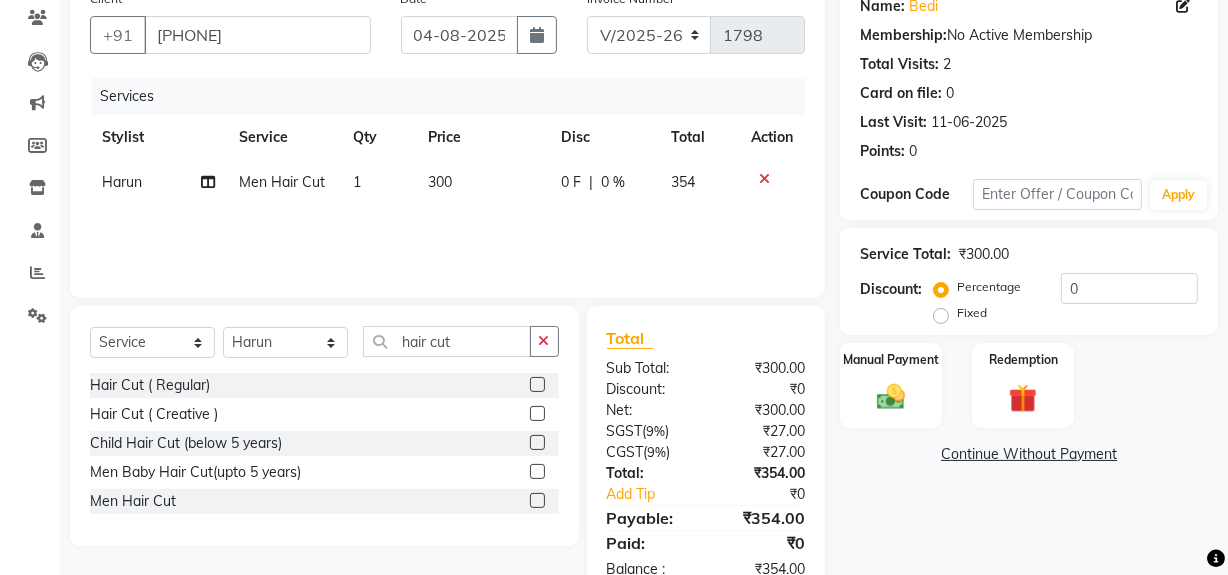 click on "300" 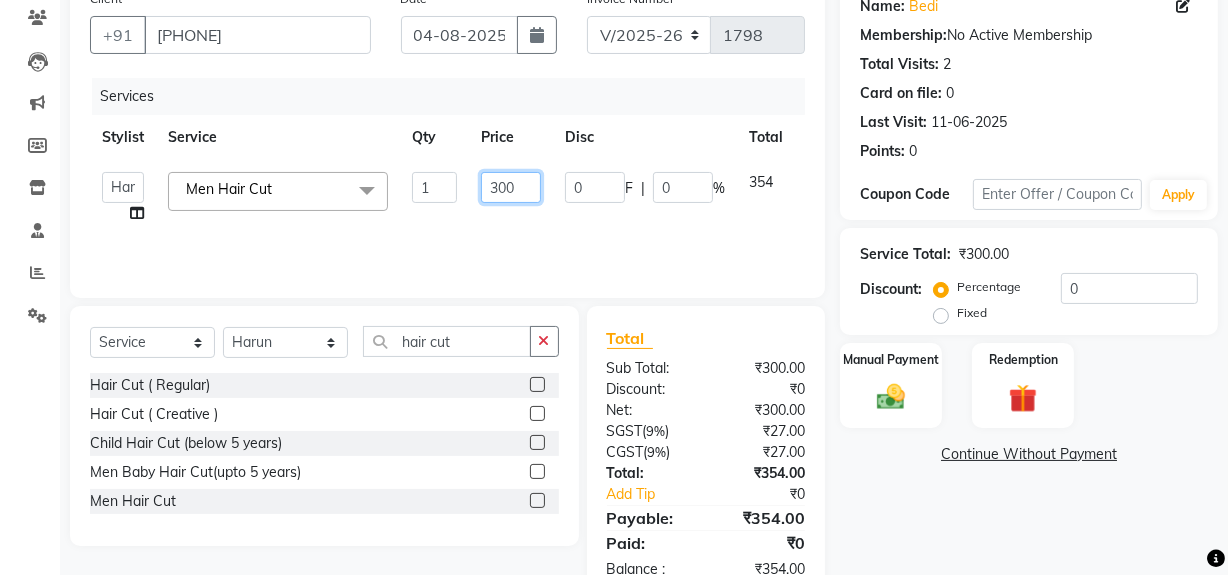 drag, startPoint x: 492, startPoint y: 185, endPoint x: 520, endPoint y: 186, distance: 28.01785 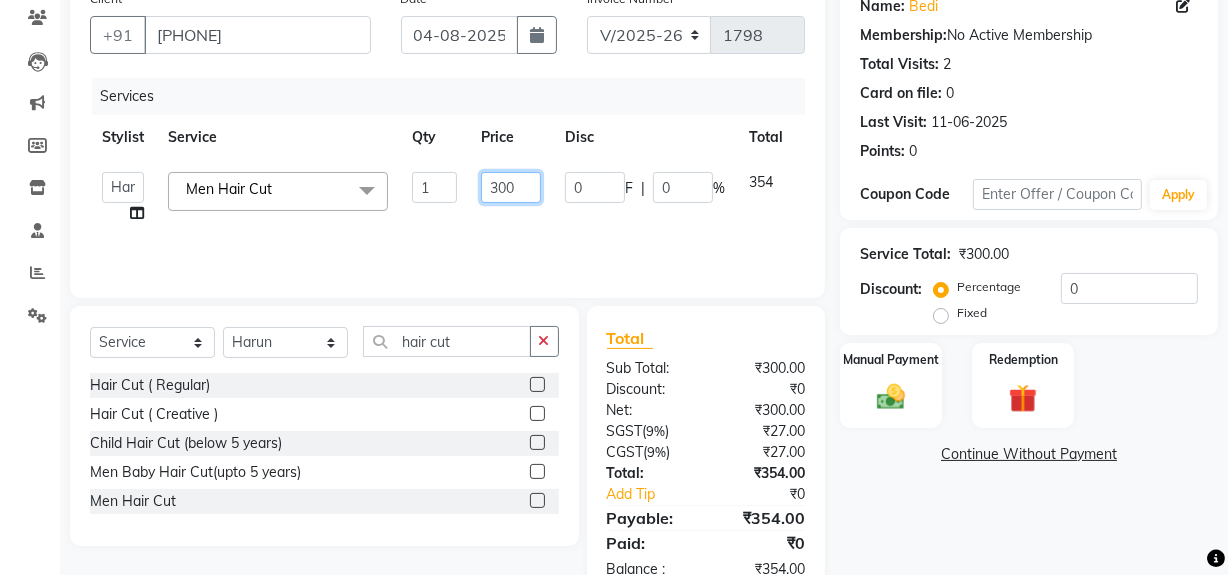 click on "300" 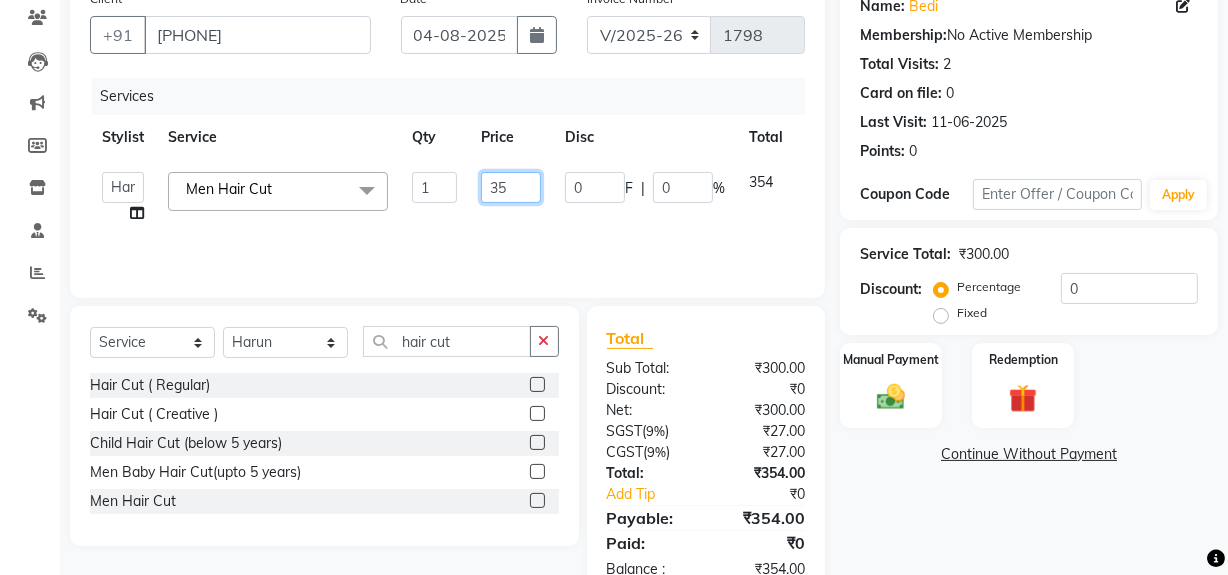 type on "350" 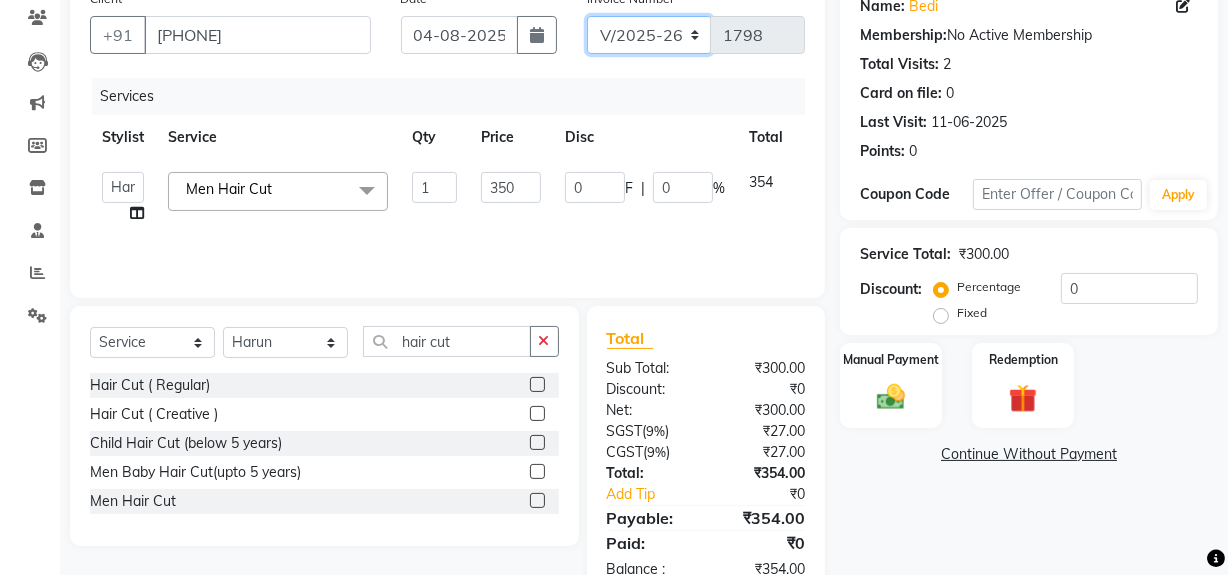 click on "[LICENSE_NUMBER] [LICENSE_NUMBER]" 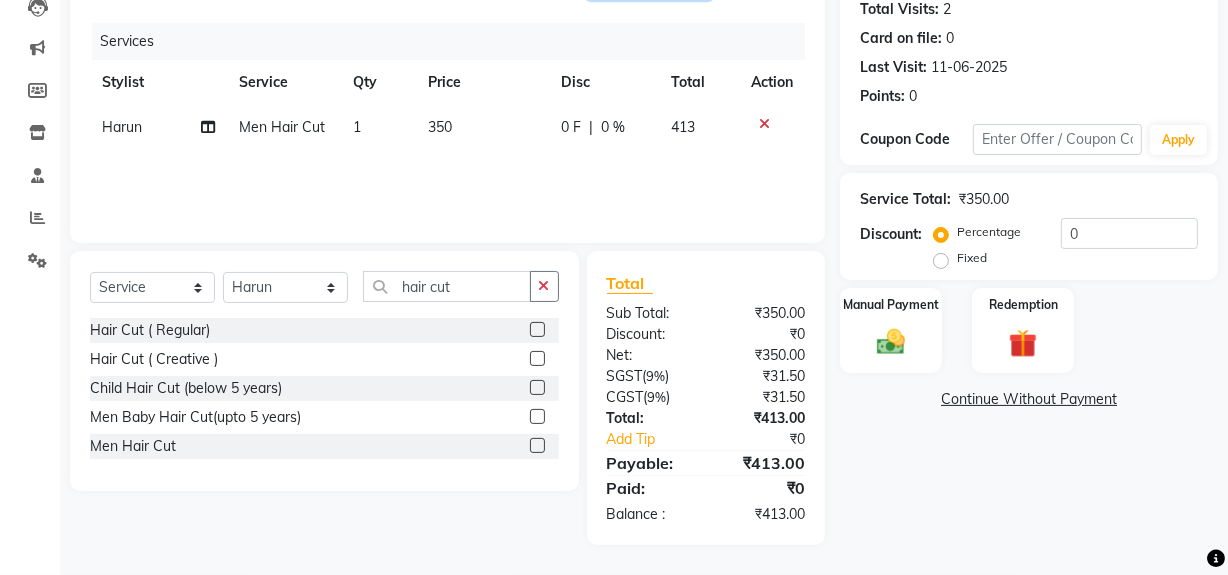 scroll, scrollTop: 90, scrollLeft: 0, axis: vertical 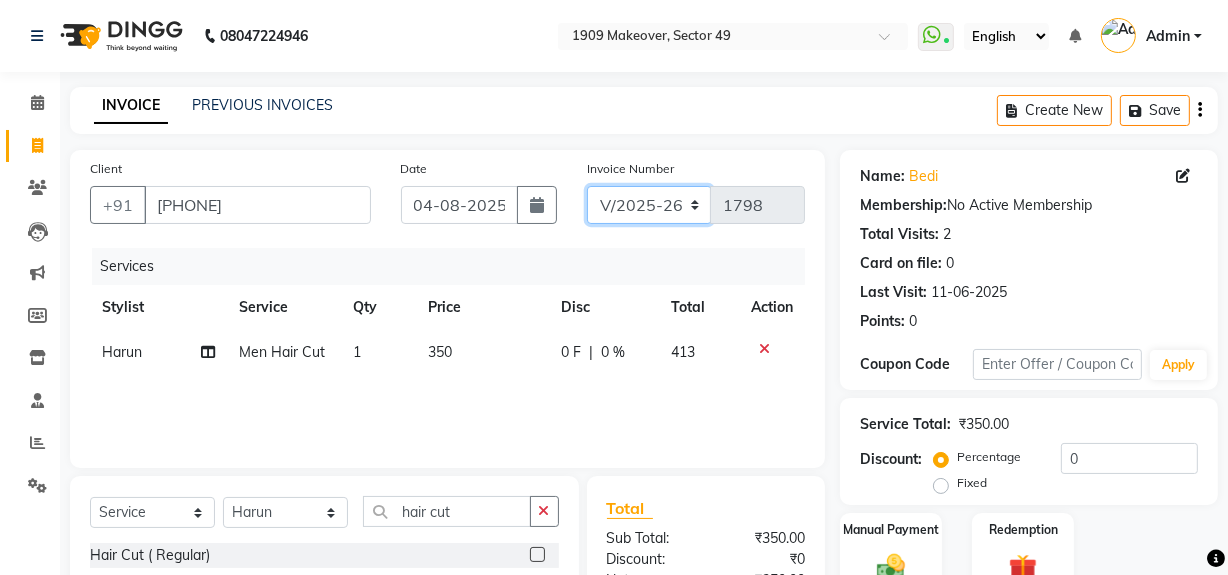 click on "[LICENSE_NUMBER] [LICENSE_NUMBER]" 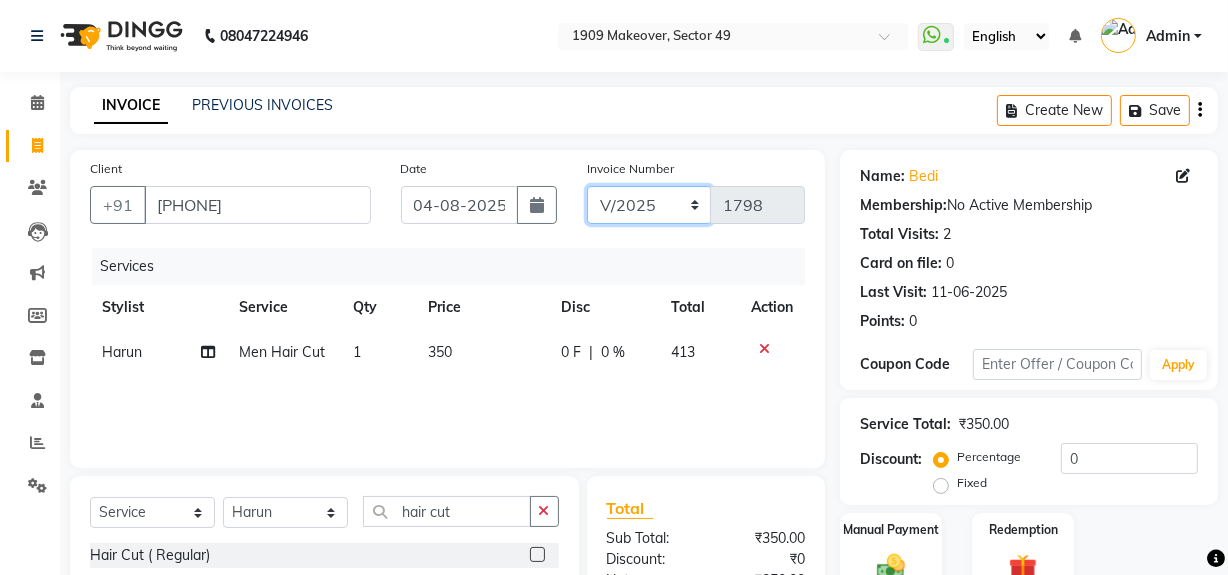 click on "[LICENSE_NUMBER] [LICENSE_NUMBER]" 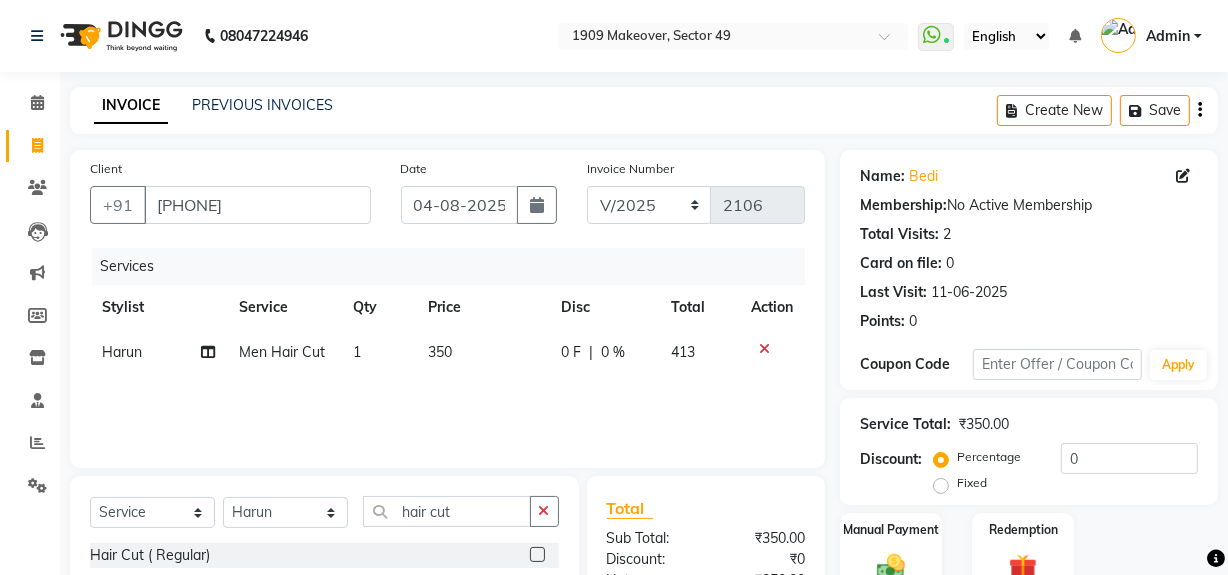 click 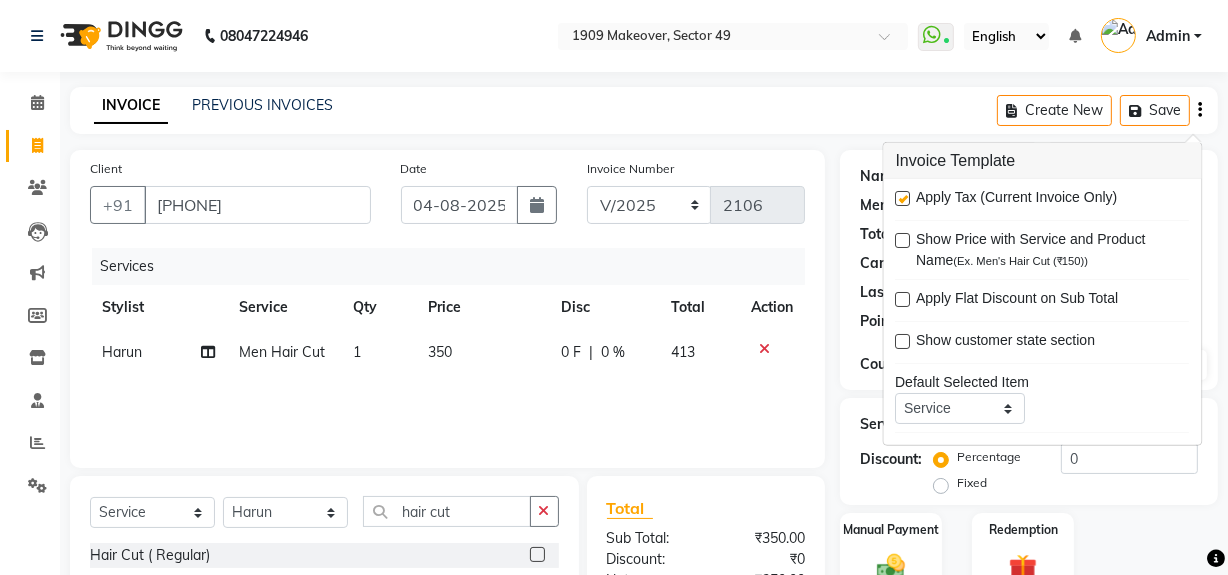 click at bounding box center (903, 198) 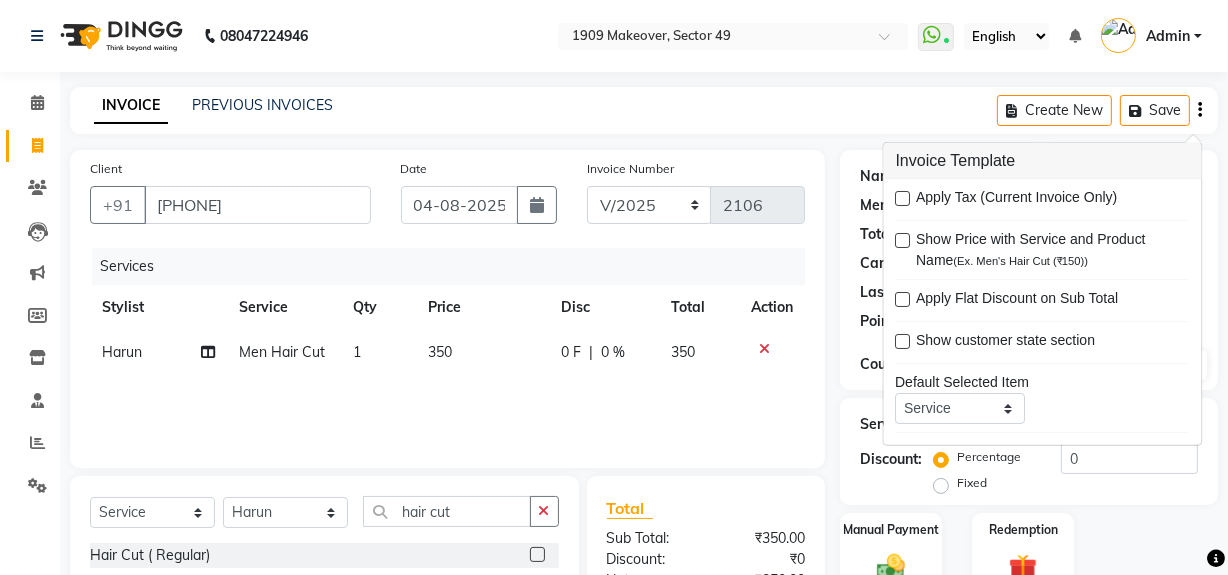 scroll, scrollTop: 182, scrollLeft: 0, axis: vertical 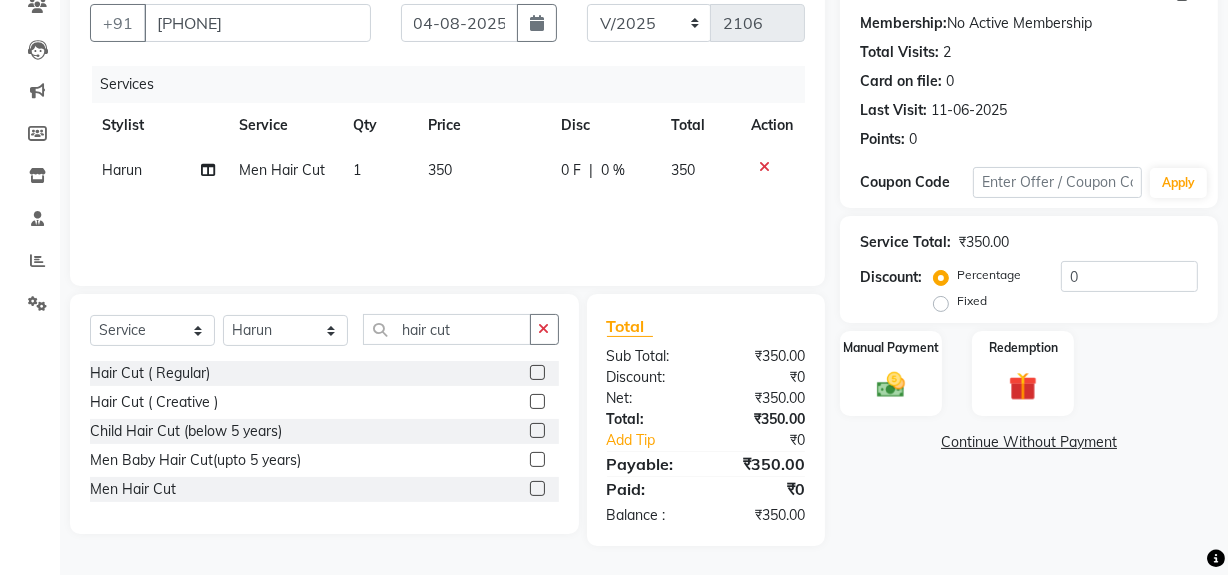 drag, startPoint x: 990, startPoint y: 521, endPoint x: 969, endPoint y: 512, distance: 22.847319 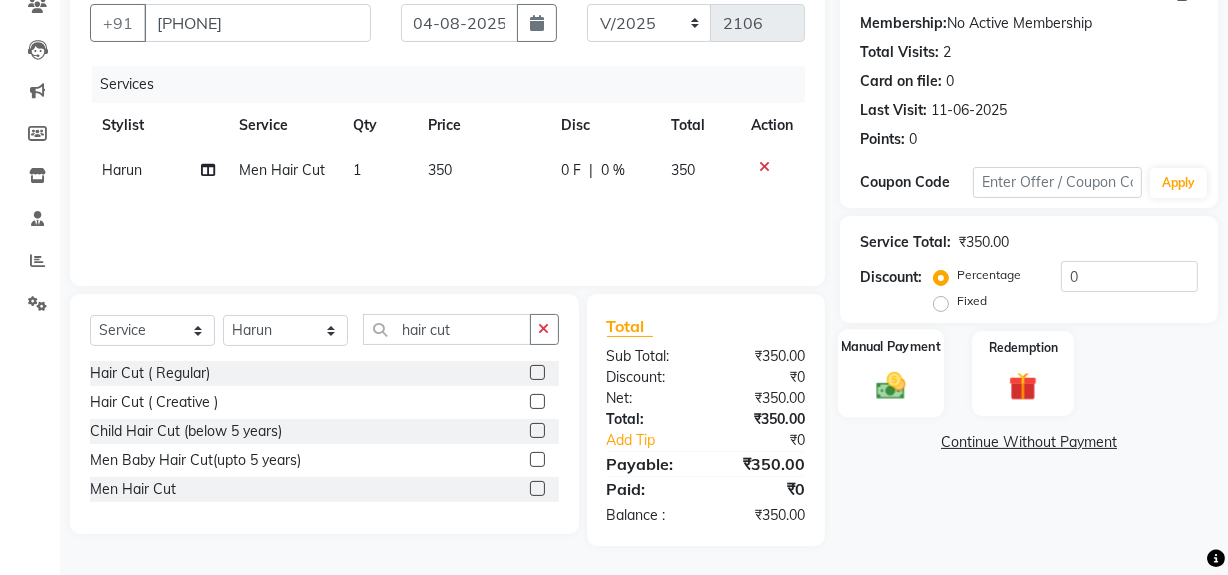 click 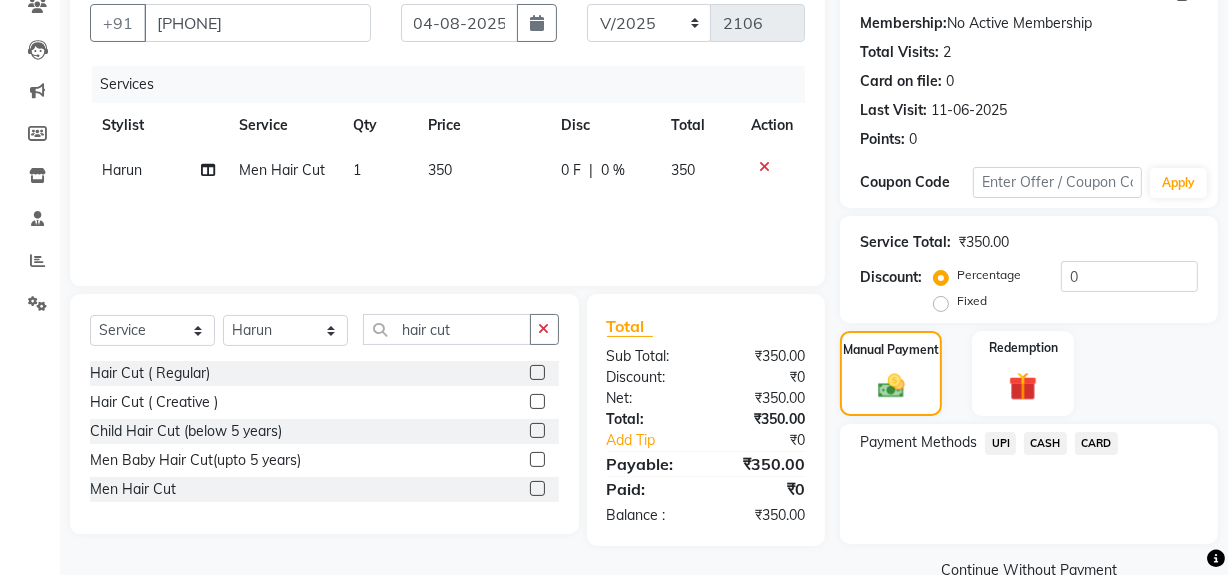 click on "UPI" 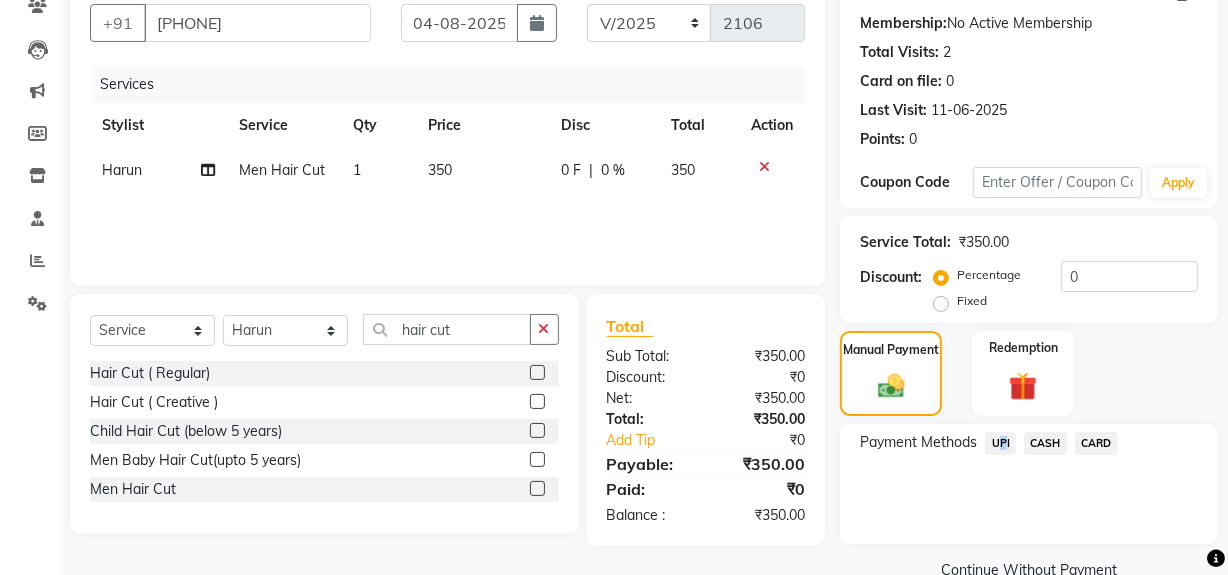 click on "UPI" 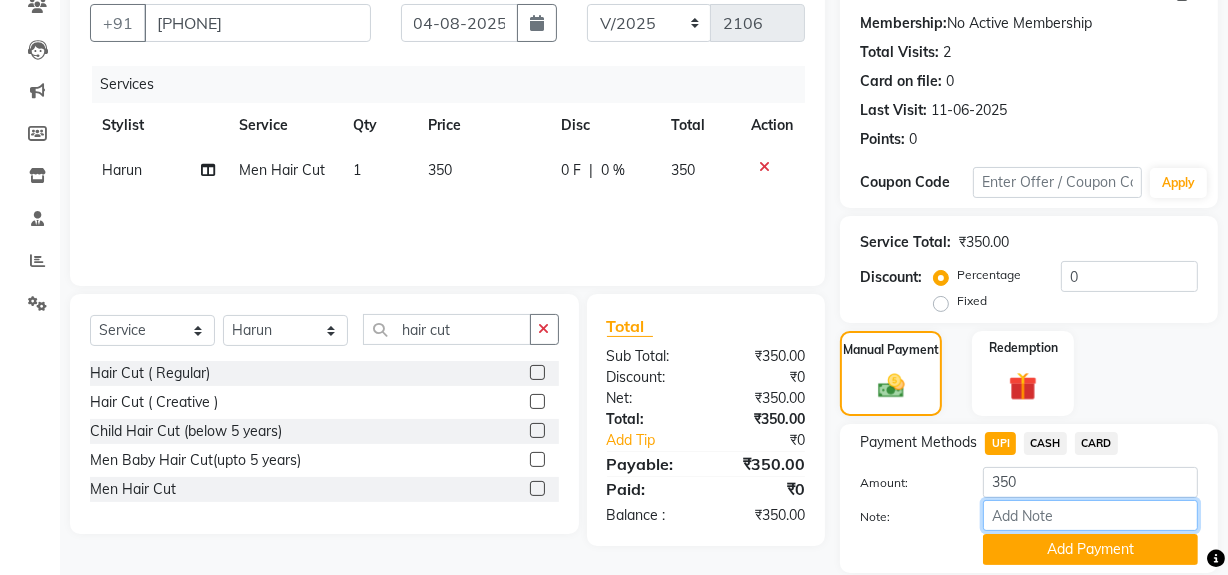 drag, startPoint x: 1015, startPoint y: 524, endPoint x: 1034, endPoint y: 504, distance: 27.58623 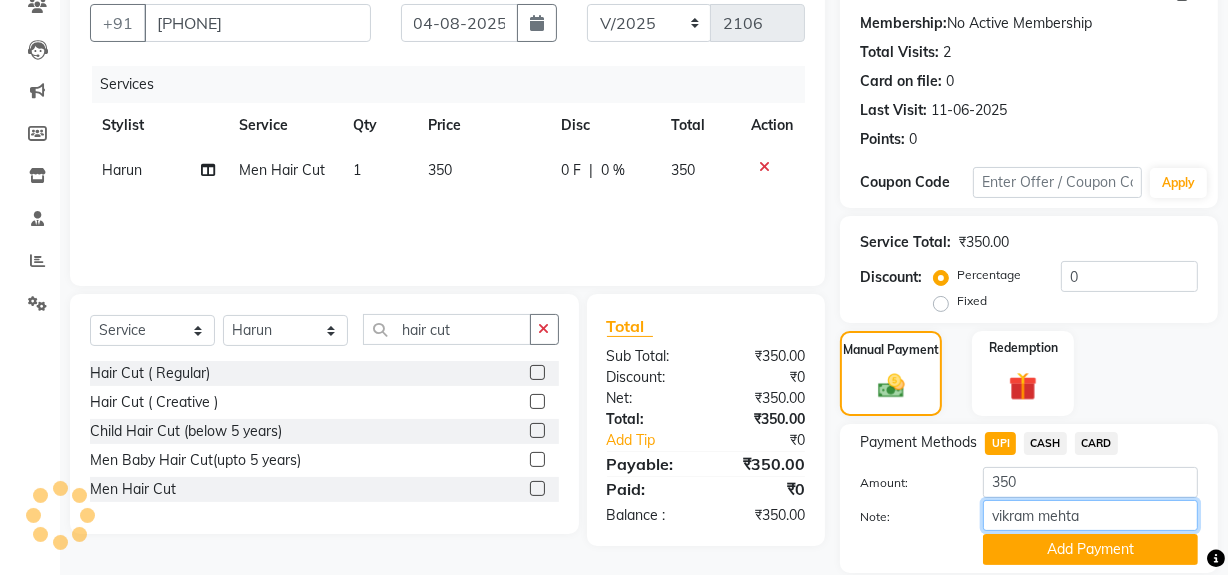click on "vikram mehta" at bounding box center (1090, 515) 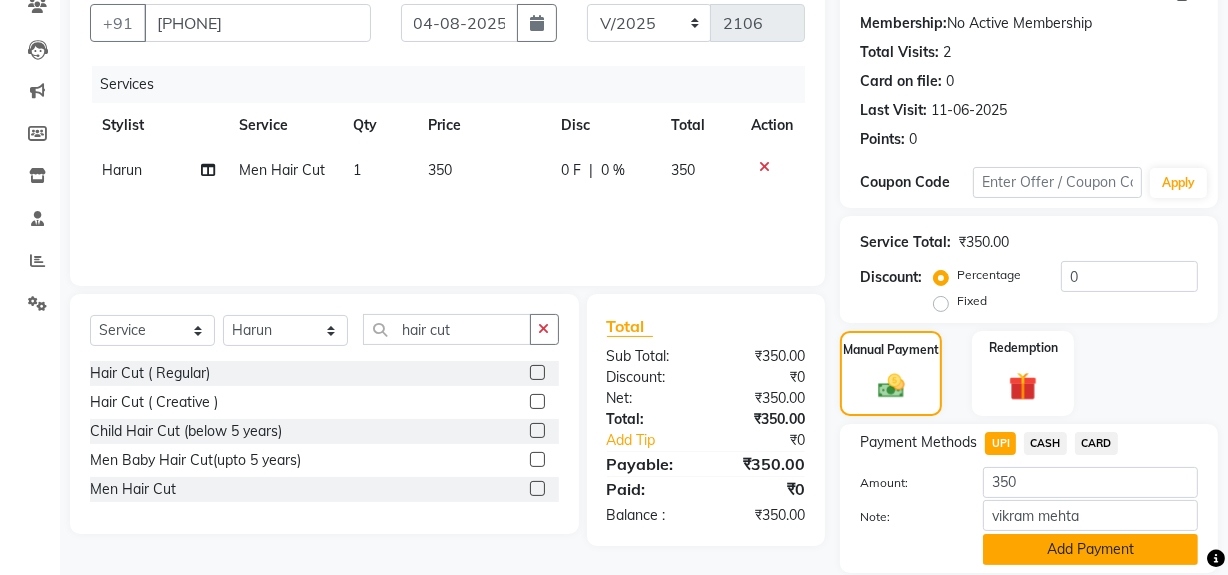 click on "Add Payment" 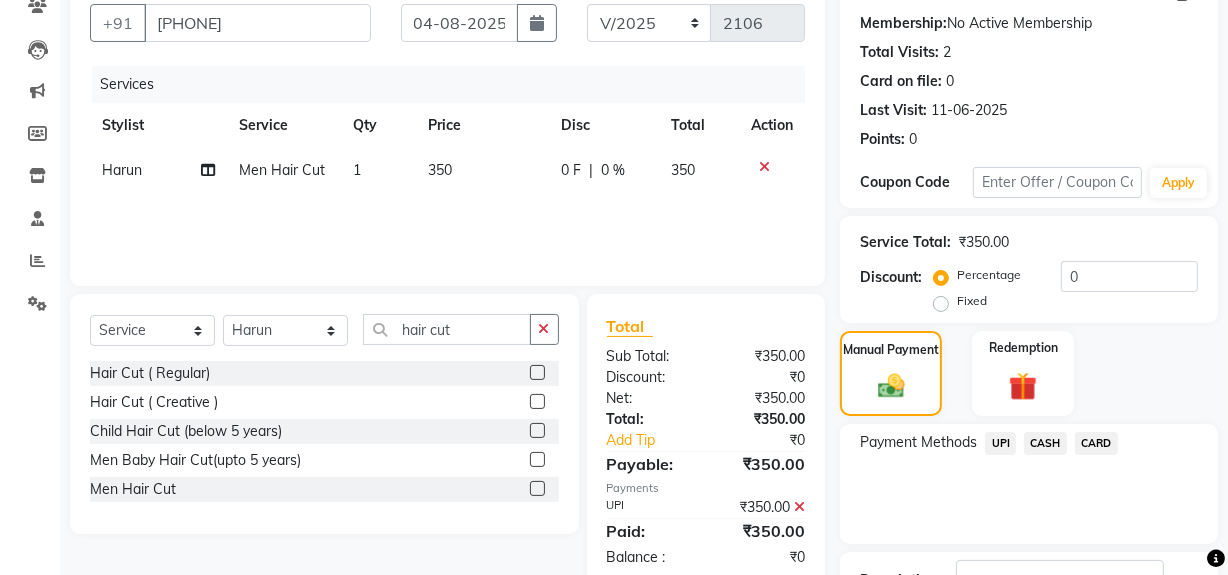 scroll, scrollTop: 333, scrollLeft: 0, axis: vertical 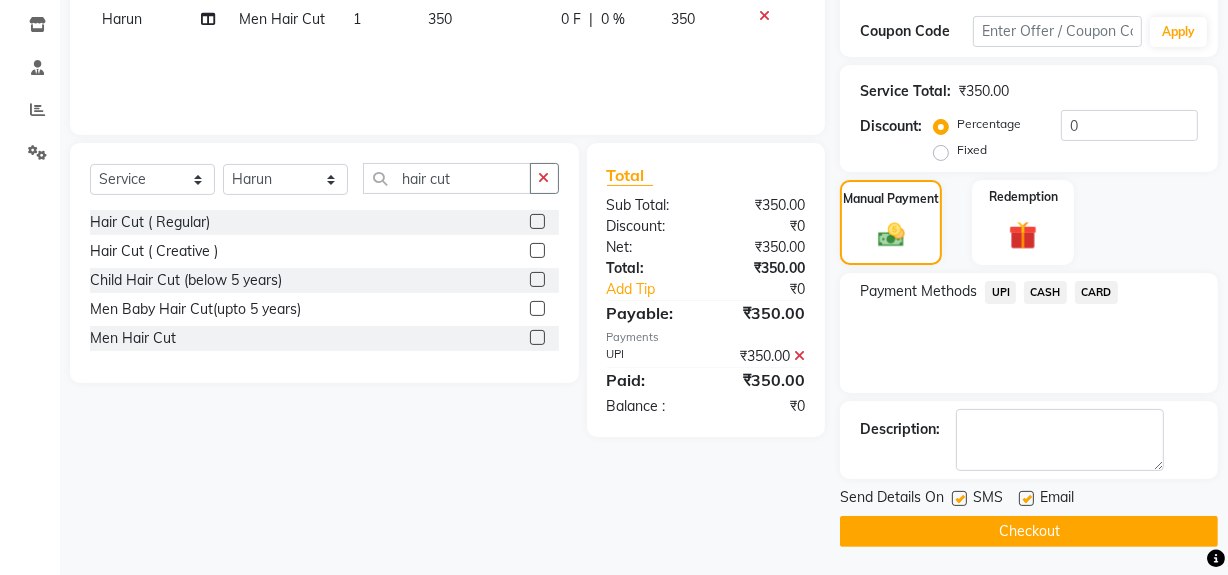 click 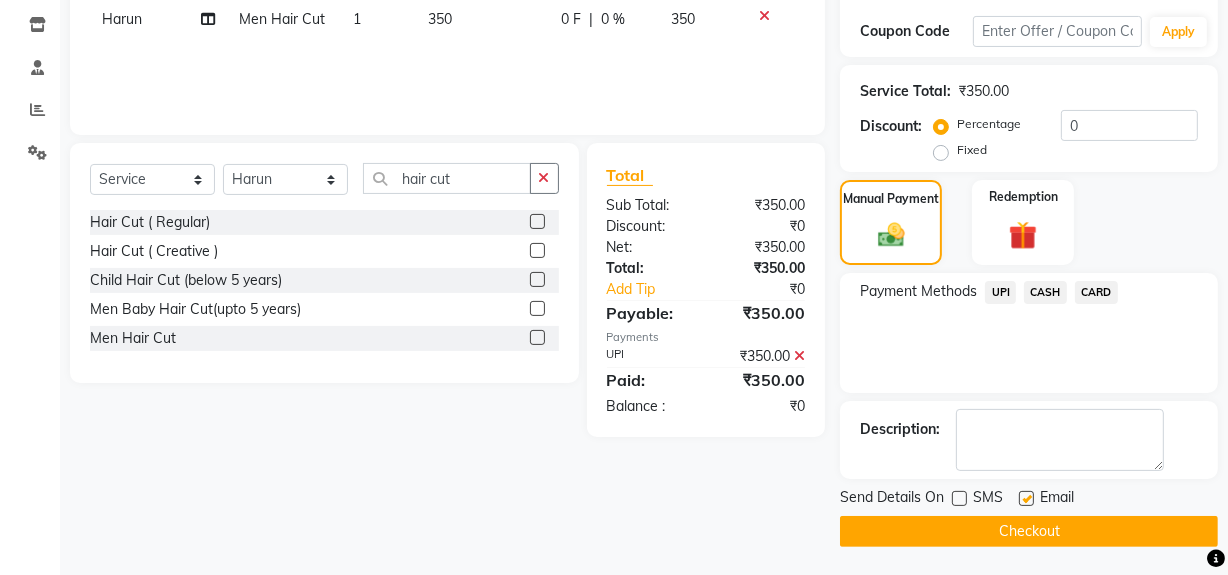 drag, startPoint x: 943, startPoint y: 548, endPoint x: 926, endPoint y: 526, distance: 27.802877 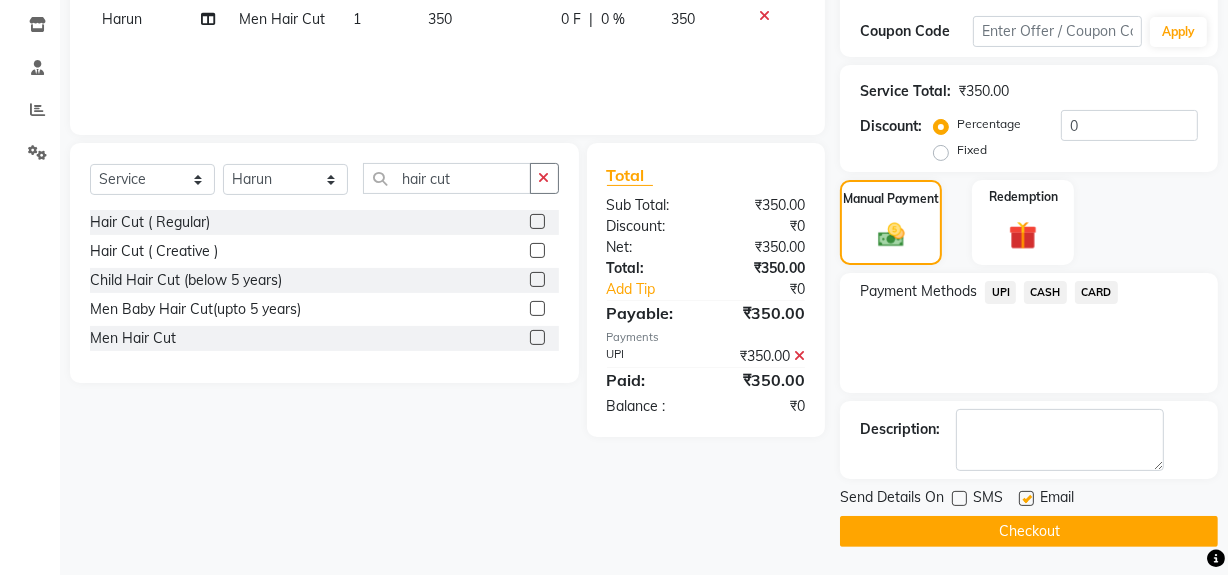 click on "Checkout" 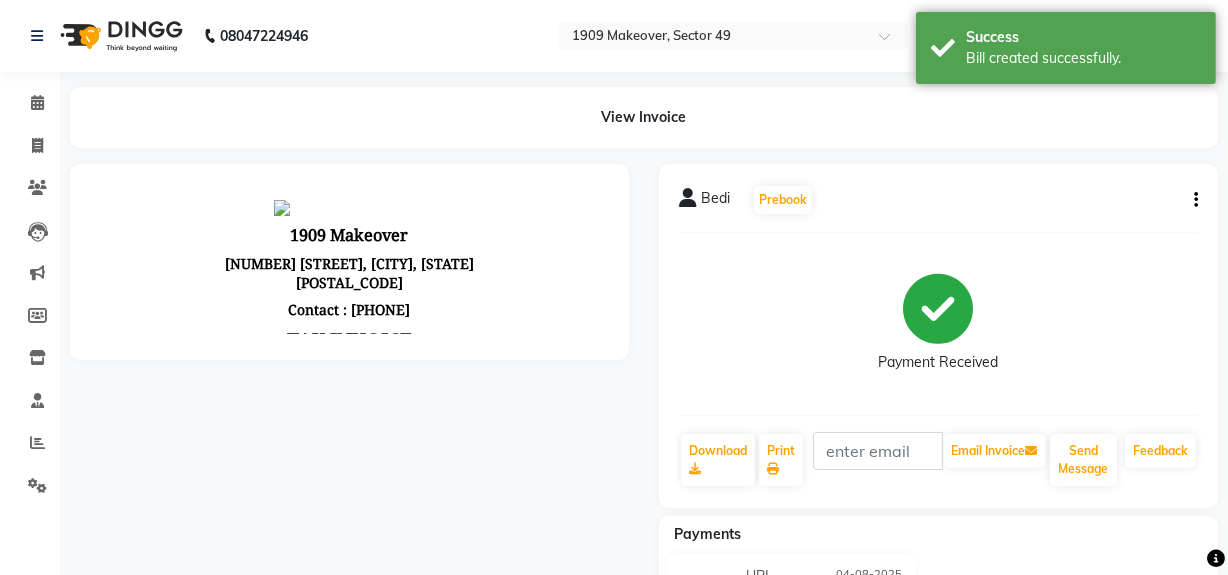 scroll, scrollTop: 0, scrollLeft: 0, axis: both 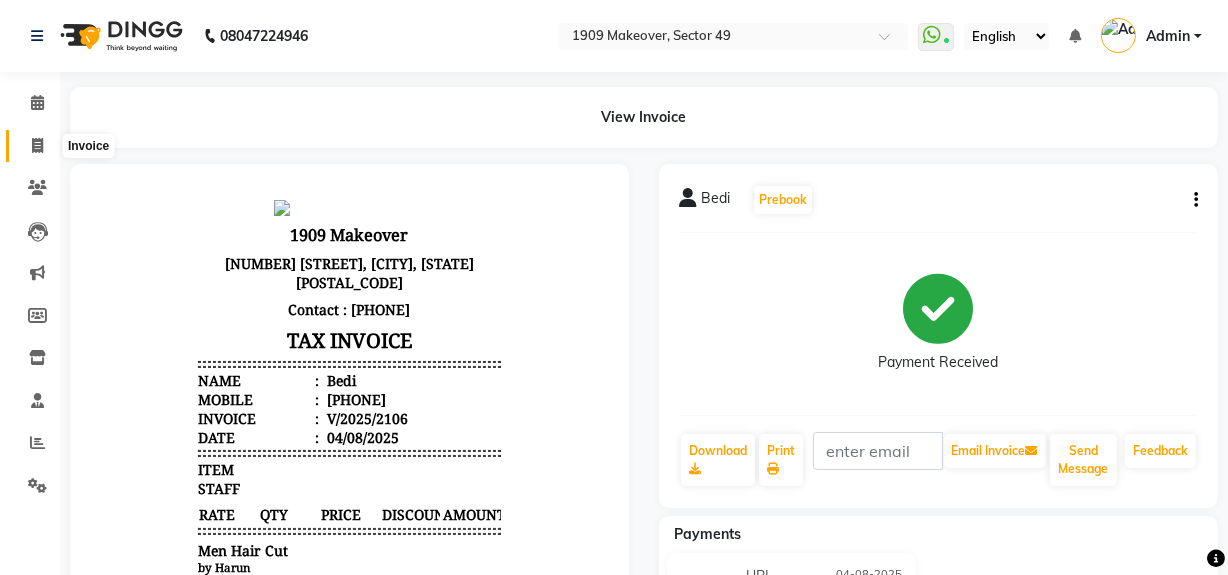 click 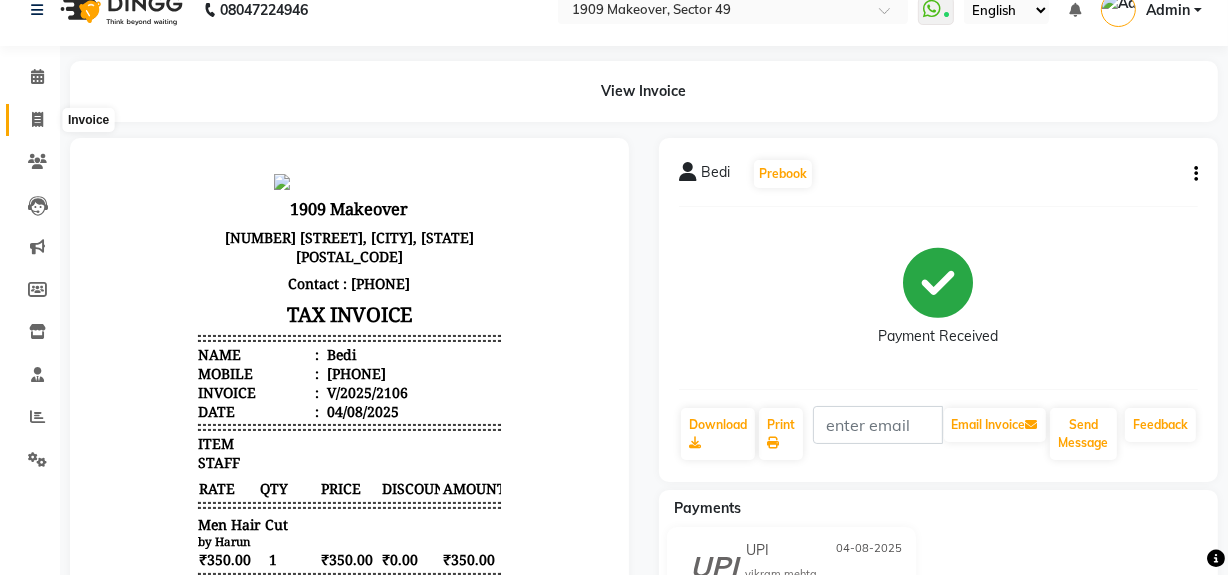 select on "service" 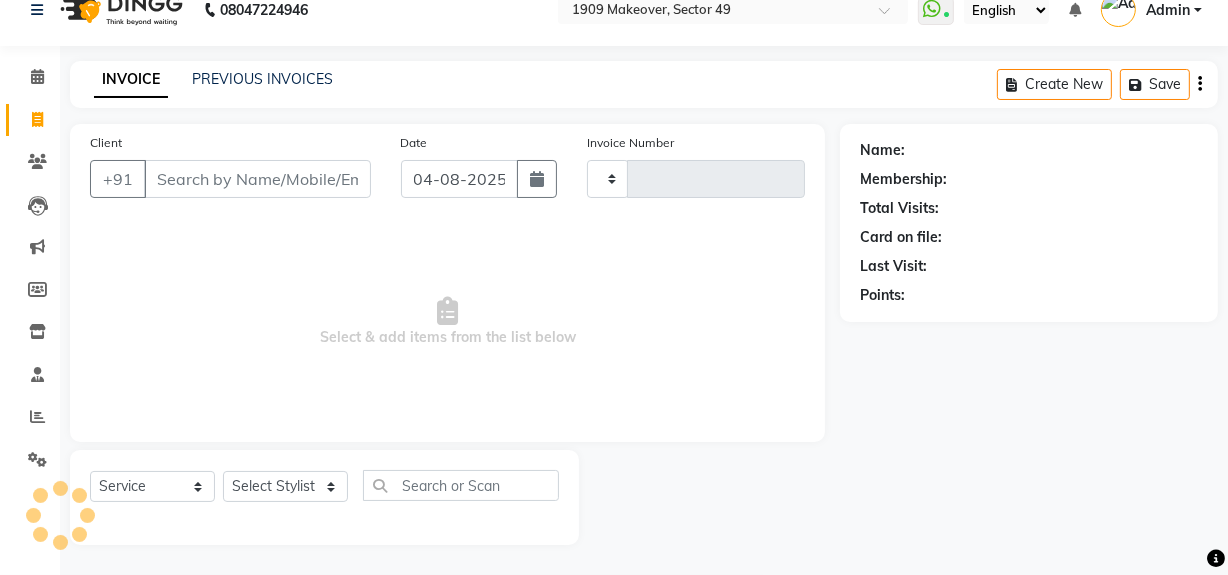 type on "1798" 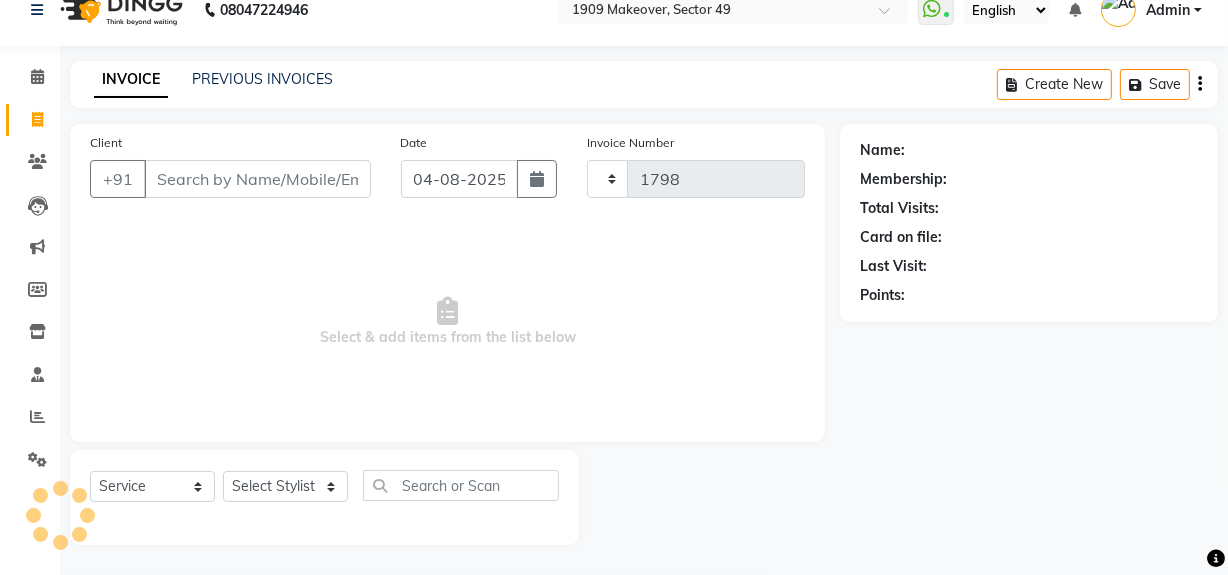 select on "6923" 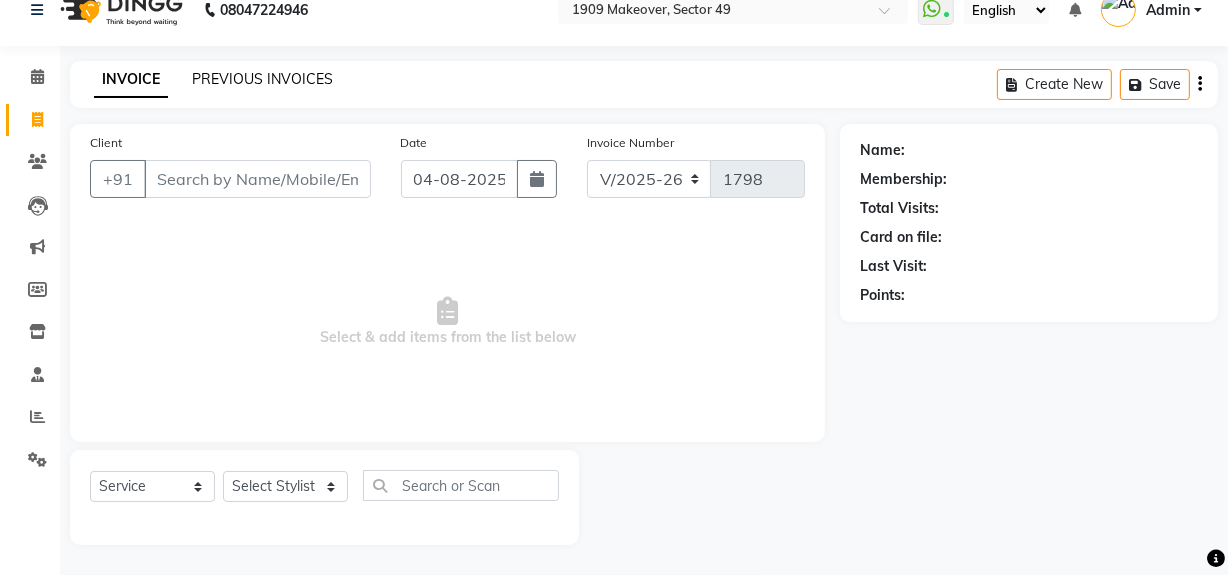 click on "PREVIOUS INVOICES" 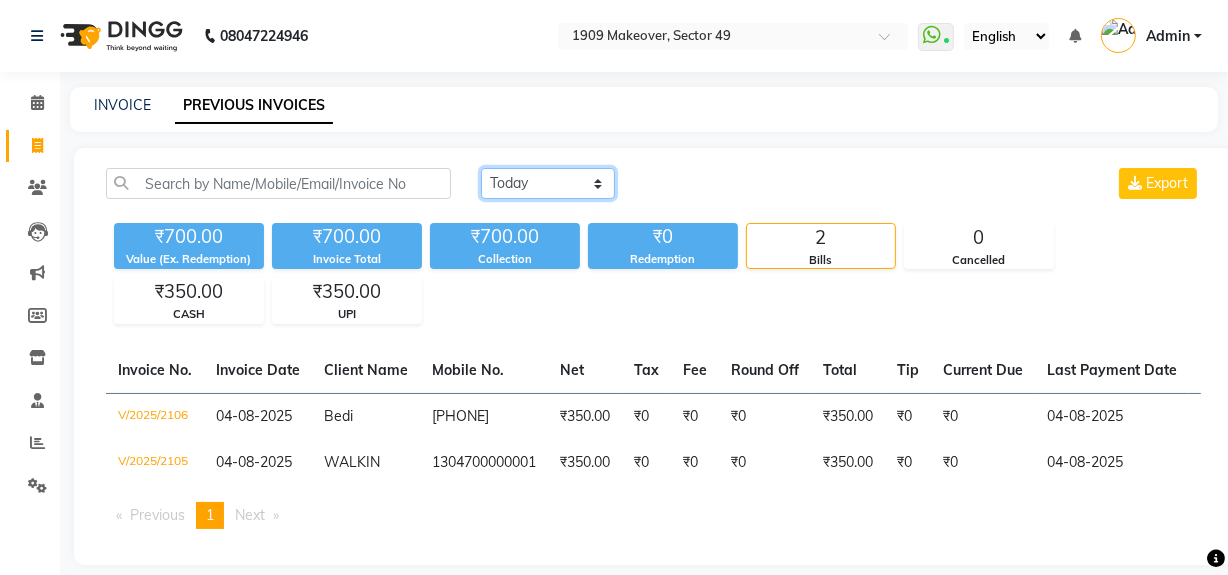 click on "Today Yesterday Custom Range" 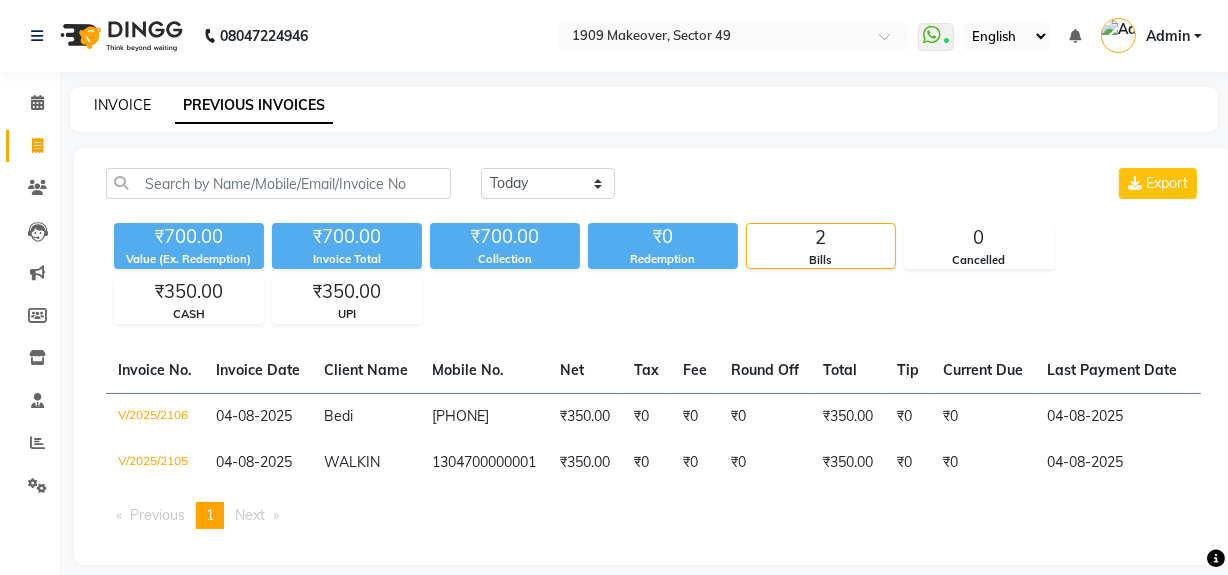 click on "INVOICE" 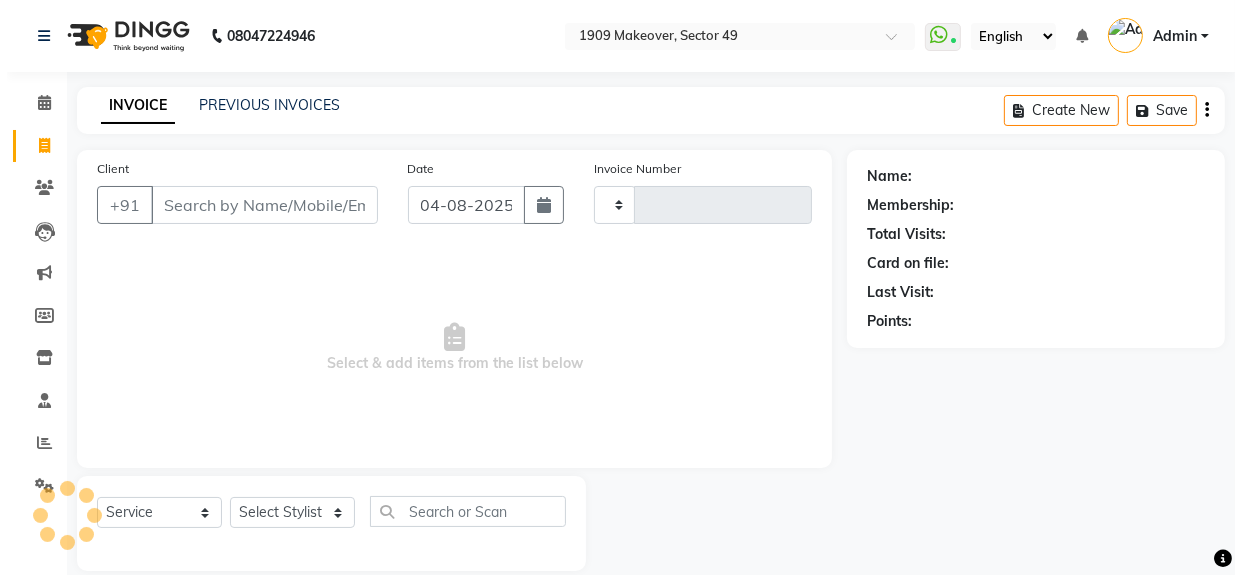 scroll, scrollTop: 26, scrollLeft: 0, axis: vertical 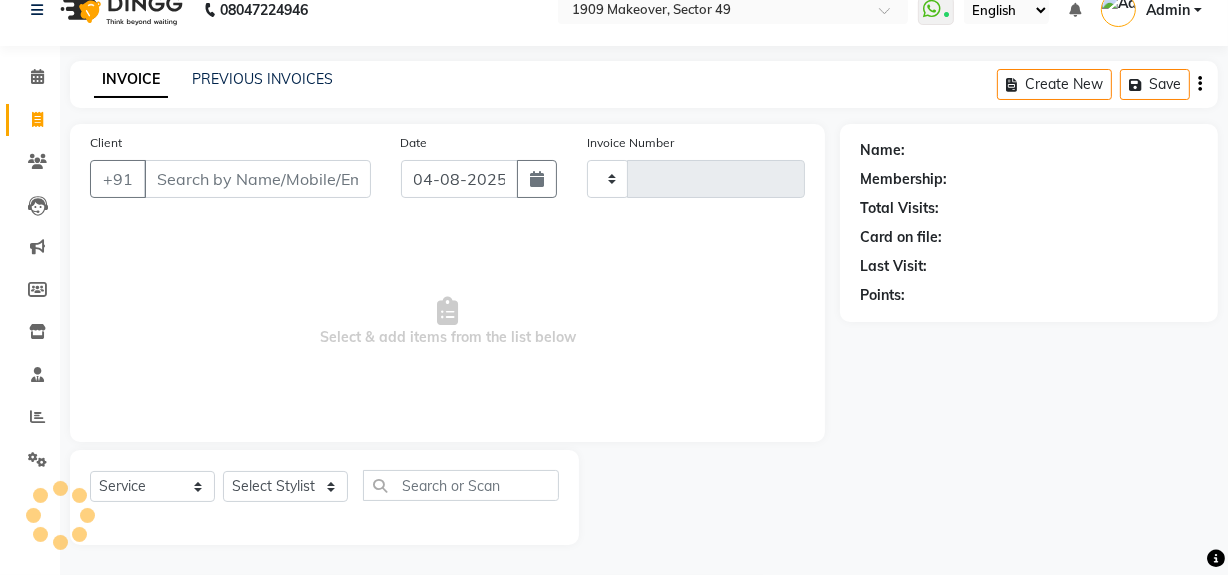 type on "1798" 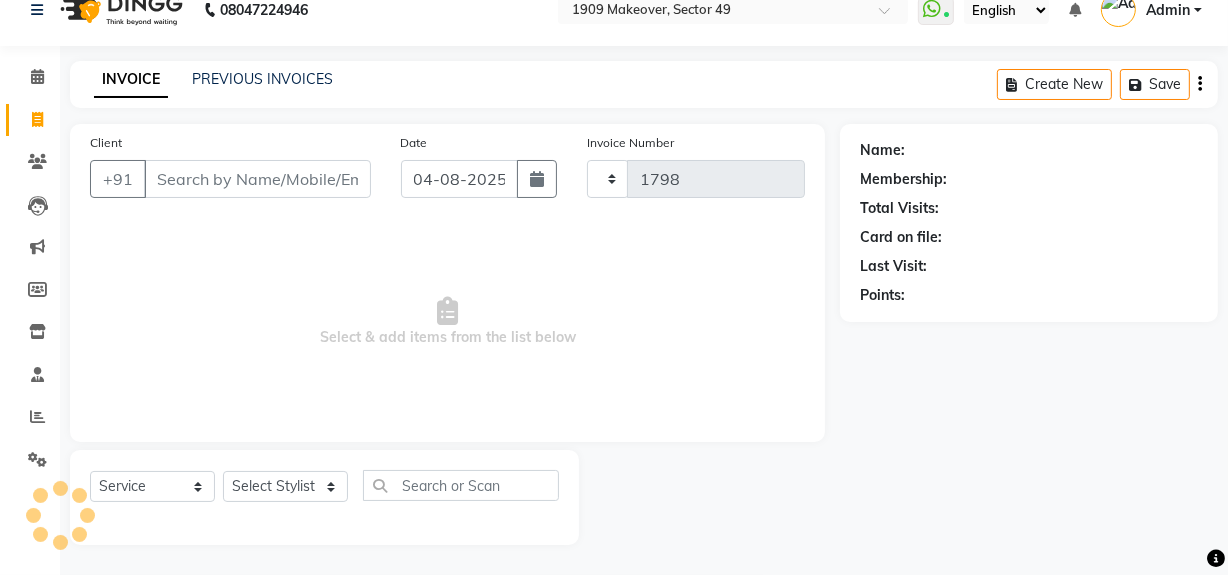 select on "6923" 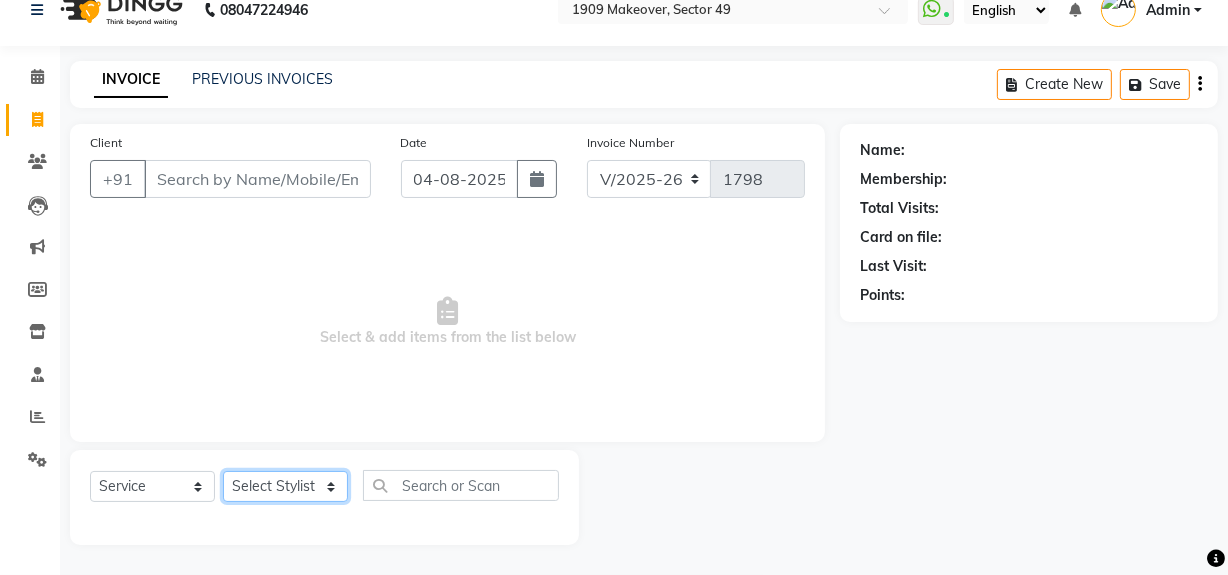 click on "Select Stylist" 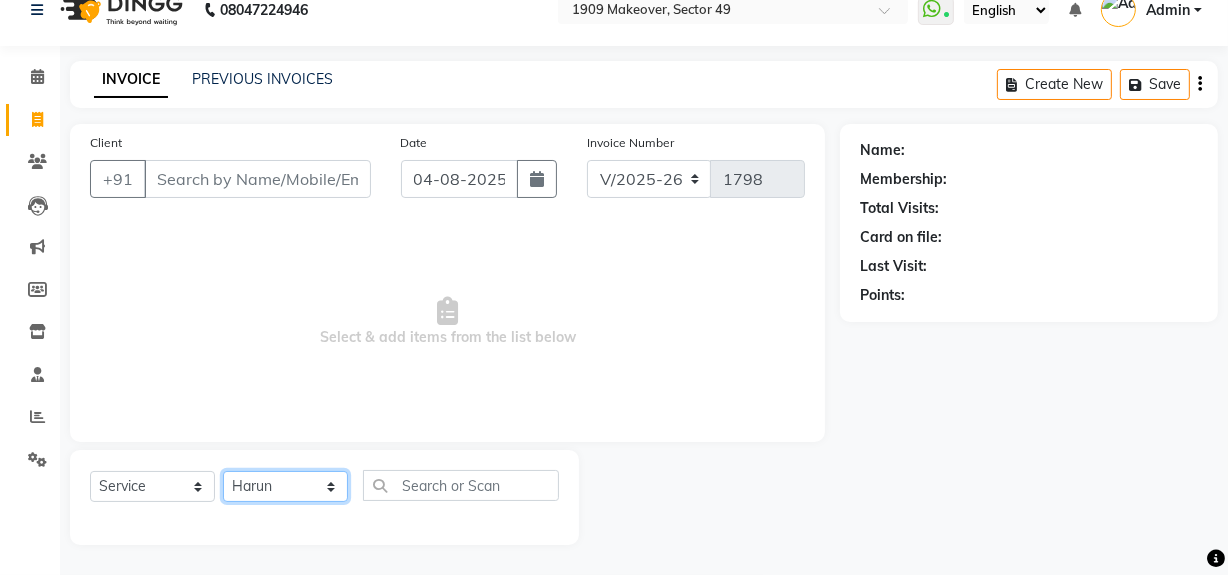 click on "Select Stylist Abdul Ahmed Arif Harun House Sale Jyoti Nisha Rehaan Ujjwal Umesh Veer vikram mehta Vishal" 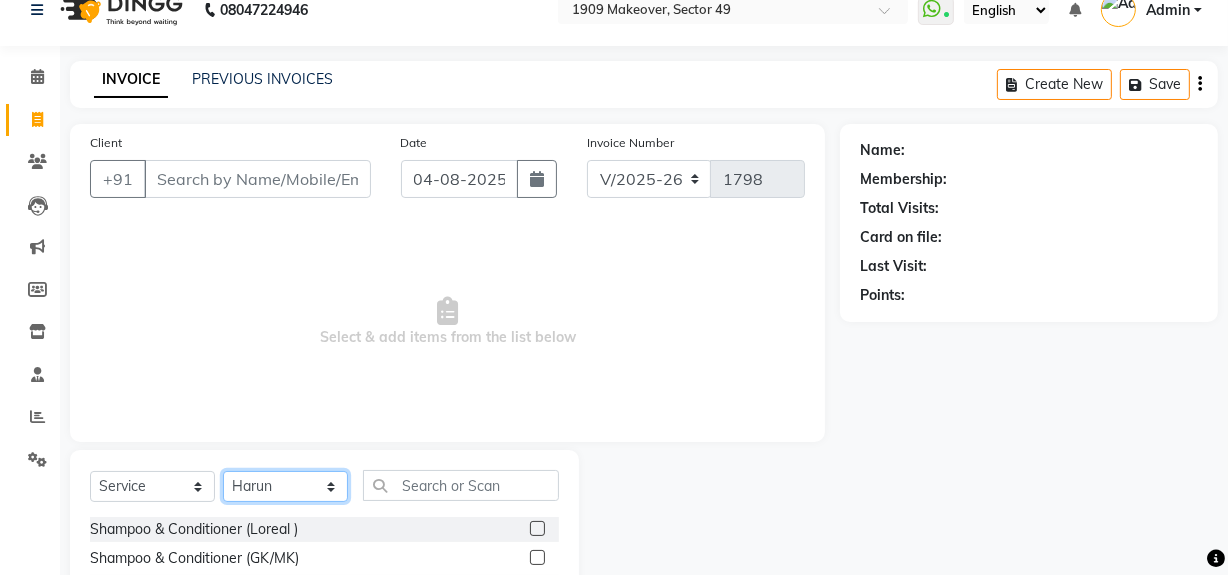 click on "Select Stylist Abdul Ahmed Arif Harun House Sale Jyoti Nisha Rehaan Ujjwal Umesh Veer vikram mehta Vishal" 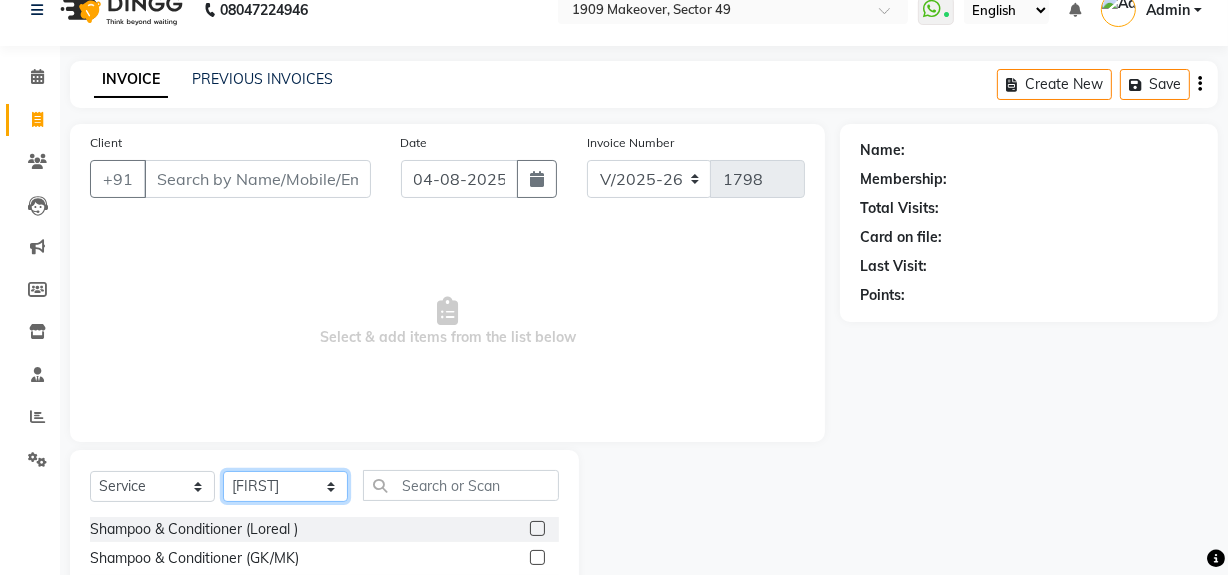 click on "Select Stylist Abdul Ahmed Arif Harun House Sale Jyoti Nisha Rehaan Ujjwal Umesh Veer vikram mehta Vishal" 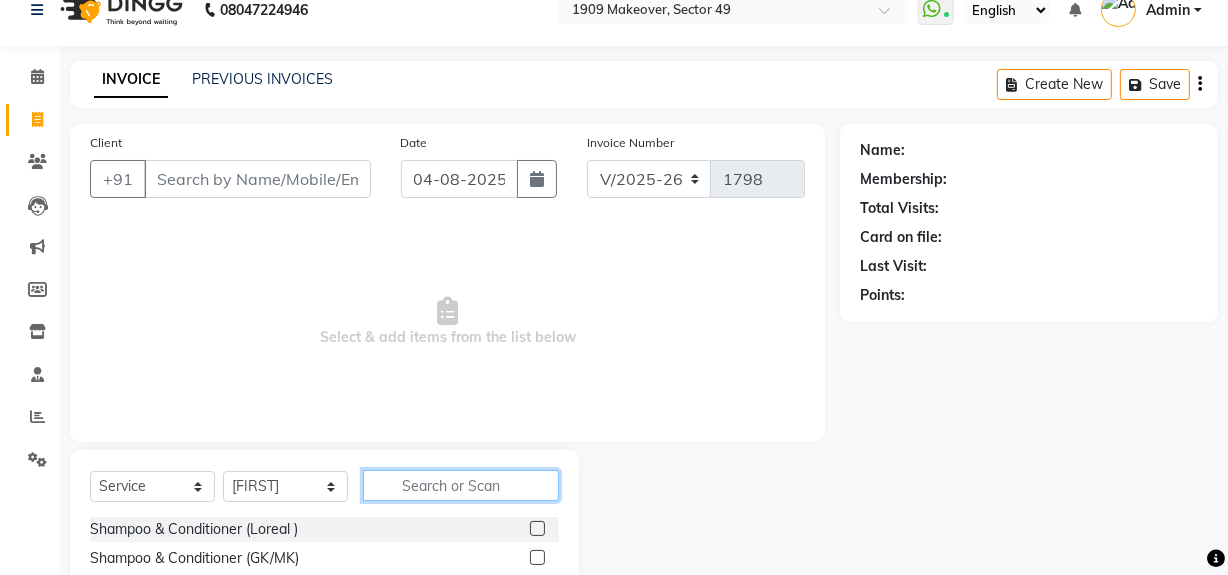 click 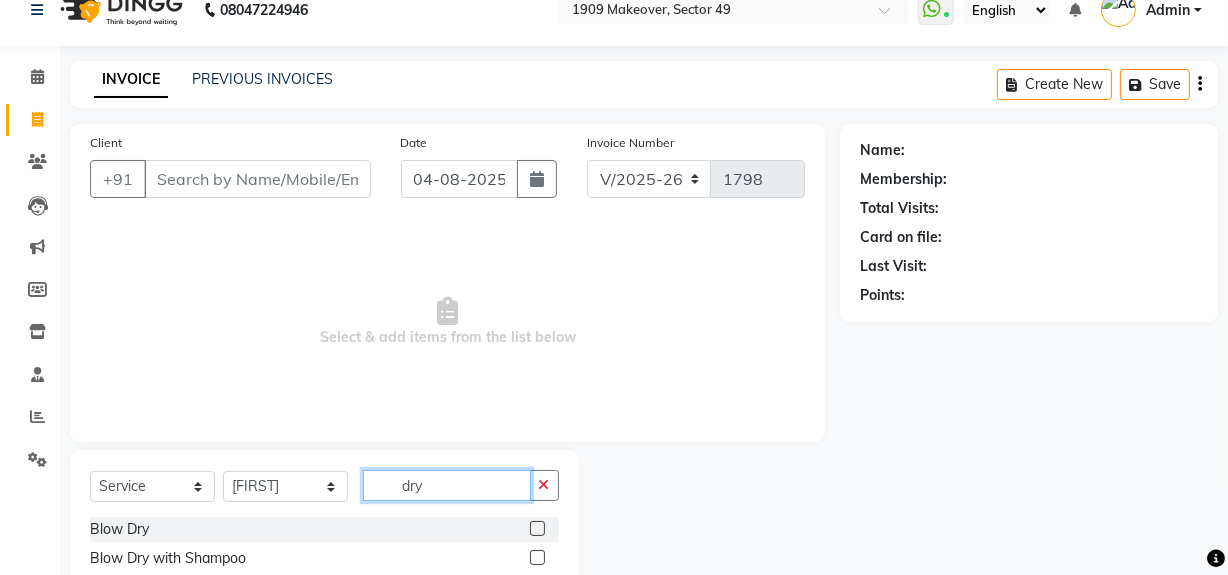 type on "dry" 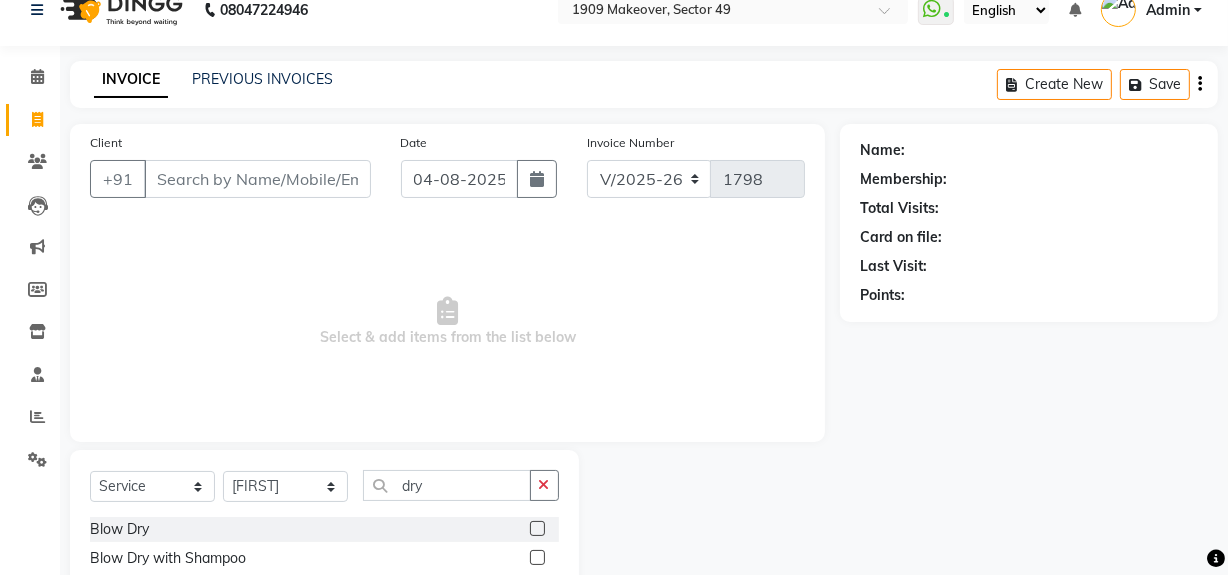 click 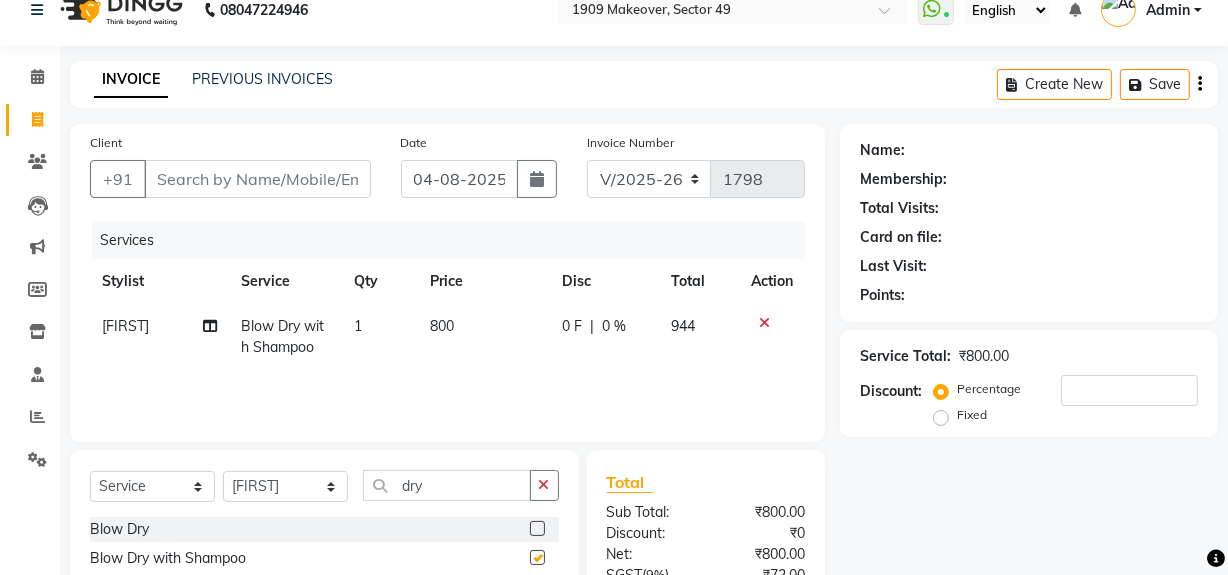 checkbox on "false" 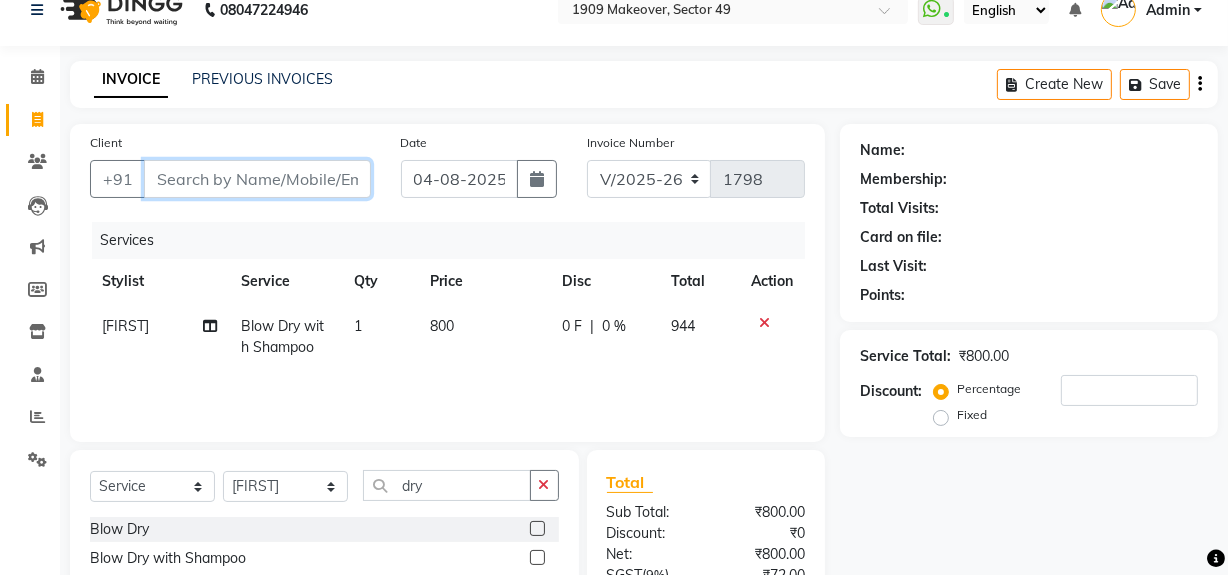 click on "Client" at bounding box center [257, 179] 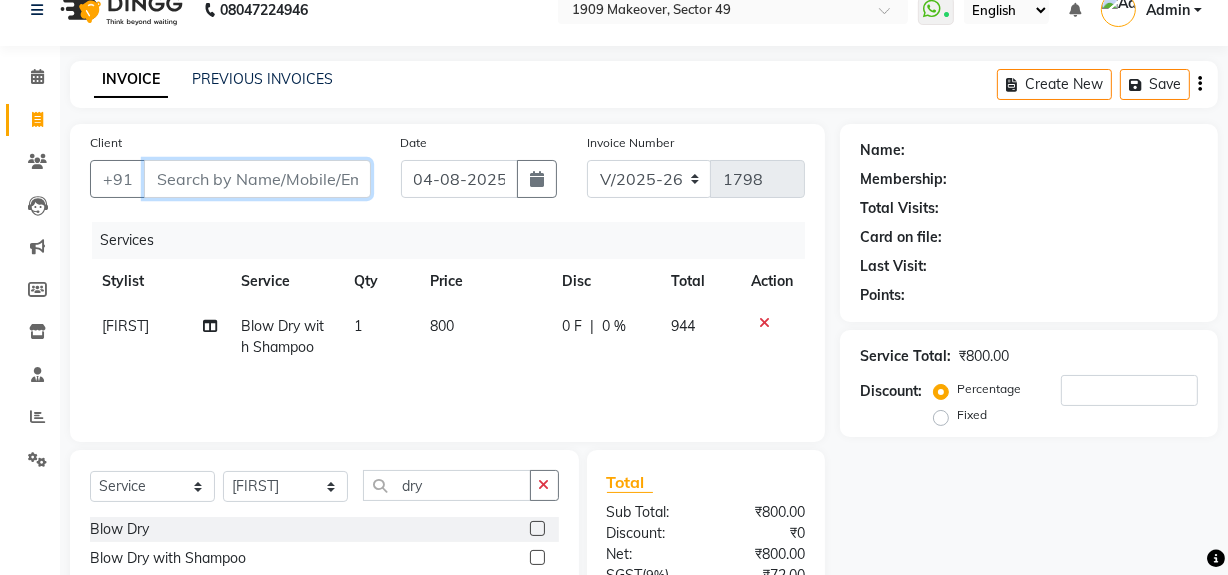 type on "h" 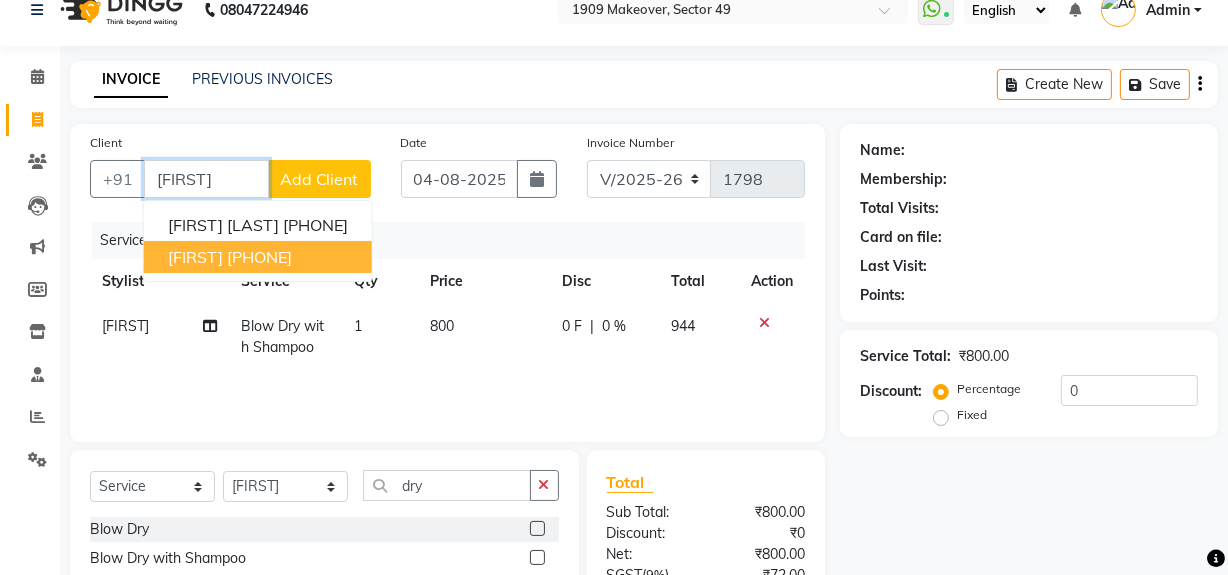 click on "[PHONE]" at bounding box center (259, 257) 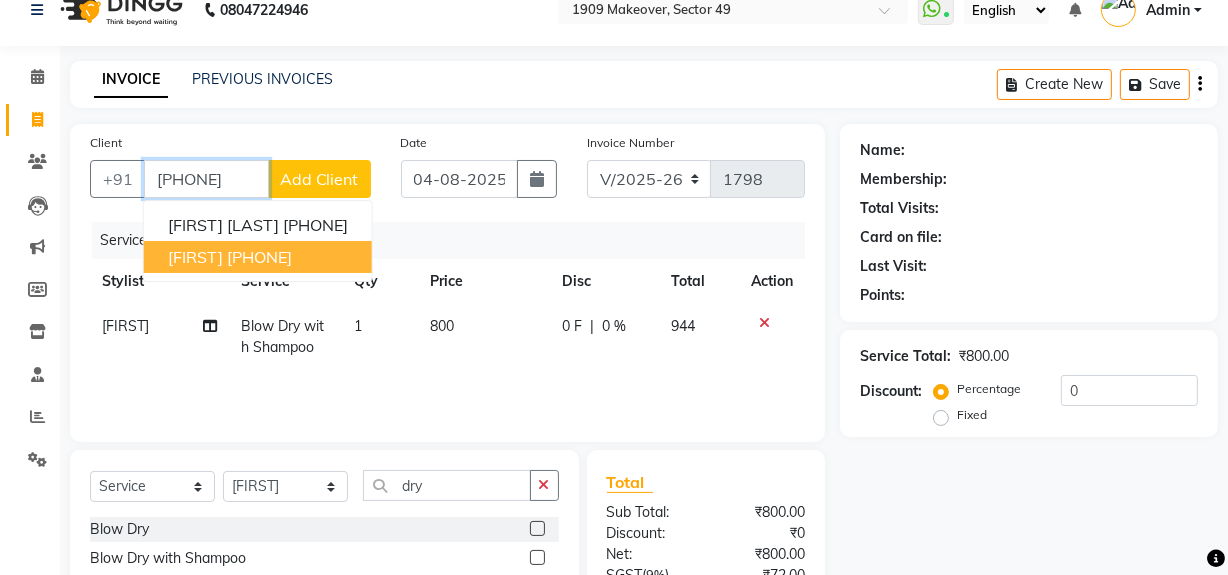 type on "[PHONE]" 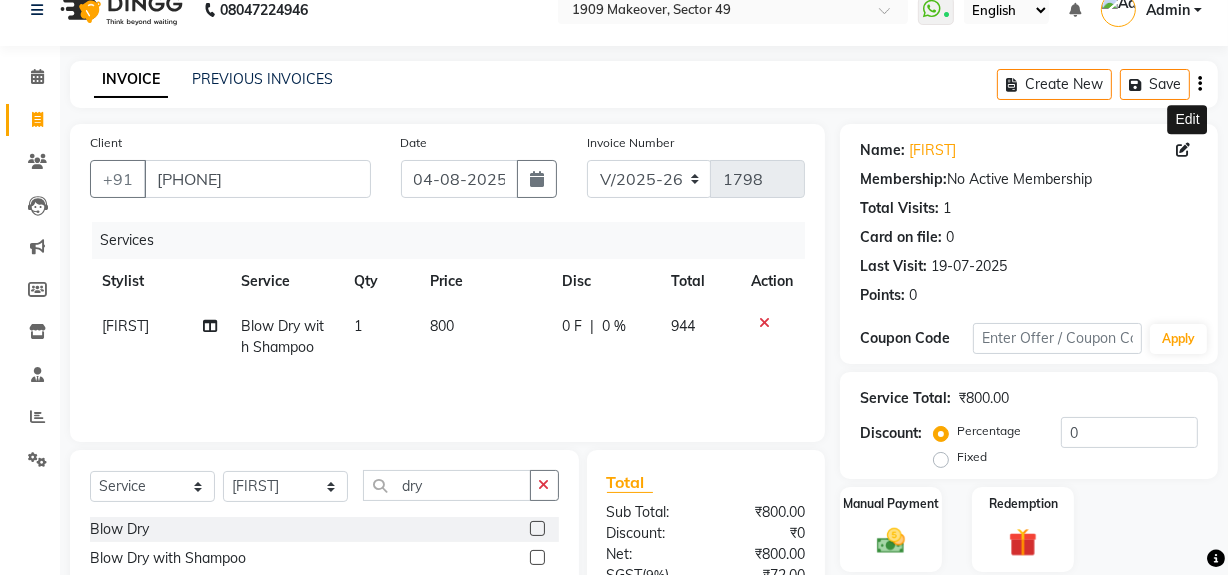 click 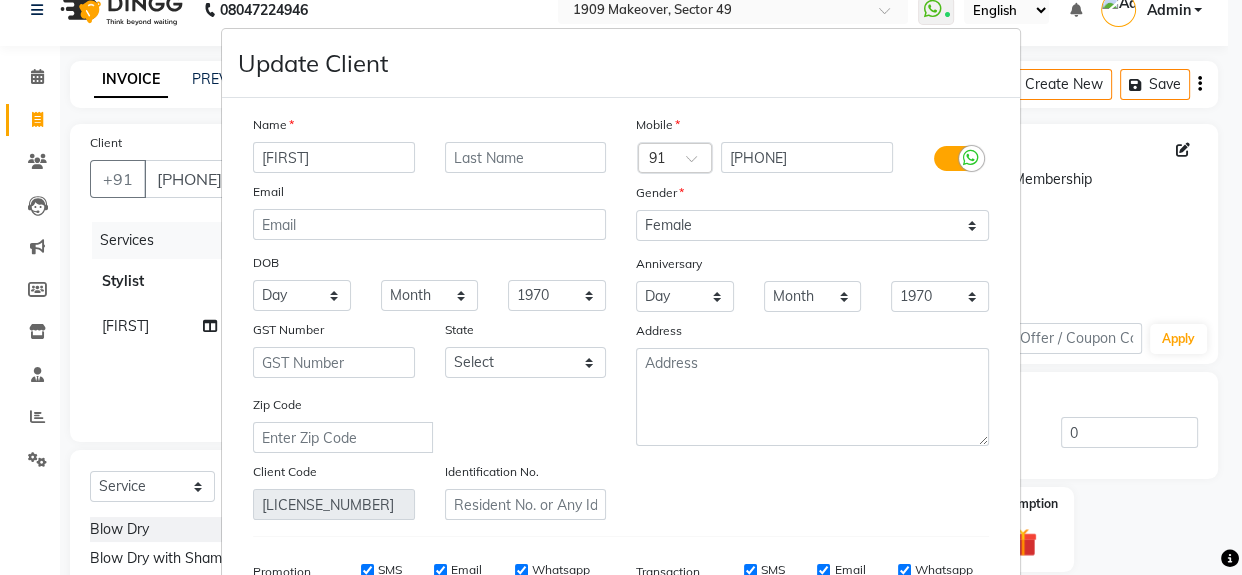click on "[FIRST]" at bounding box center (334, 157) 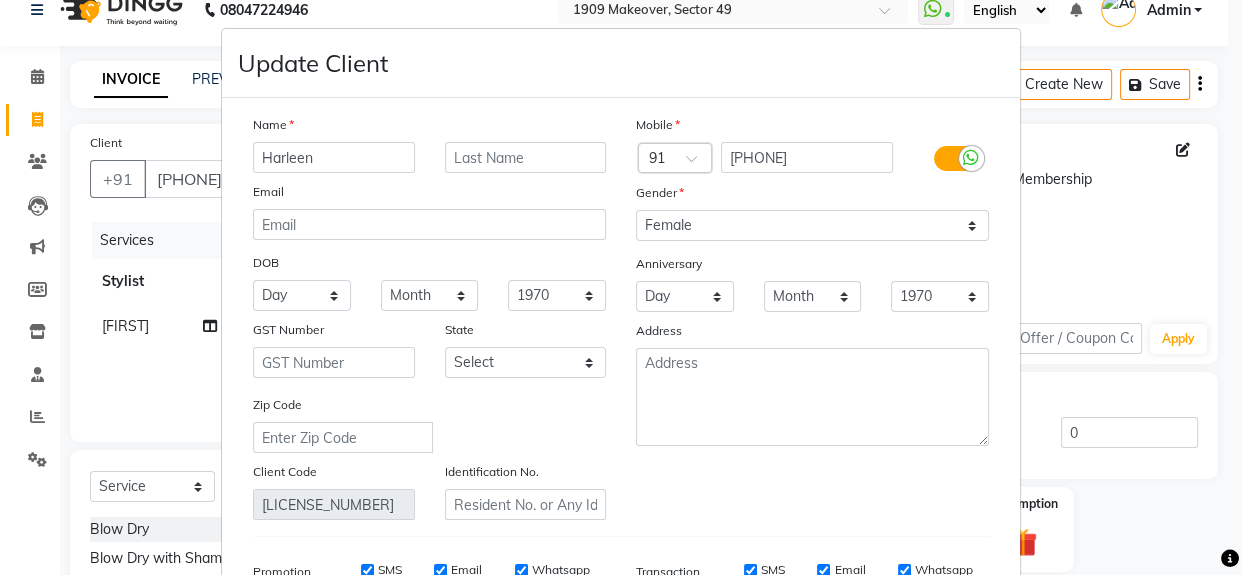 type on "Harleen" 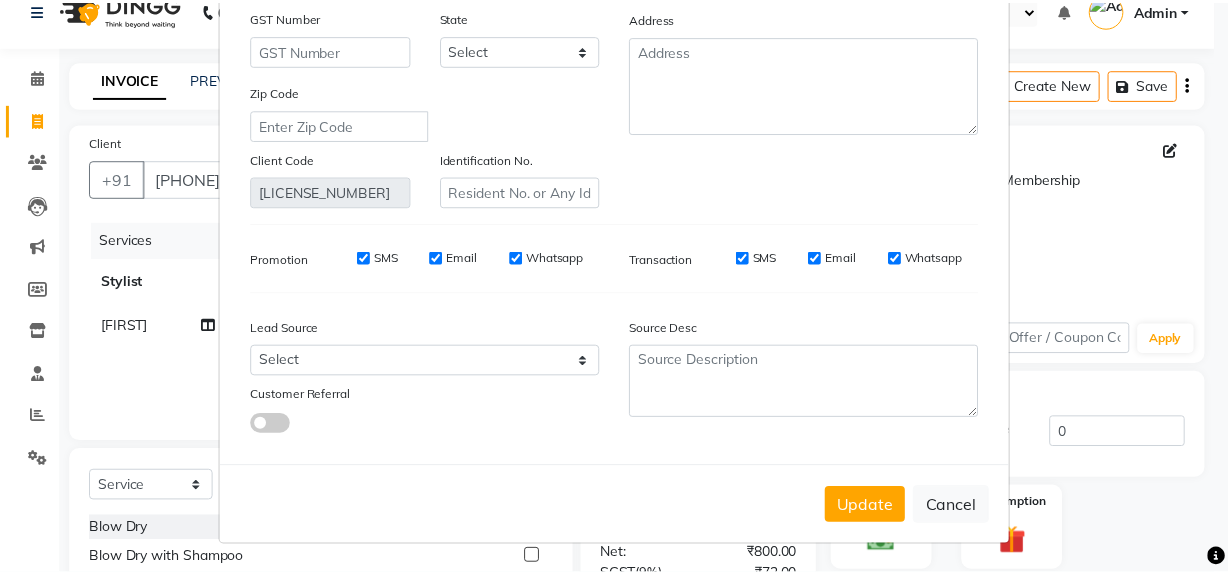 scroll, scrollTop: 318, scrollLeft: 0, axis: vertical 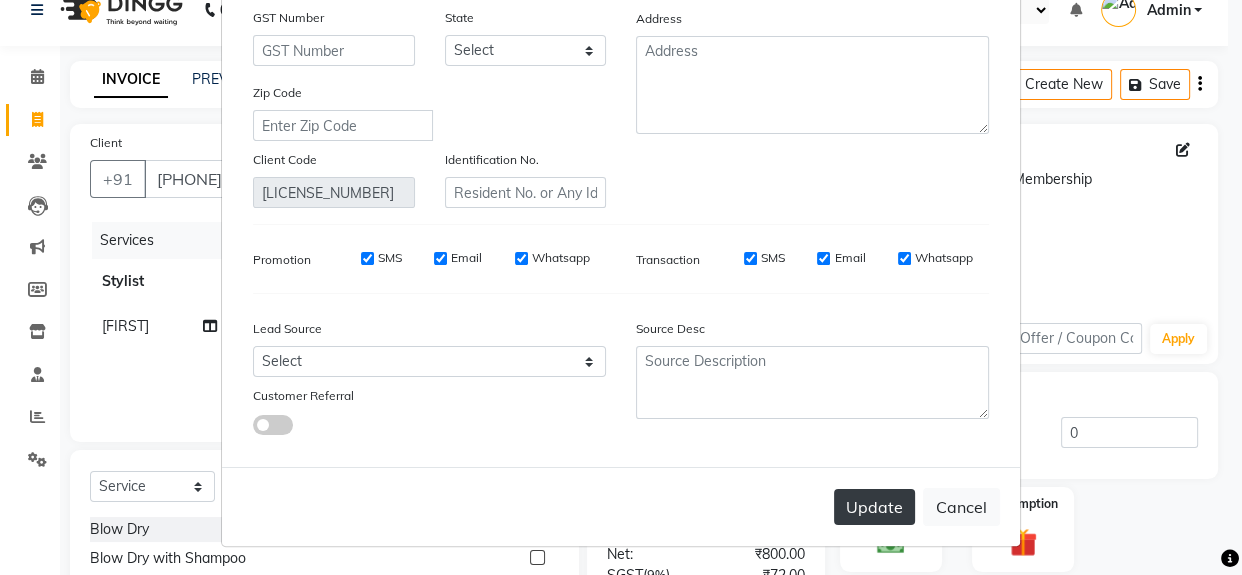 click on "Update" at bounding box center (874, 507) 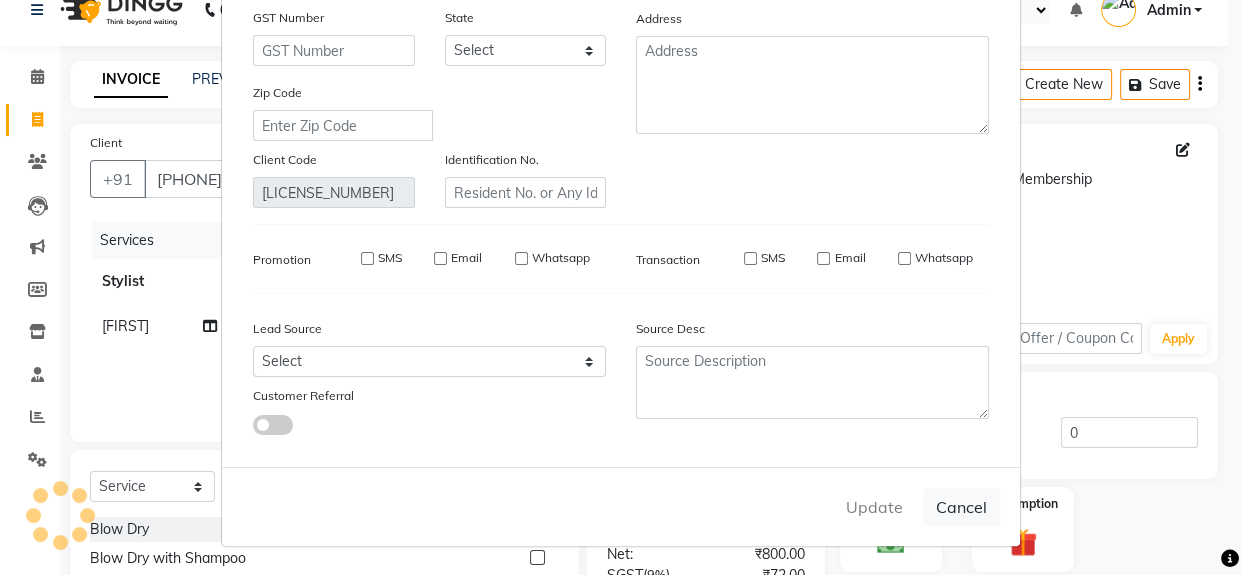 type 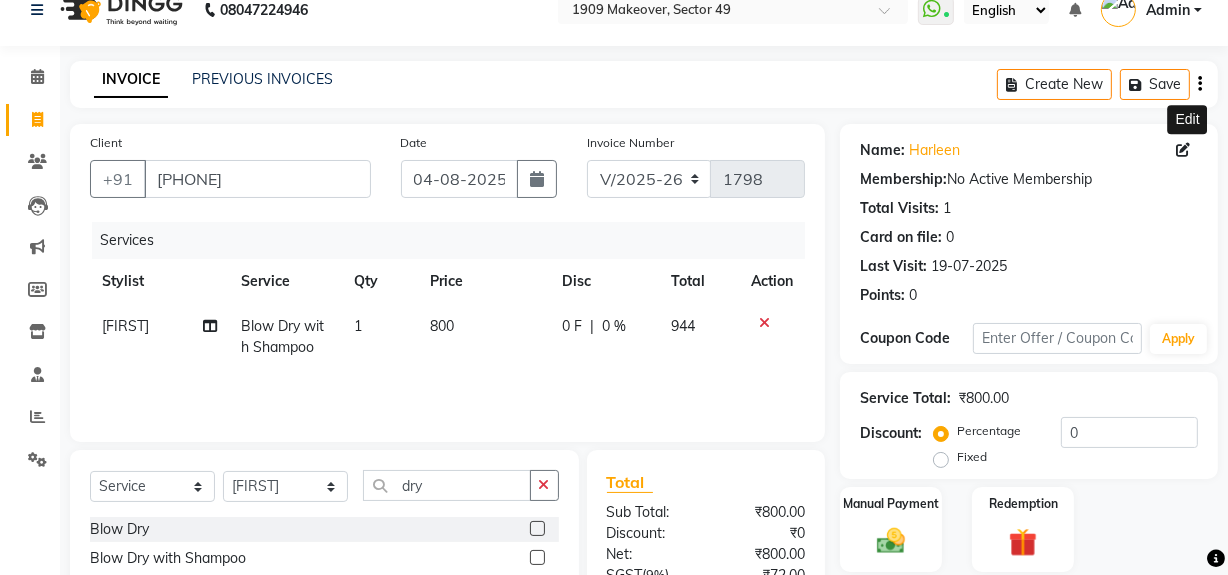 click 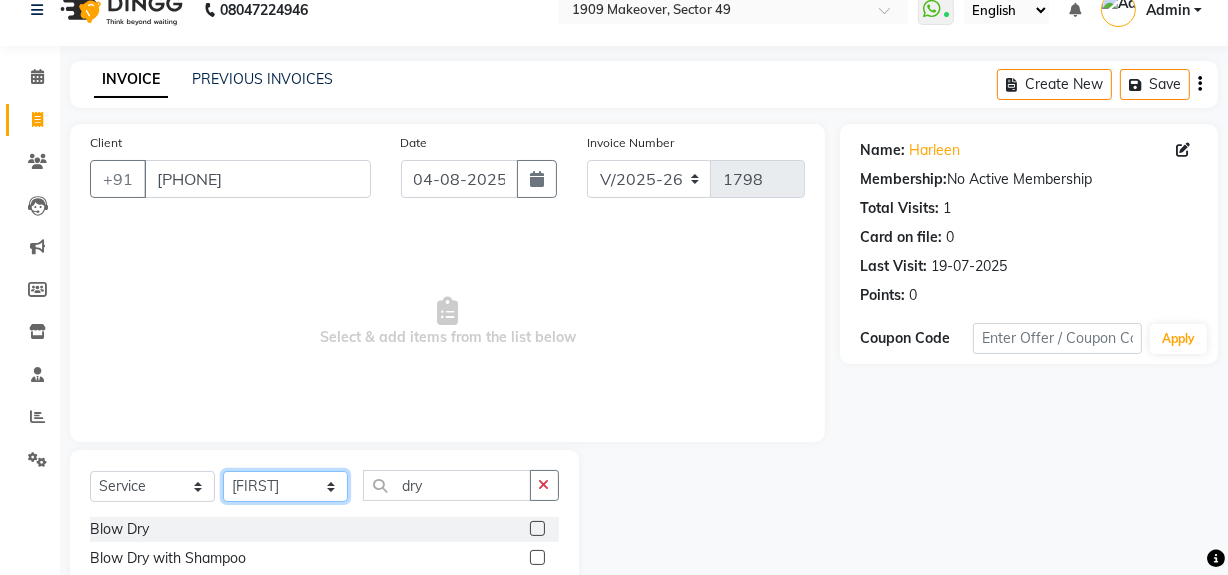 click on "Select Stylist Abdul Ahmed Arif Harun House Sale Jyoti Nisha Rehaan Ujjwal Umesh Veer vikram mehta Vishal" 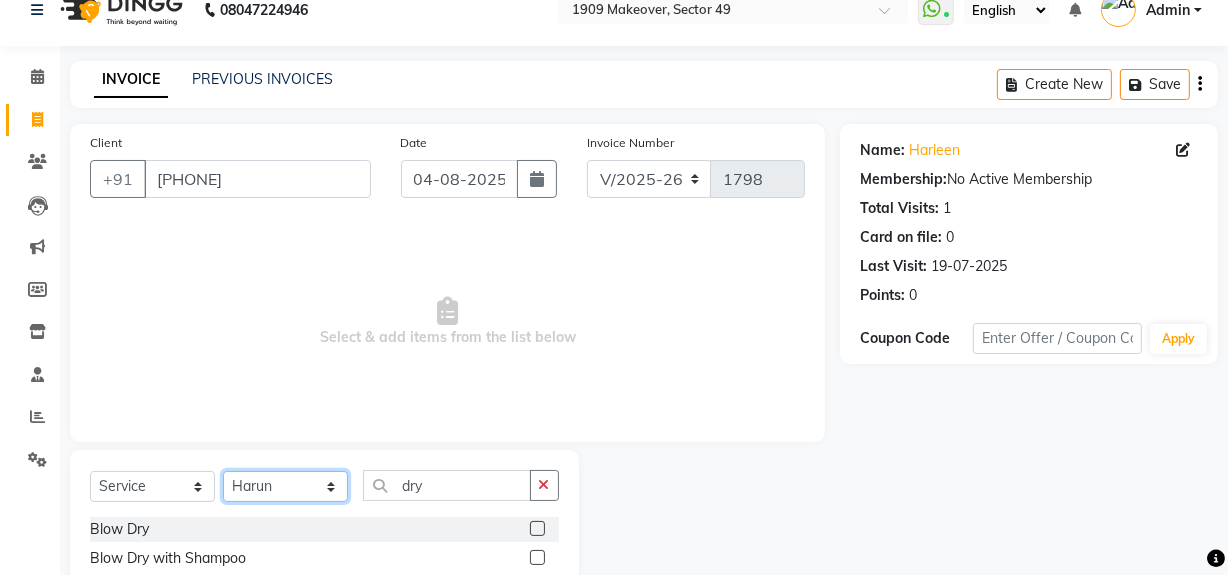 click on "Select Stylist Abdul Ahmed Arif Harun House Sale Jyoti Nisha Rehaan Ujjwal Umesh Veer vikram mehta Vishal" 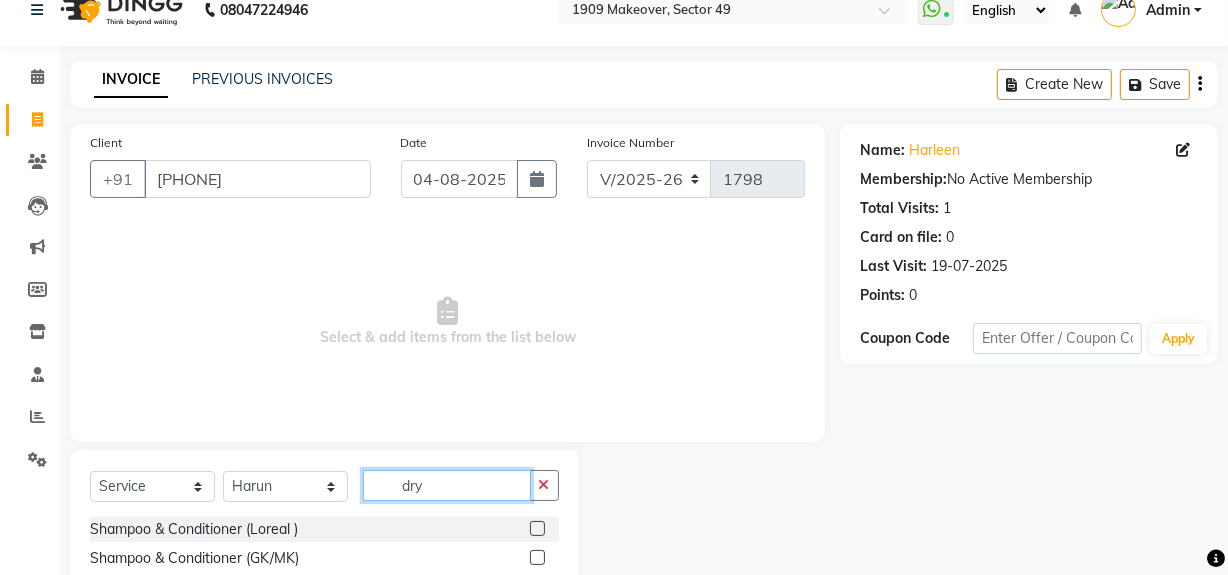 click on "dry" 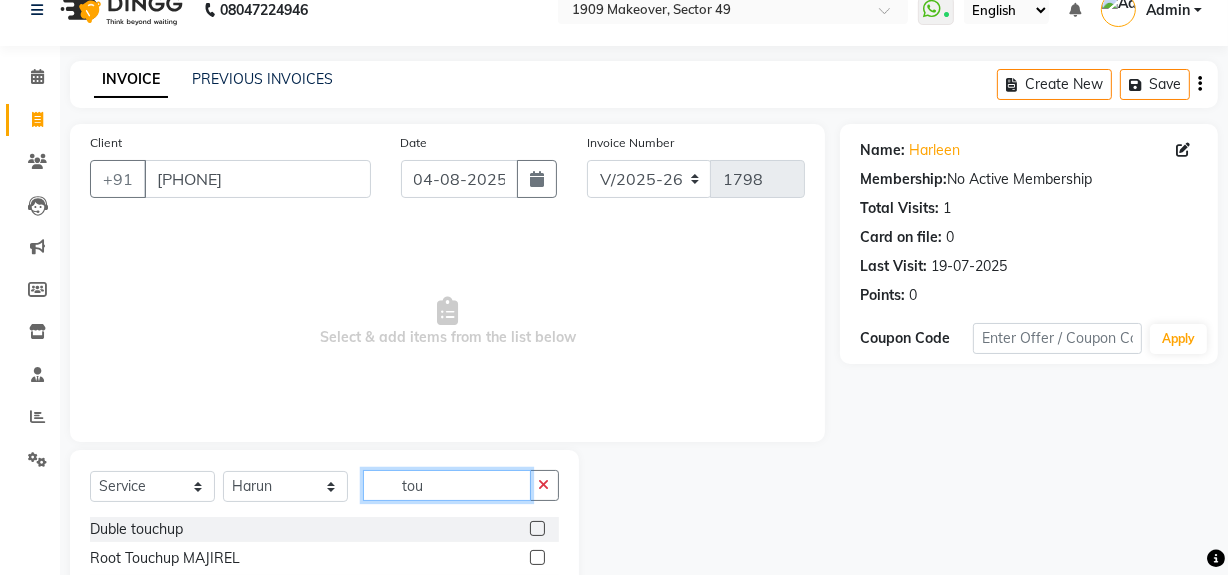 scroll, scrollTop: 226, scrollLeft: 0, axis: vertical 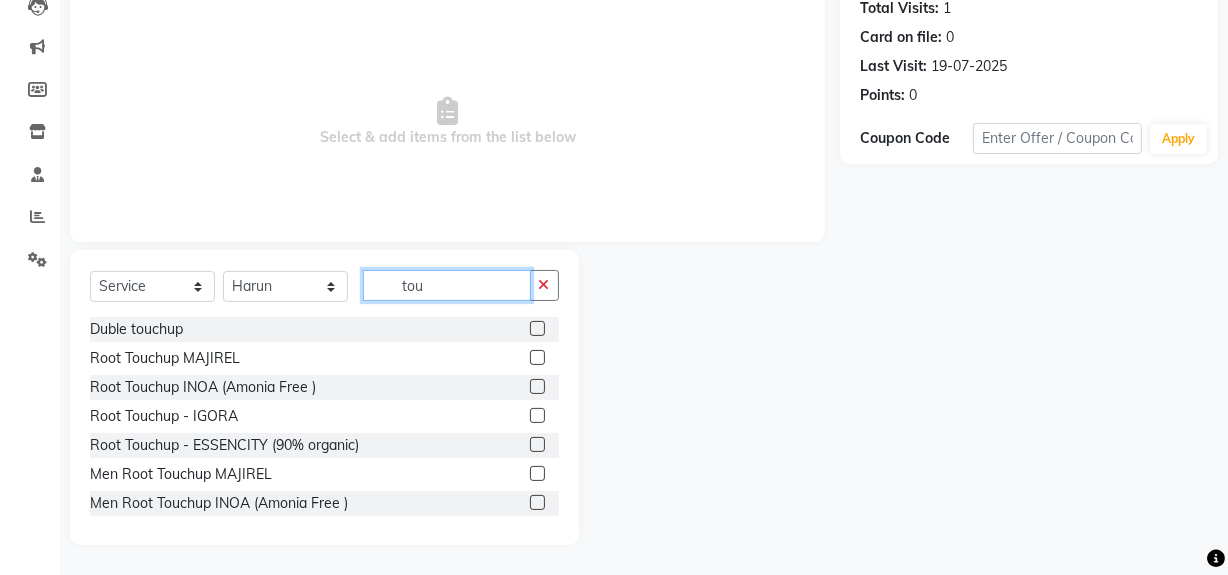 type on "tou" 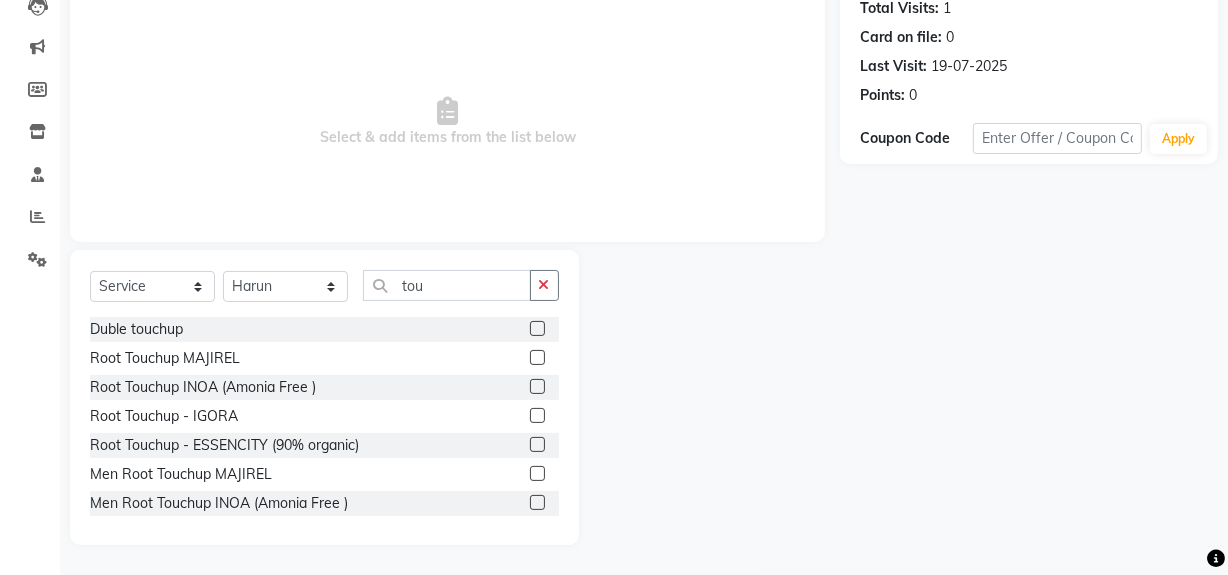 click 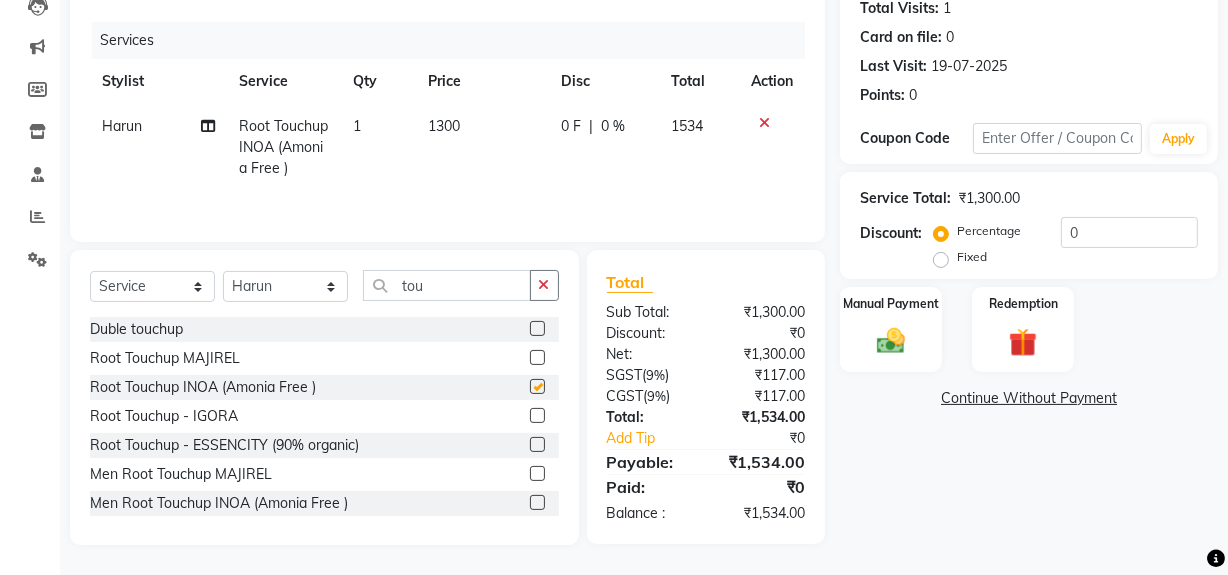 checkbox on "false" 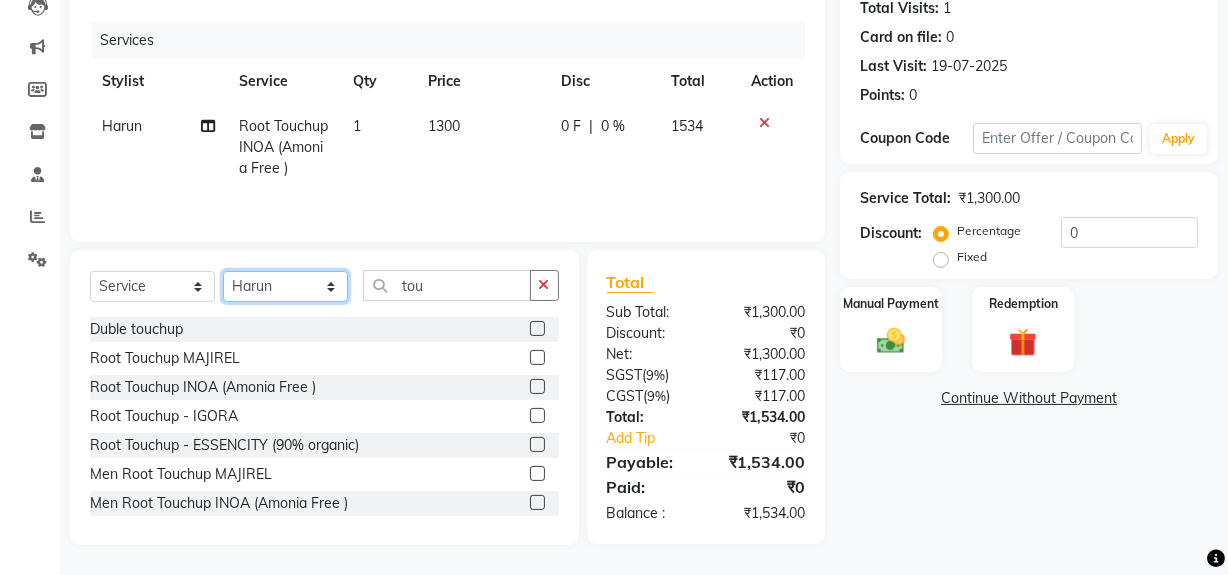 click on "Select Stylist Abdul Ahmed Arif Harun House Sale Jyoti Nisha Rehaan Ujjwal Umesh Veer vikram mehta Vishal" 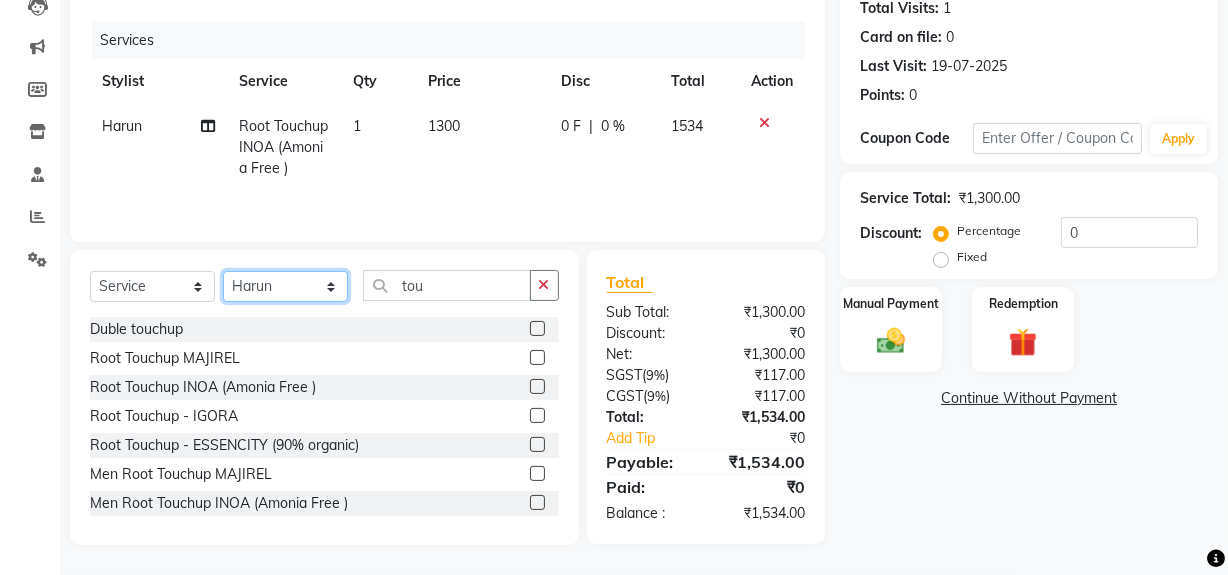 select on "57114" 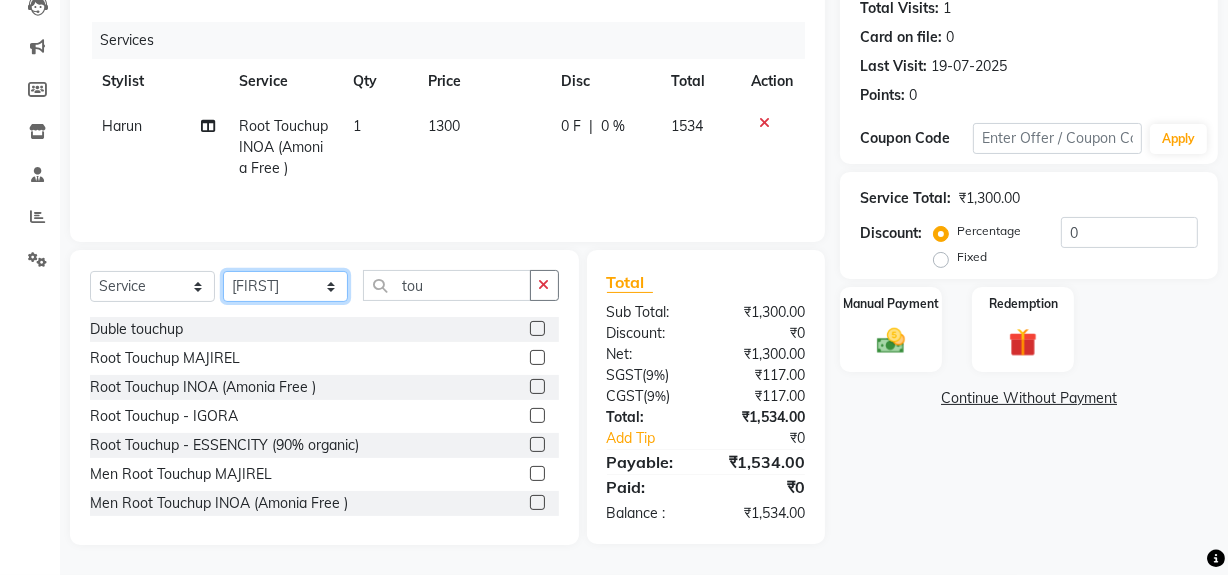 click on "Select Stylist Abdul Ahmed Arif Harun House Sale Jyoti Nisha Rehaan Ujjwal Umesh Veer vikram mehta Vishal" 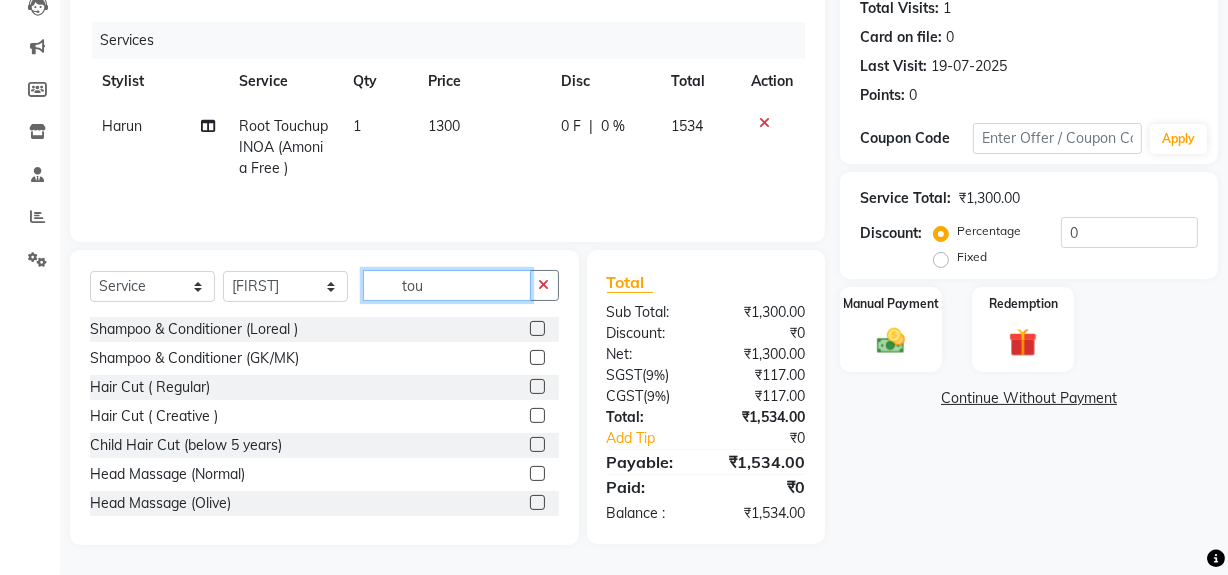 click on "tou" 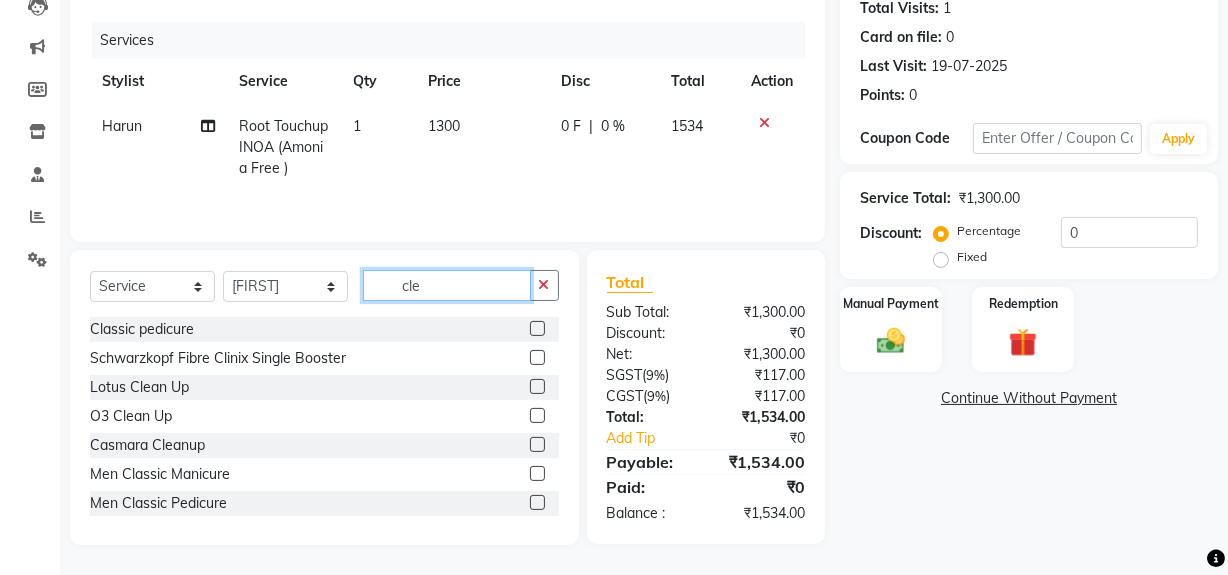 scroll, scrollTop: 225, scrollLeft: 0, axis: vertical 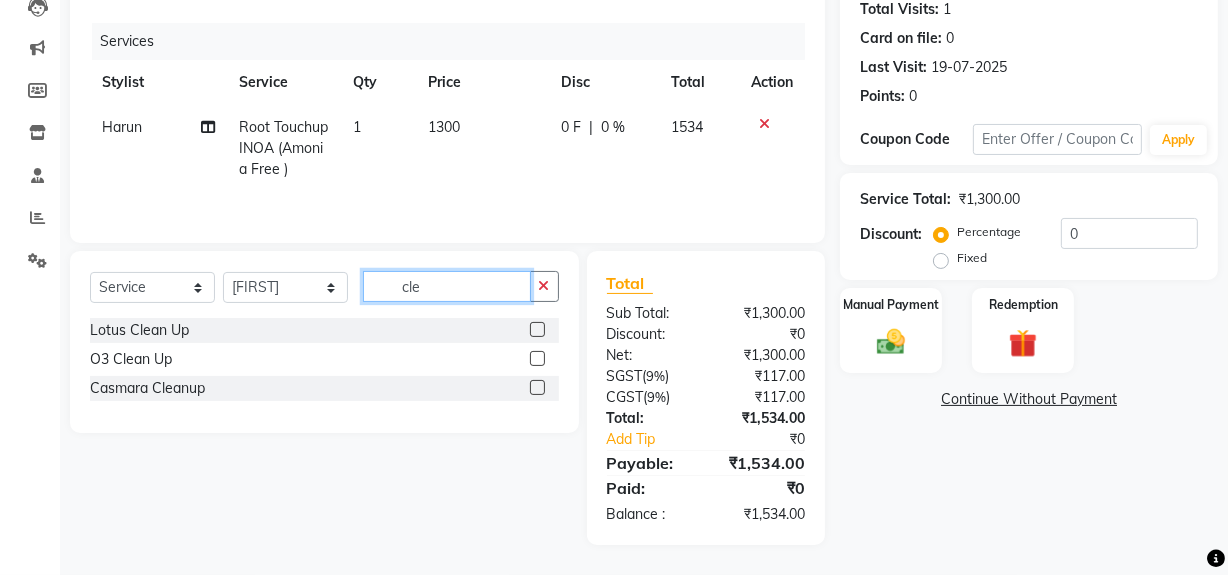 type on "cle" 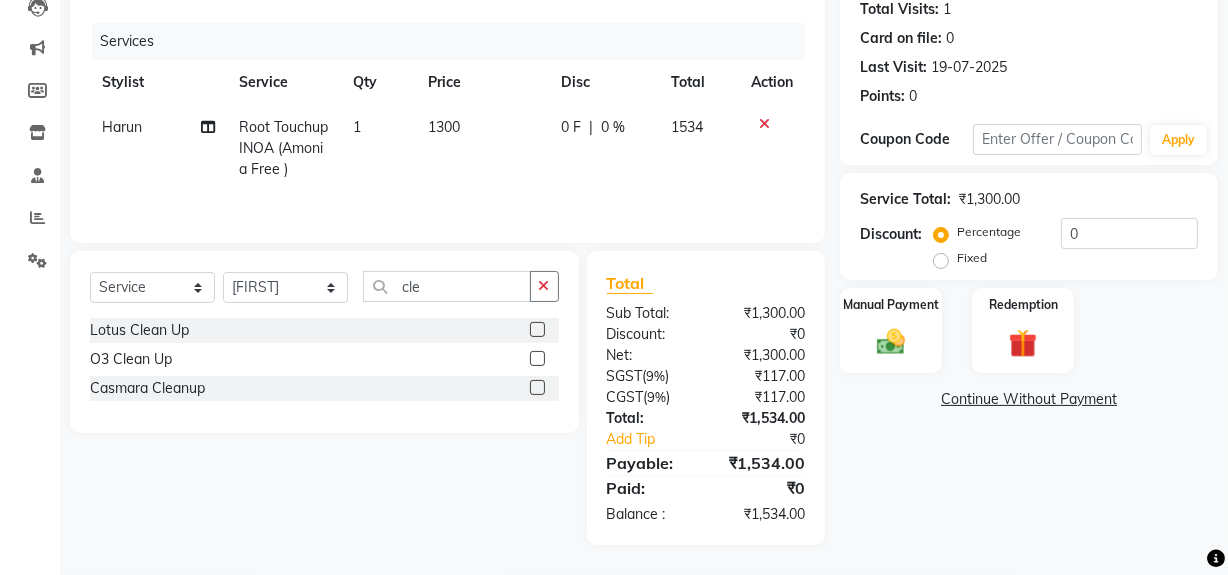 click 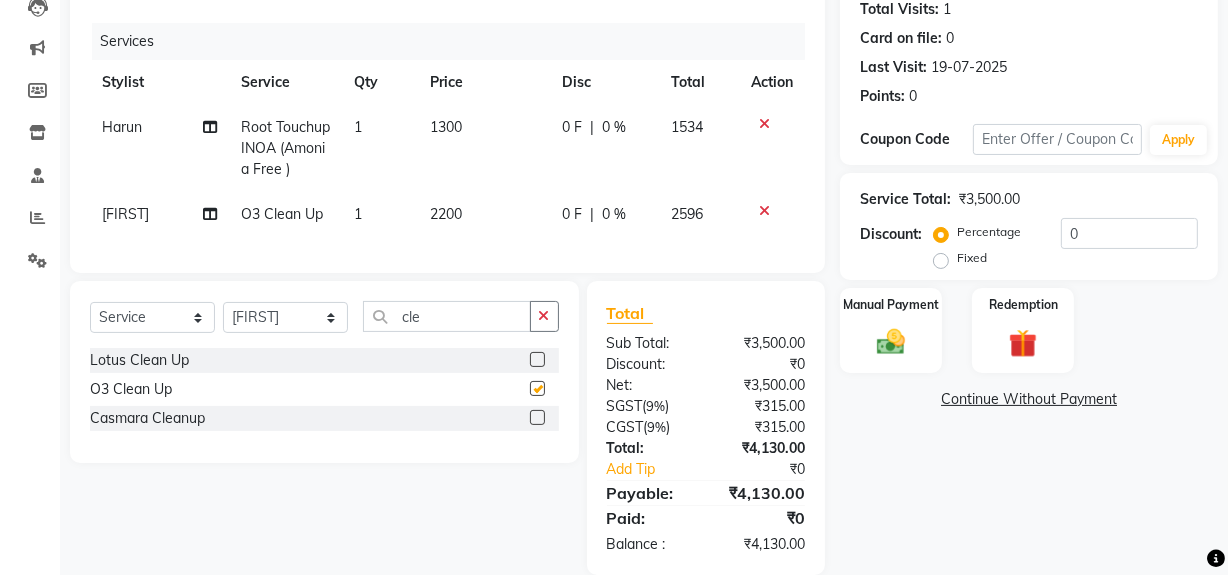 checkbox on "false" 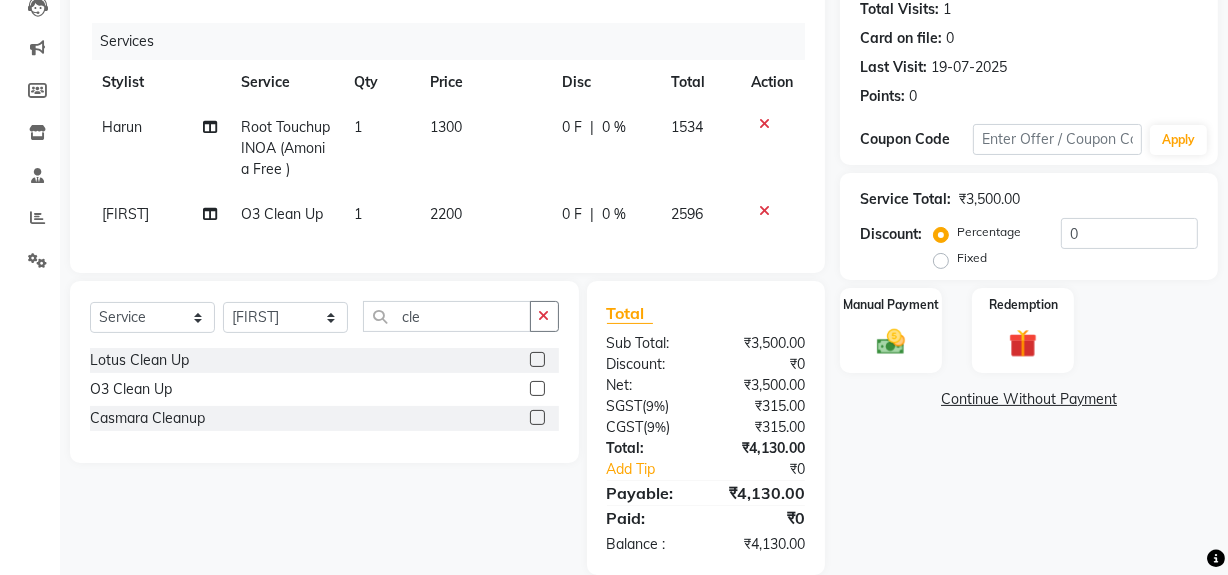 click on "2200" 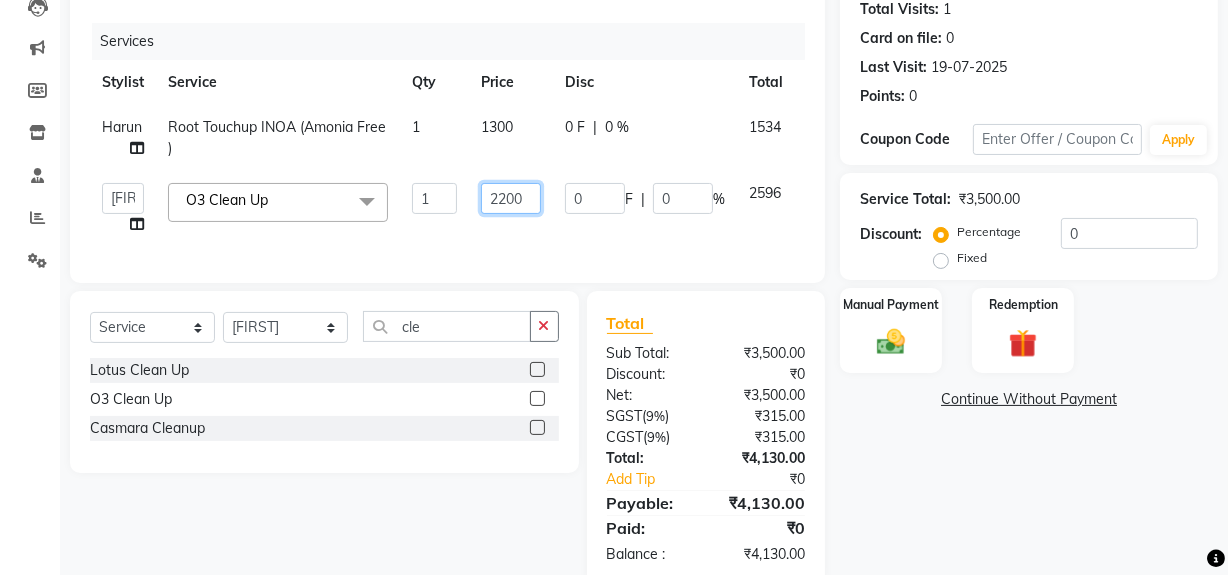 click on "2200" 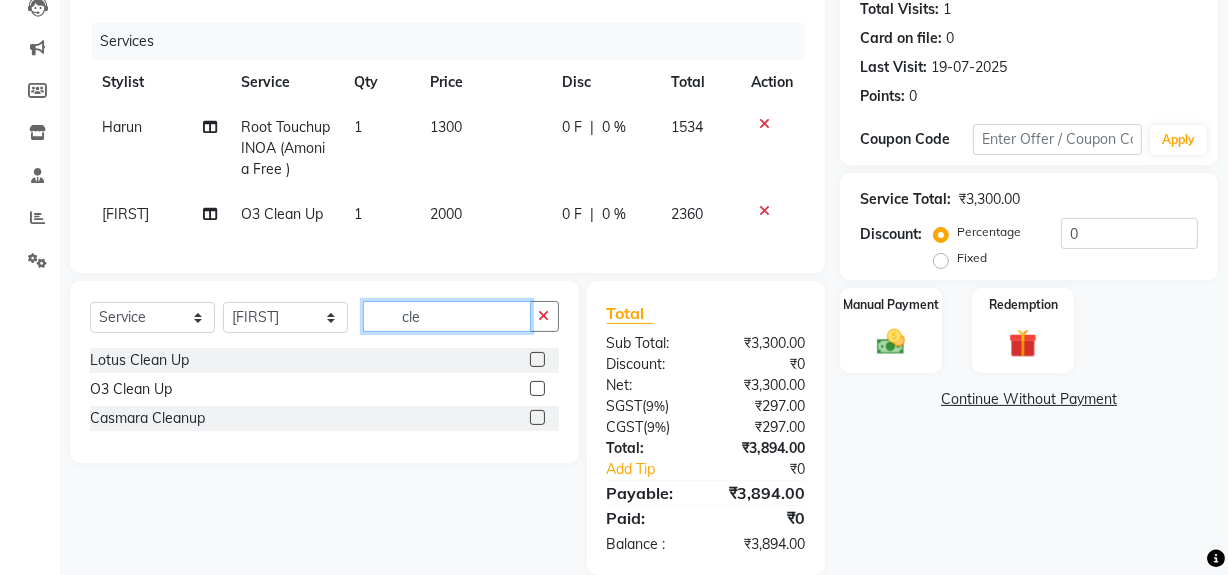 click on "cle" 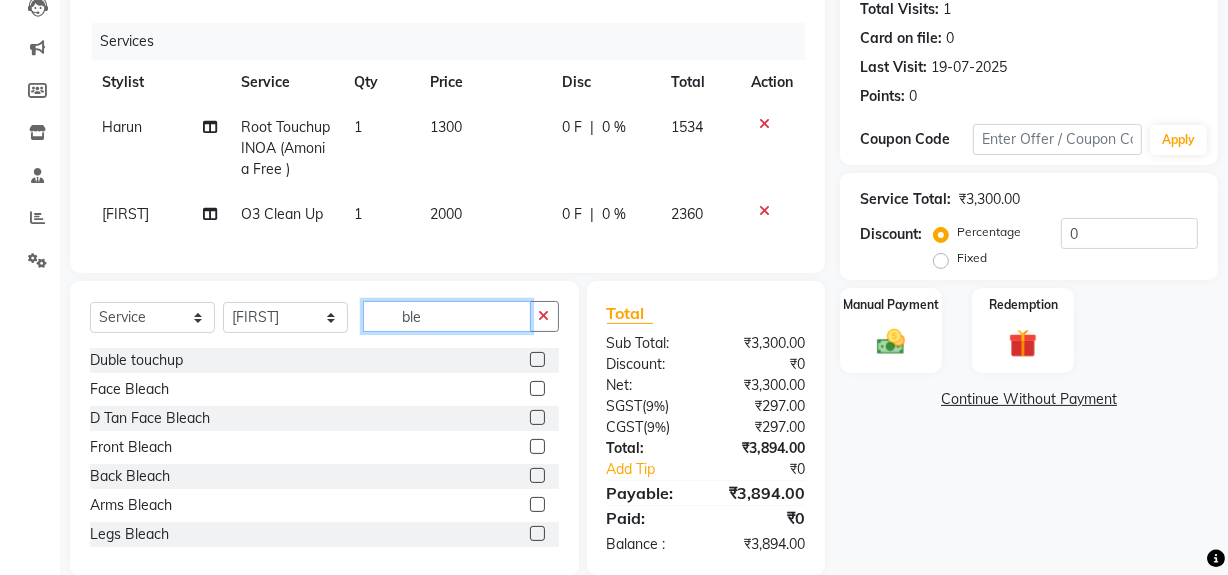 type on "ble" 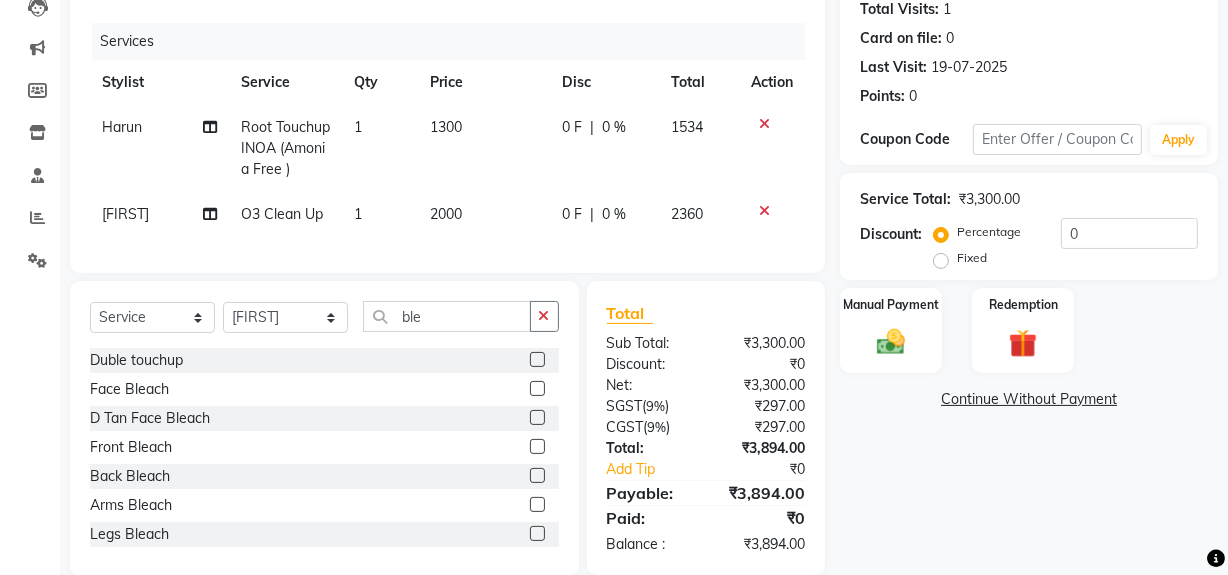 click 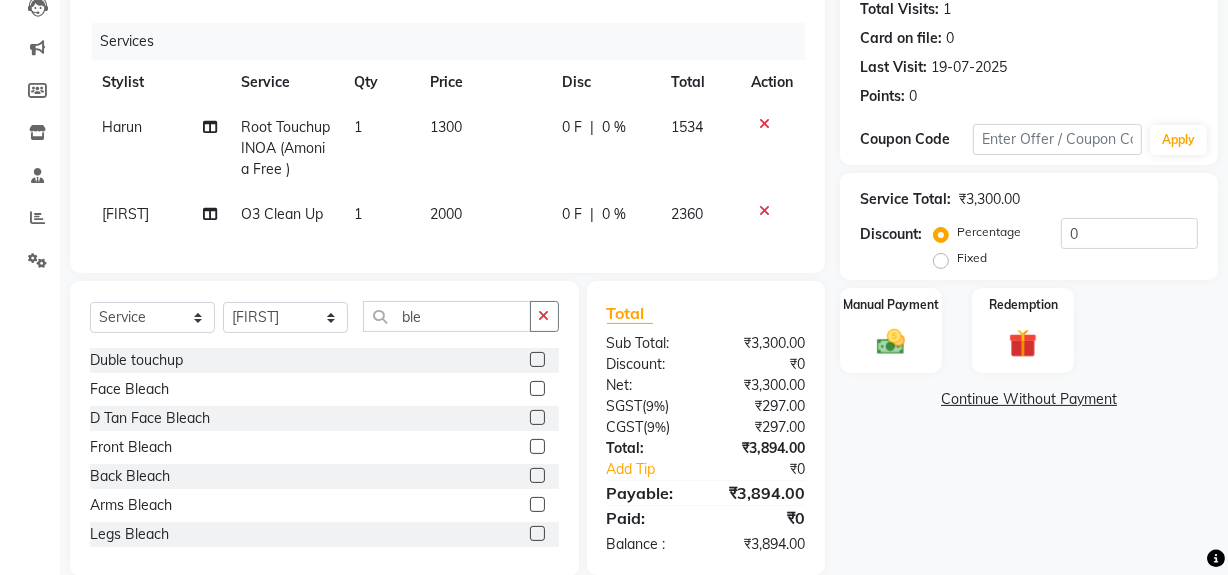 click at bounding box center [536, 389] 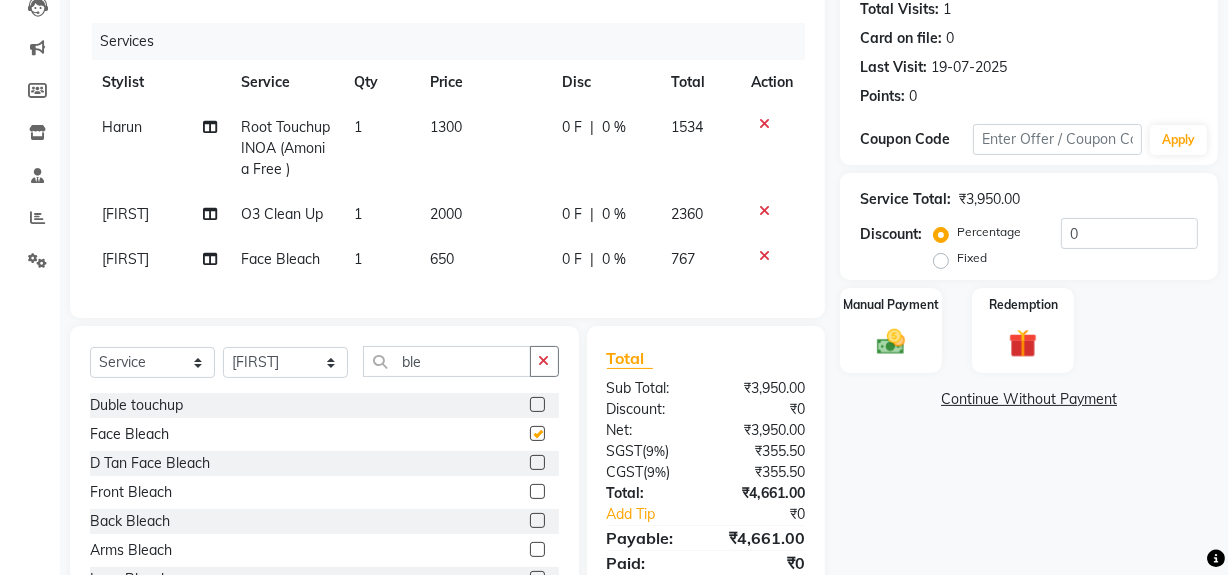 checkbox on "false" 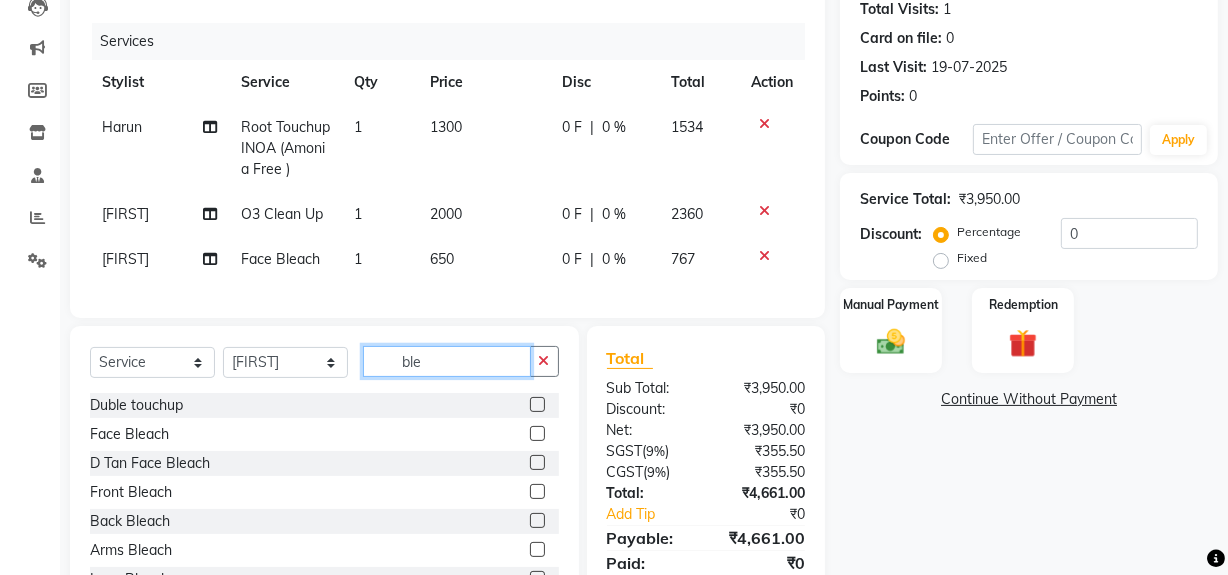click on "ble" 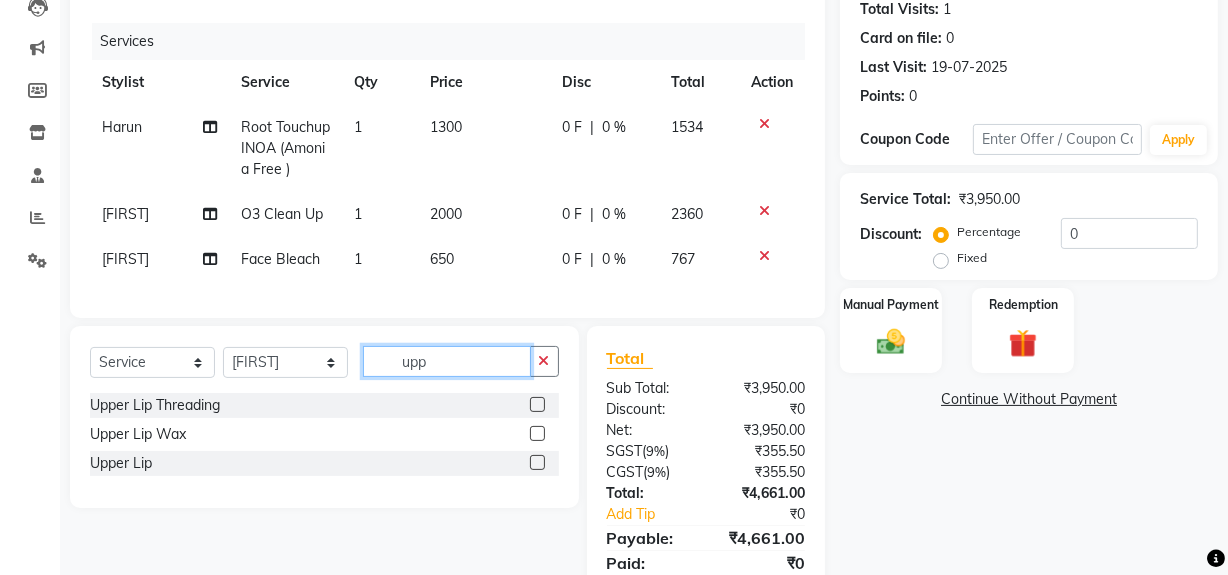 type on "upp" 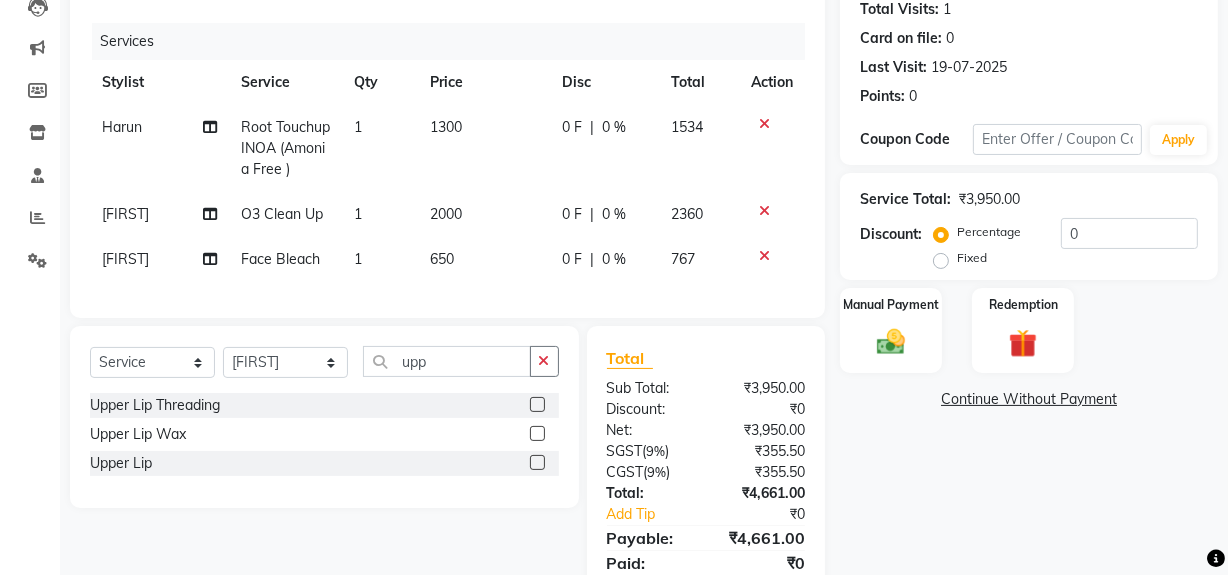 click 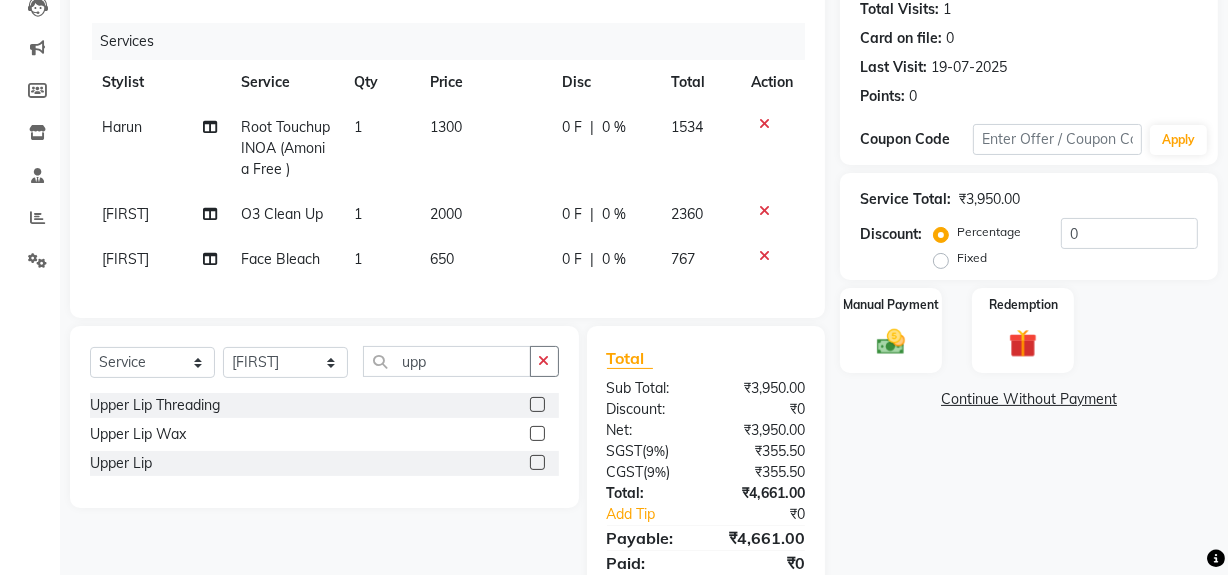 click at bounding box center (536, 405) 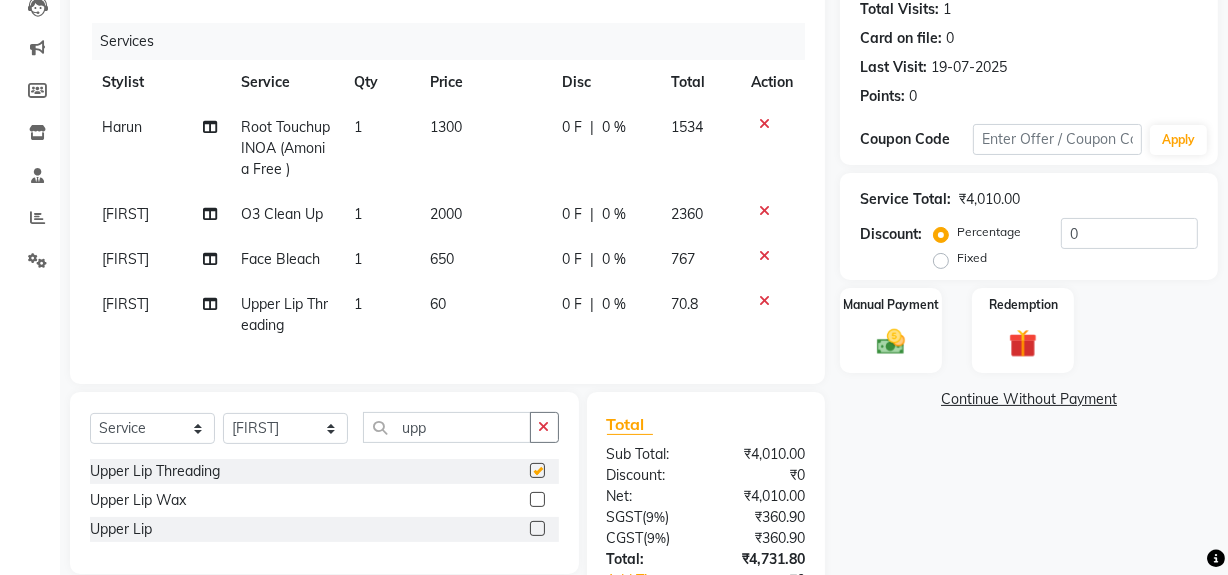 checkbox on "false" 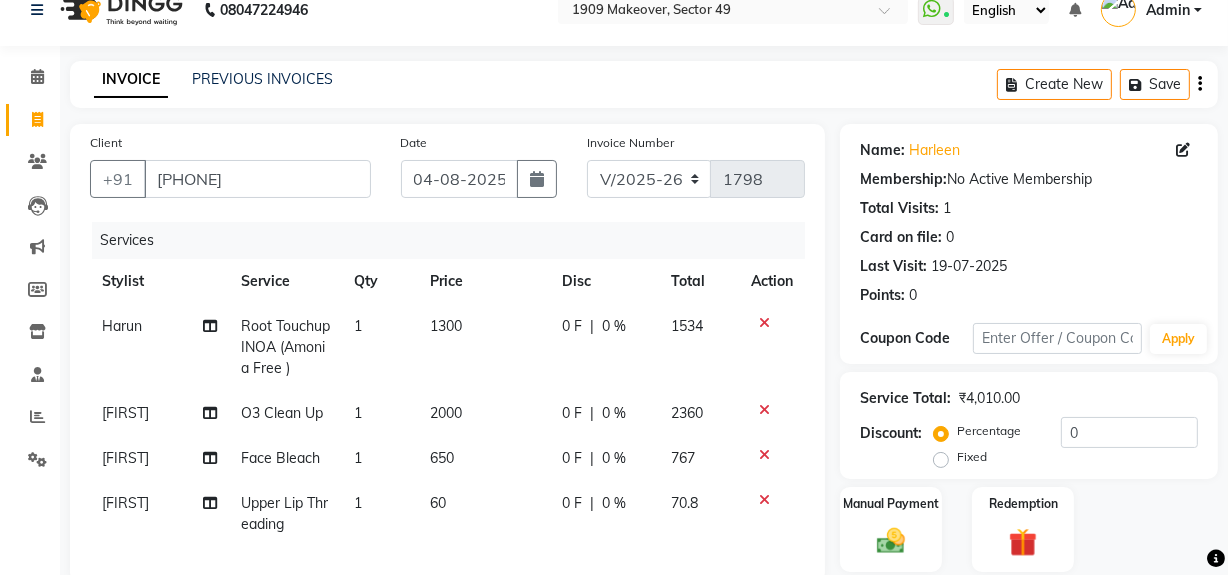scroll, scrollTop: 0, scrollLeft: 0, axis: both 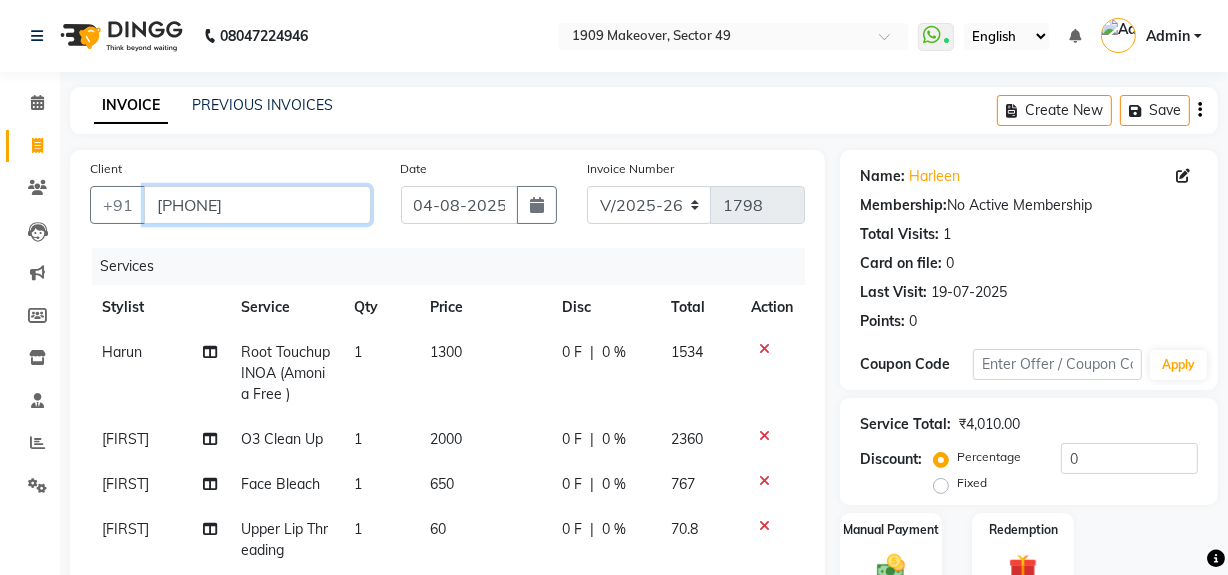 click on "[PHONE]" at bounding box center [257, 205] 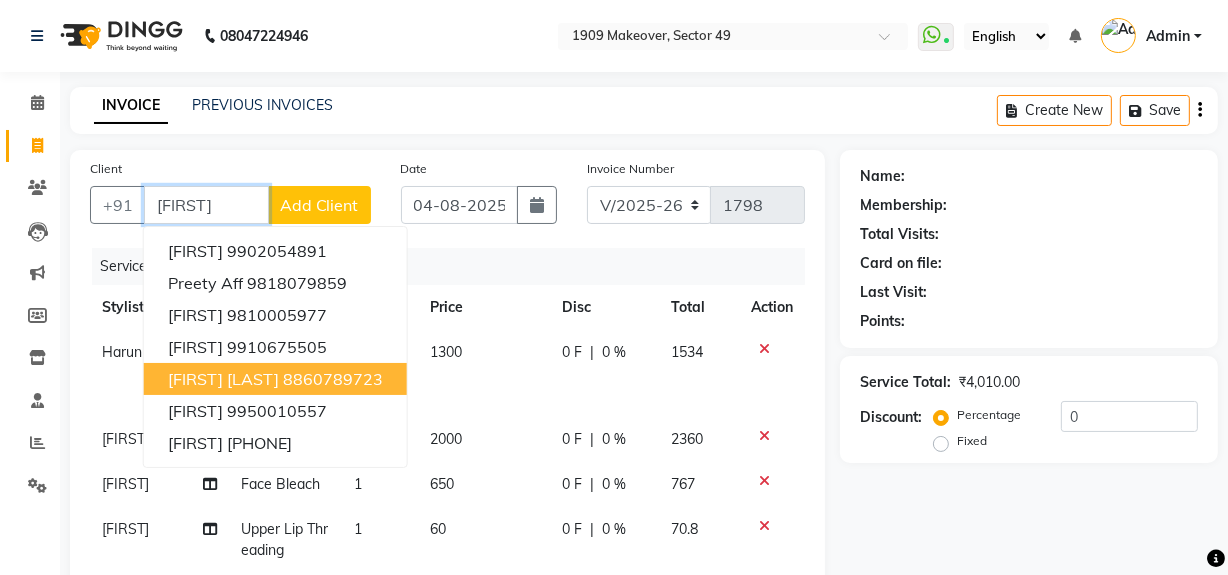 click on "8860789723" at bounding box center [333, 379] 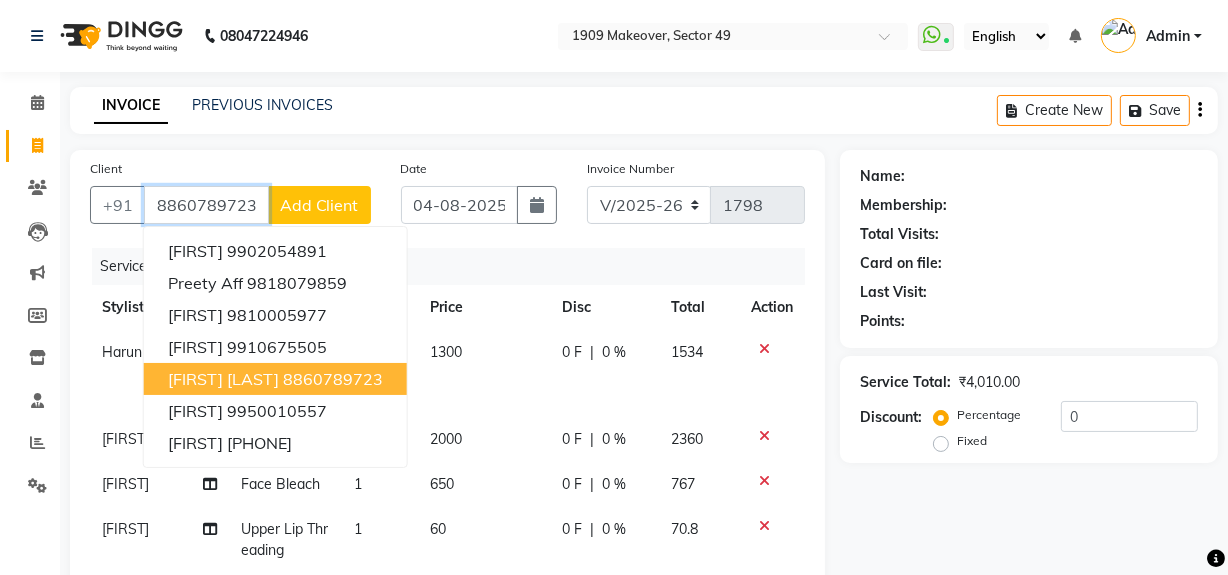type on "8860789723" 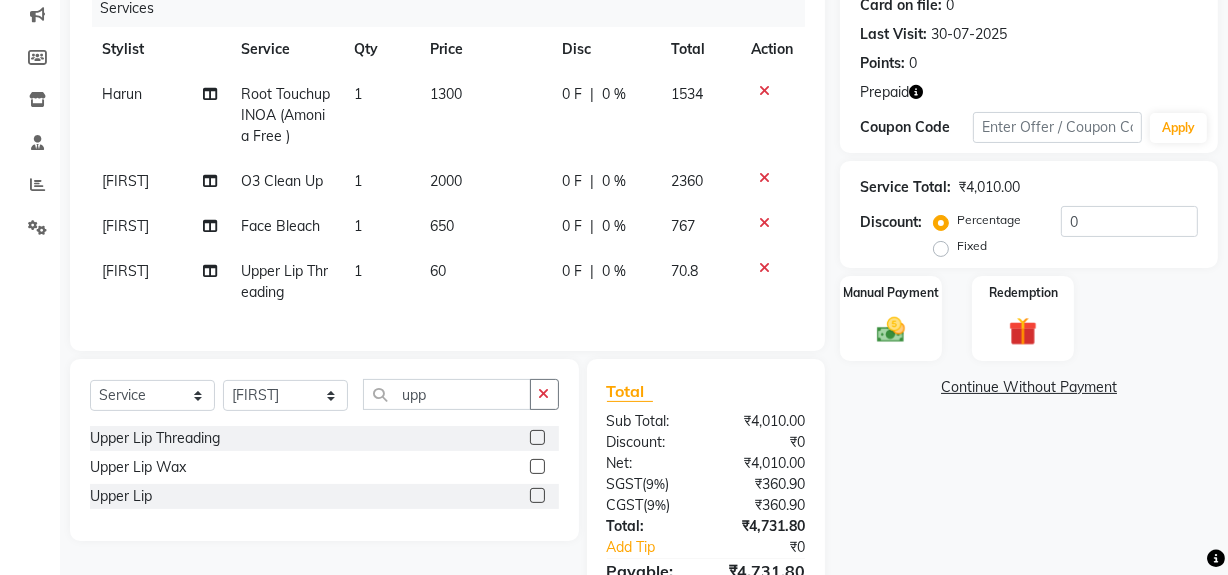 scroll, scrollTop: 264, scrollLeft: 0, axis: vertical 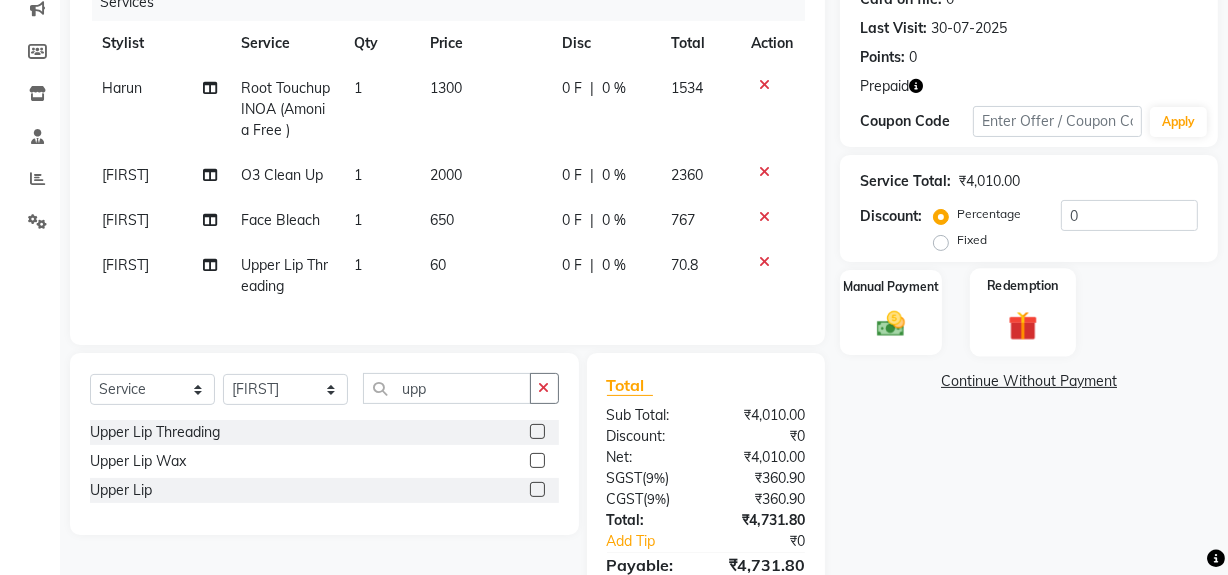 click on "Redemption" 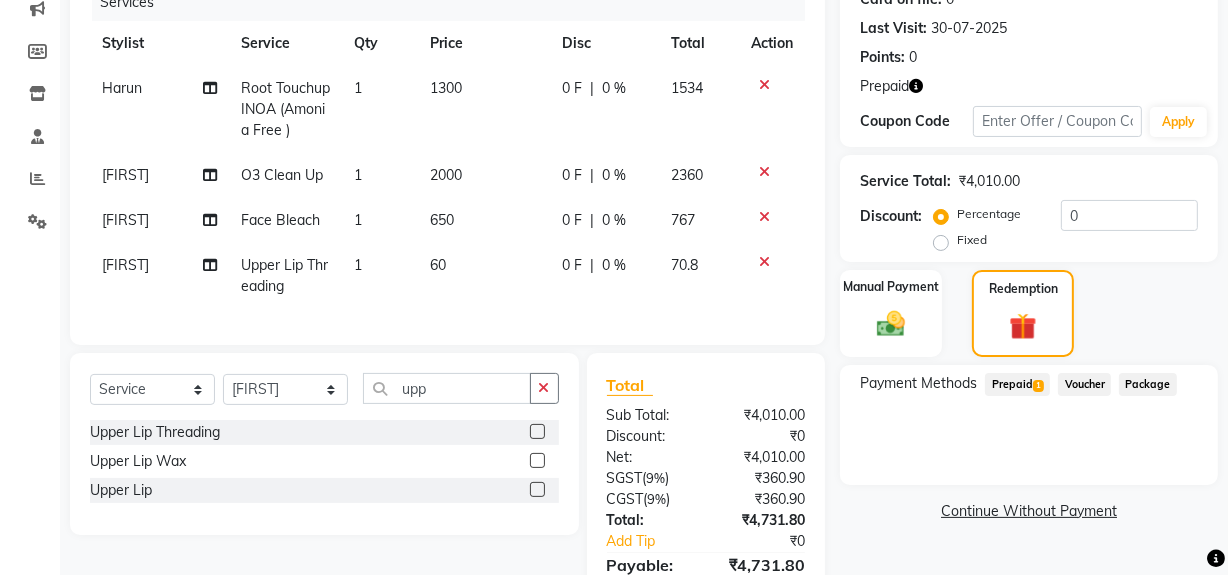 click on "Prepaid  1" 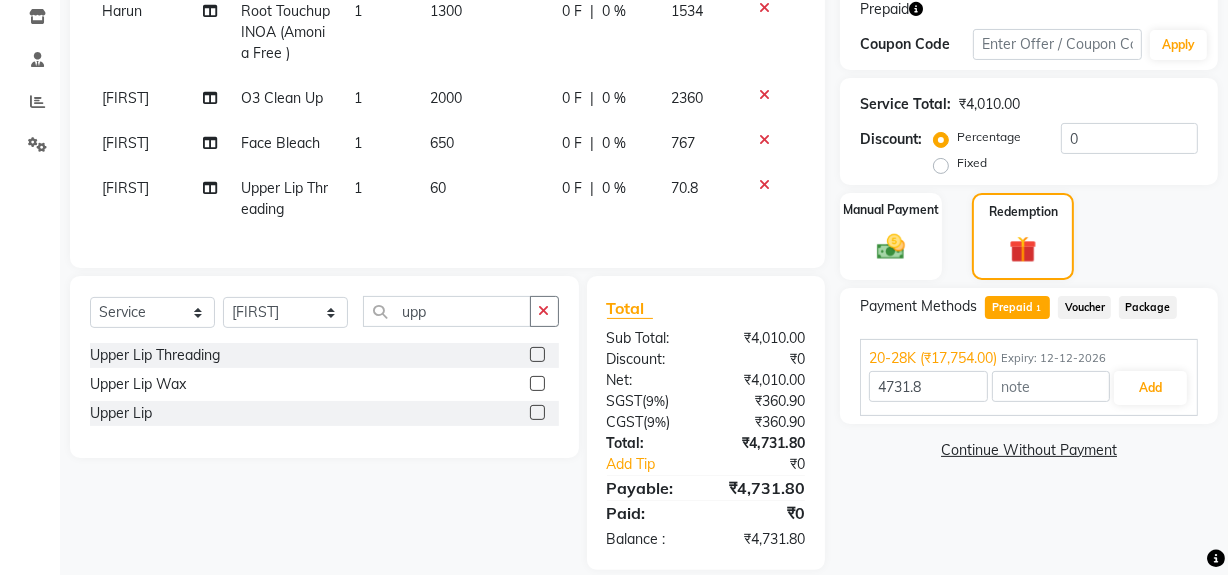 scroll, scrollTop: 380, scrollLeft: 0, axis: vertical 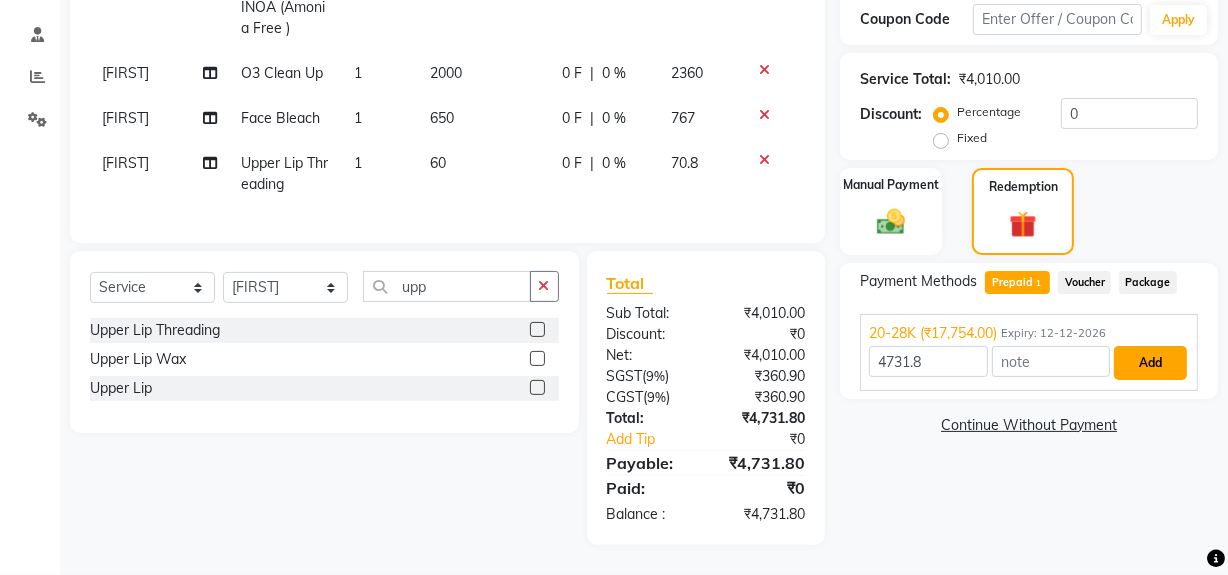 click on "Add" at bounding box center [1150, 363] 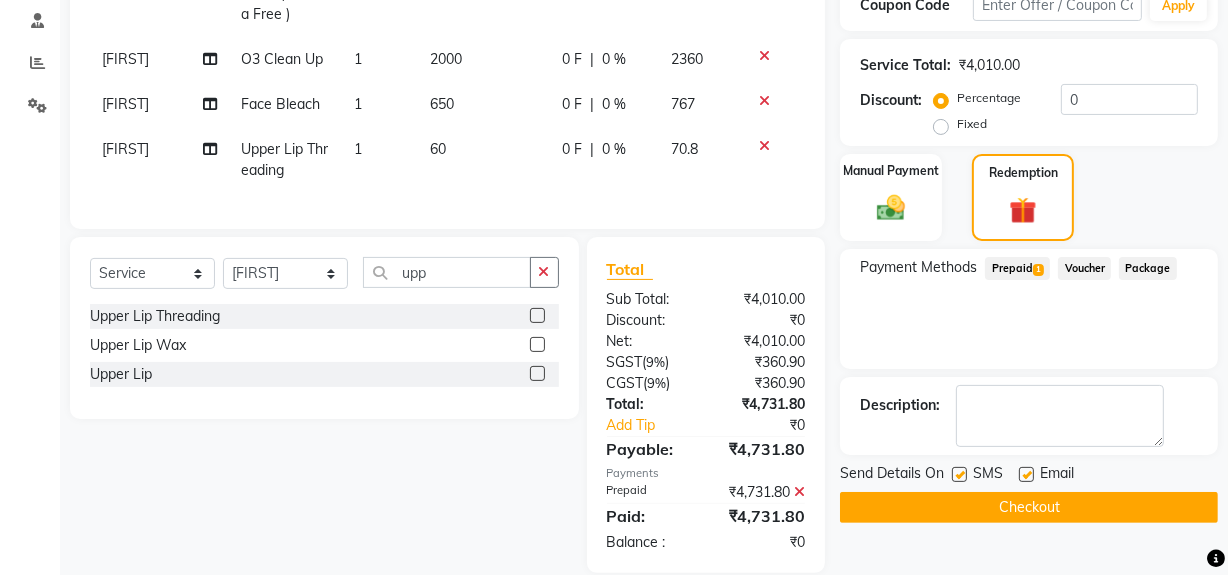 click on "Checkout" 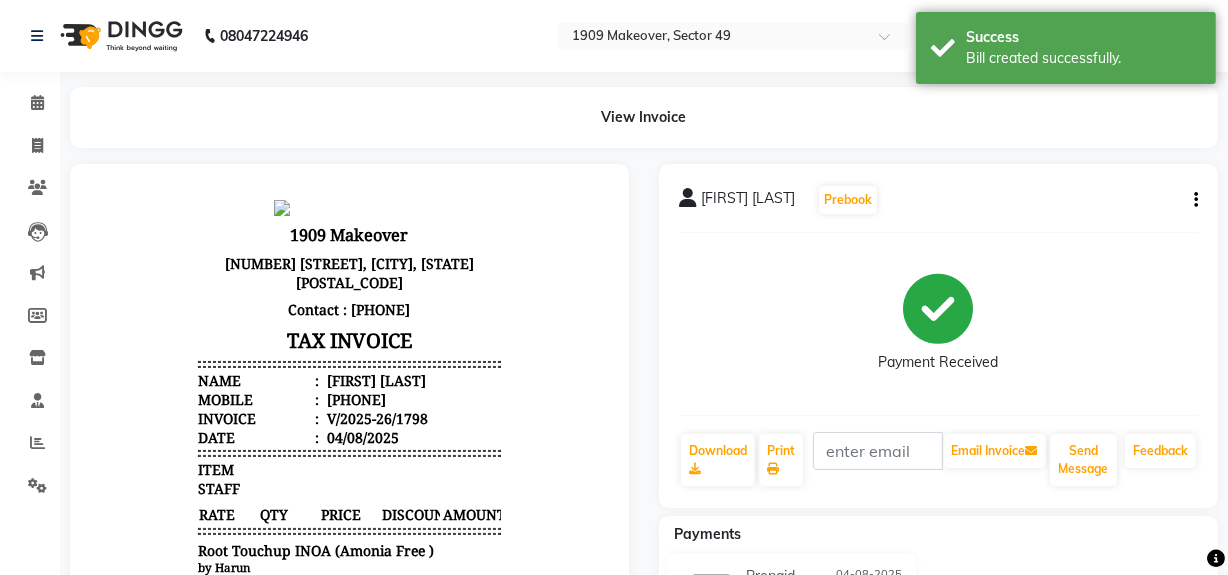scroll, scrollTop: 0, scrollLeft: 0, axis: both 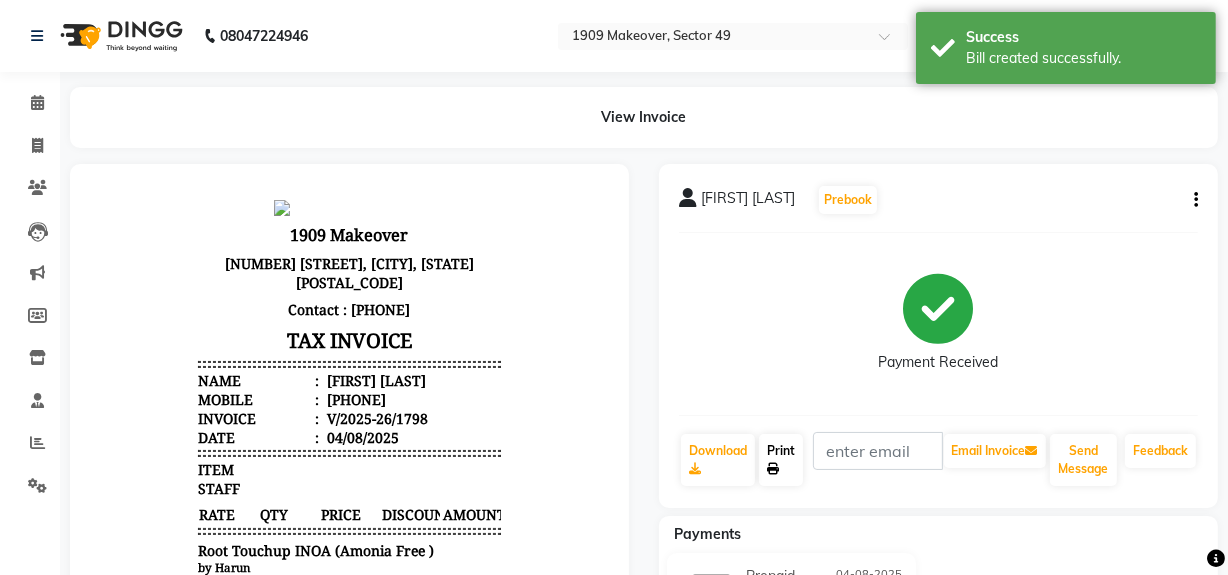 click on "Print" 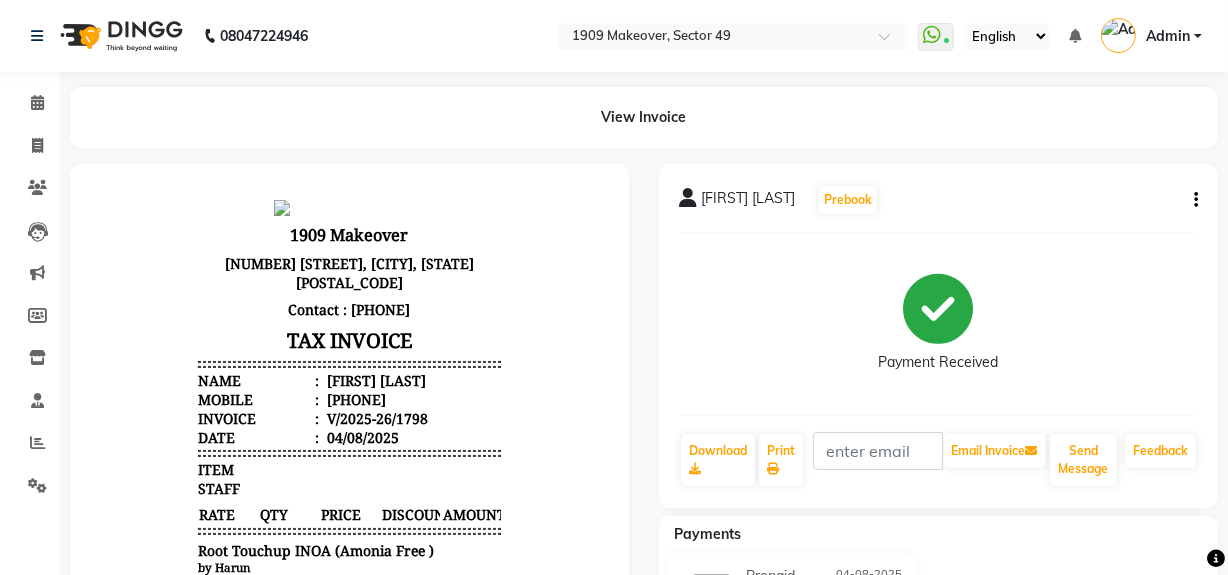 click on "[FIRST] [LAST]  Prebook   Payment Received  Download  Print   Email Invoice   Send Message Feedback" 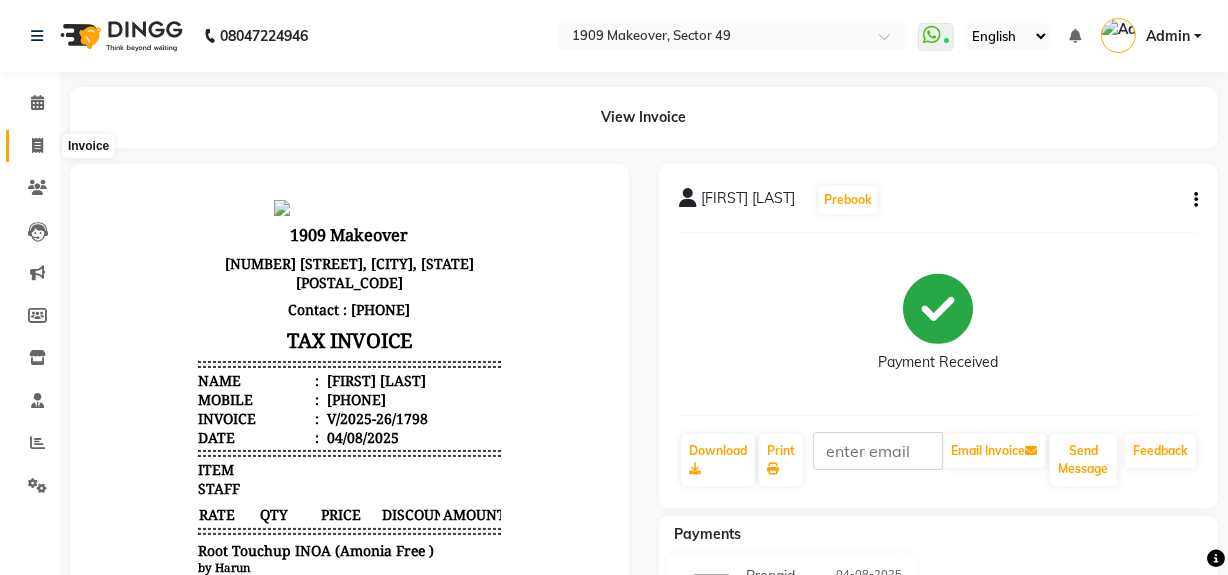 click 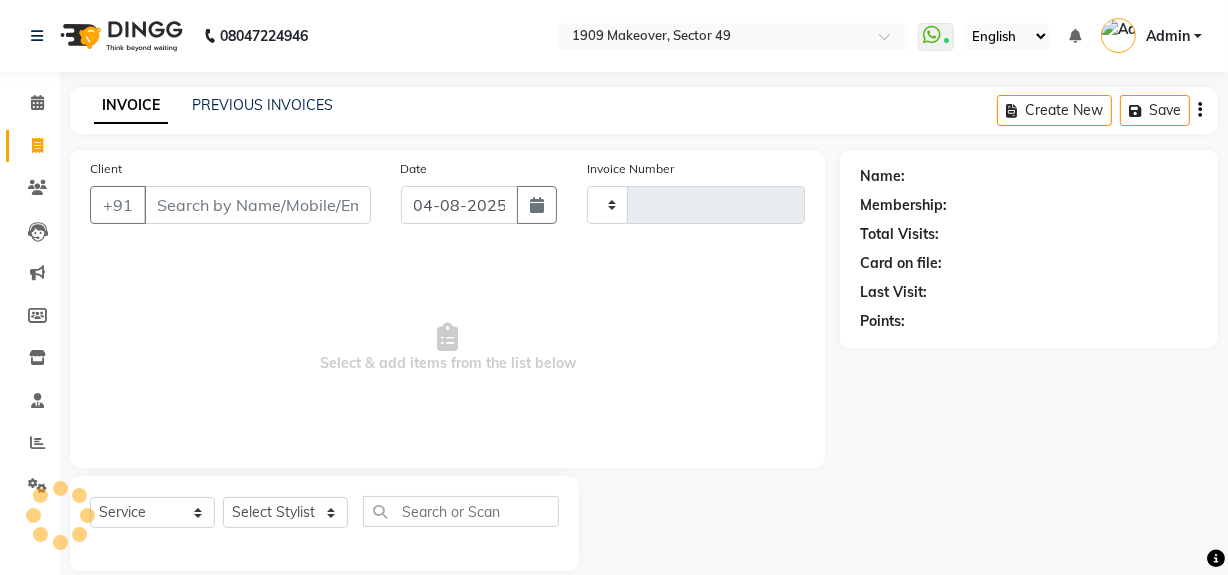 type on "1799" 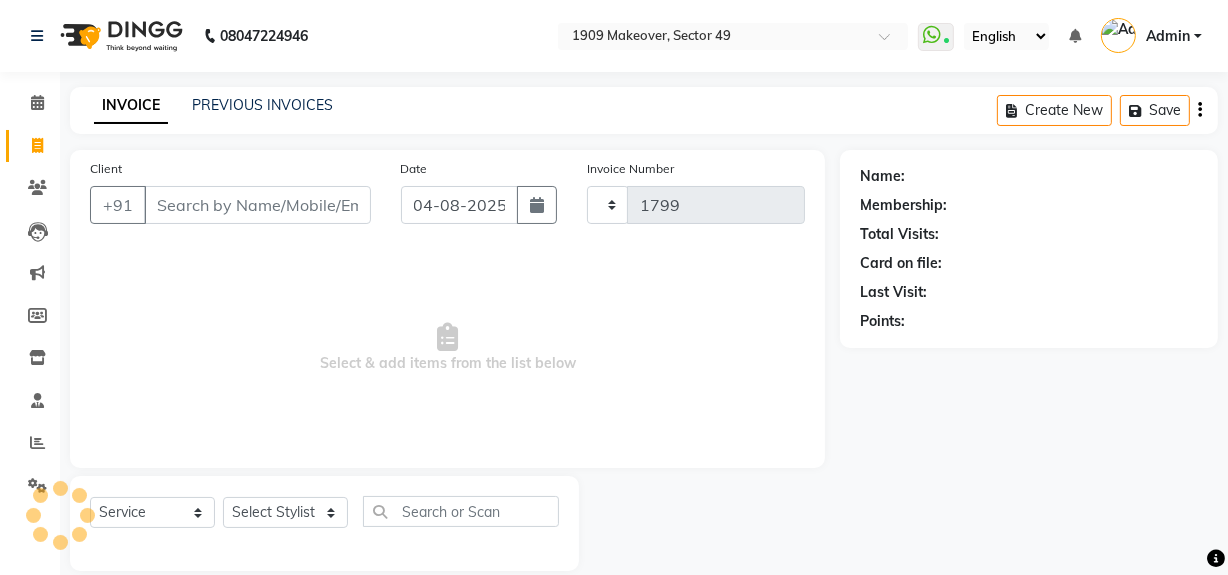 scroll, scrollTop: 26, scrollLeft: 0, axis: vertical 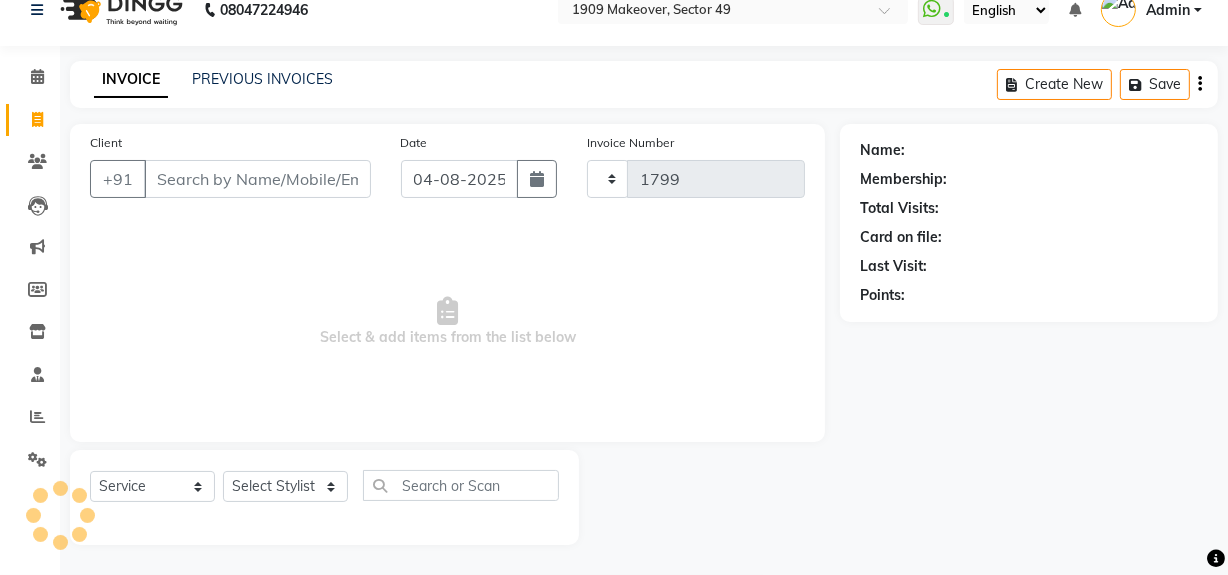 select on "6923" 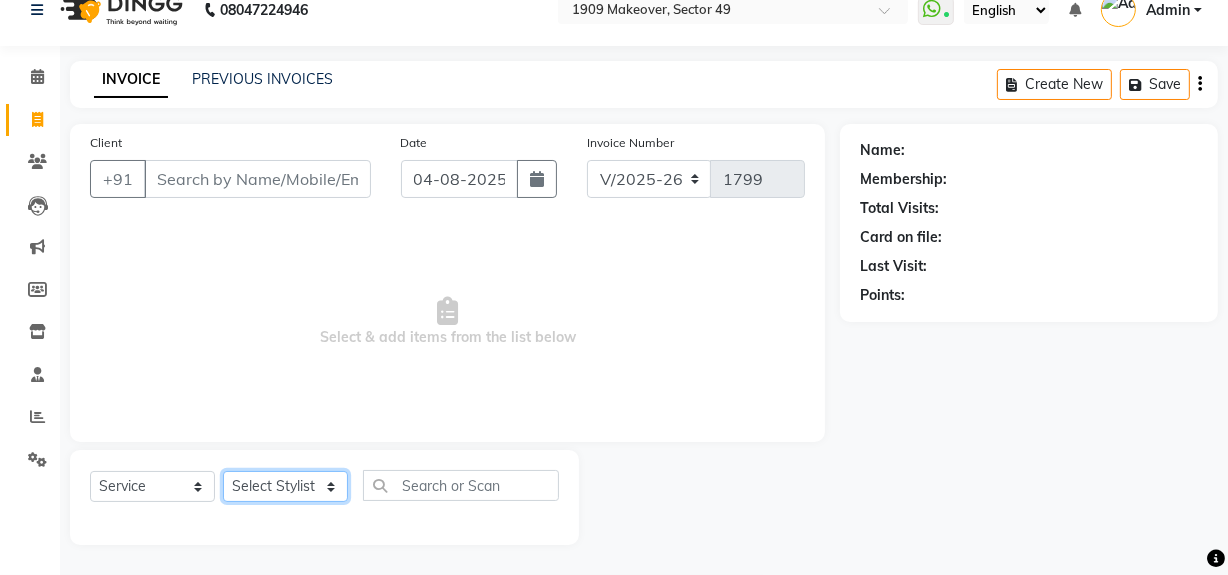 click on "Select Stylist Abdul Ahmed Arif Harun House Sale Jyoti Nisha Rehaan Ujjwal Umesh Veer vikram mehta Vishal" 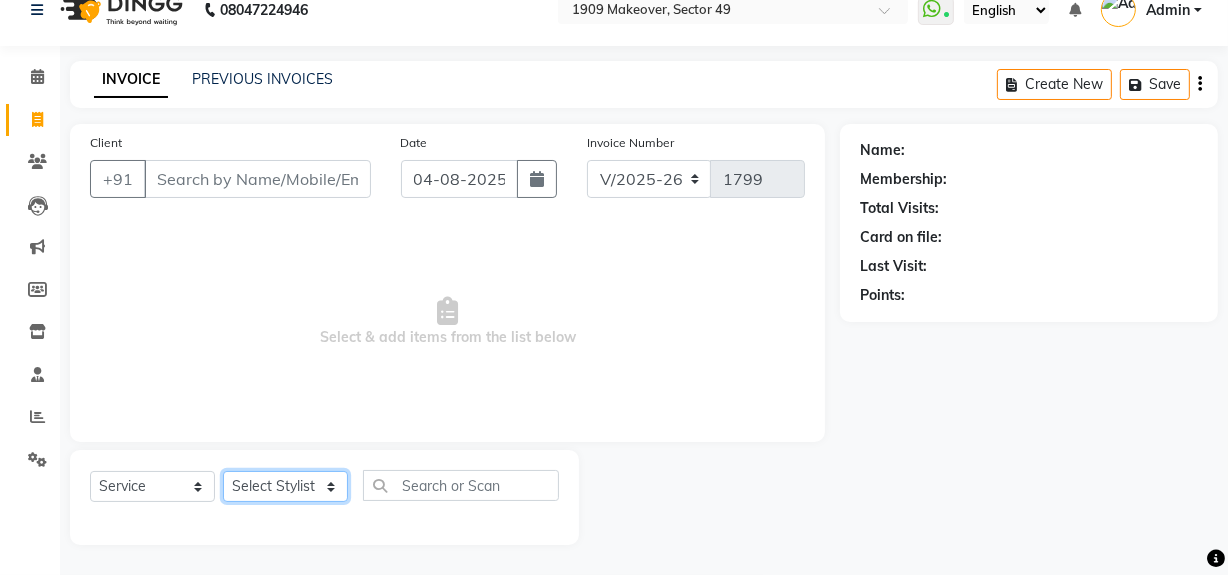 select on "57119" 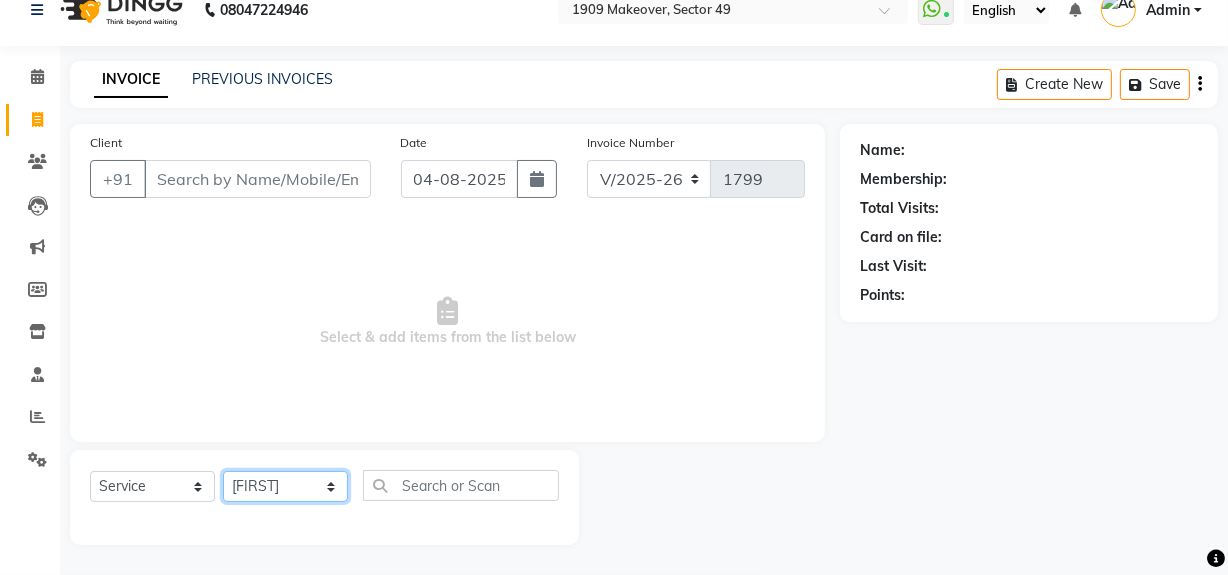 click on "Select Stylist Abdul Ahmed Arif Harun House Sale Jyoti Nisha Rehaan Ujjwal Umesh Veer vikram mehta Vishal" 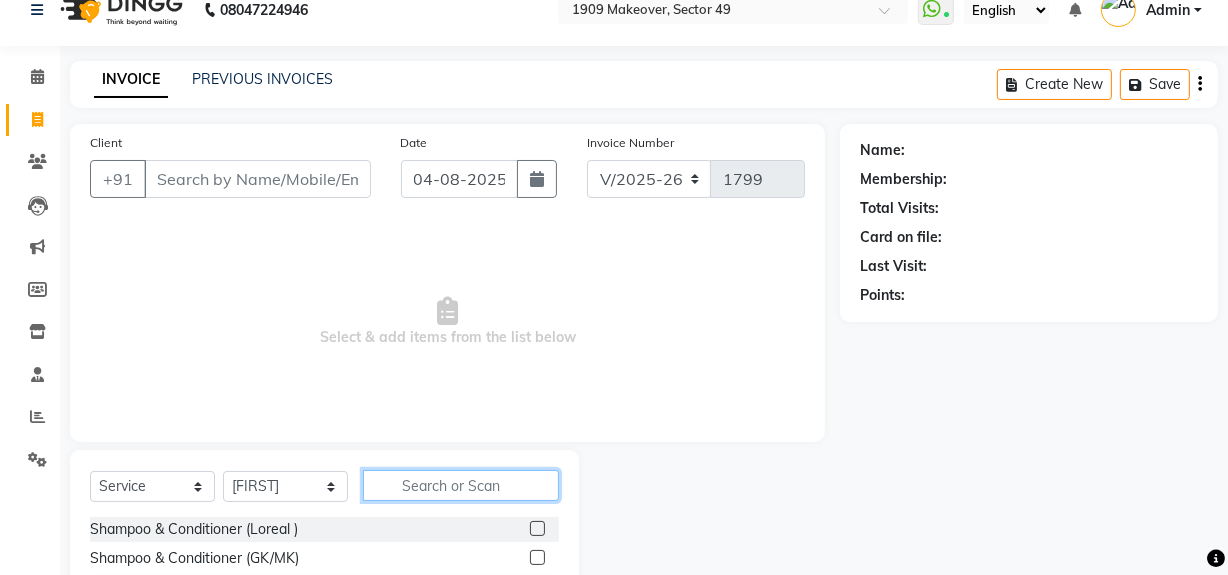 click 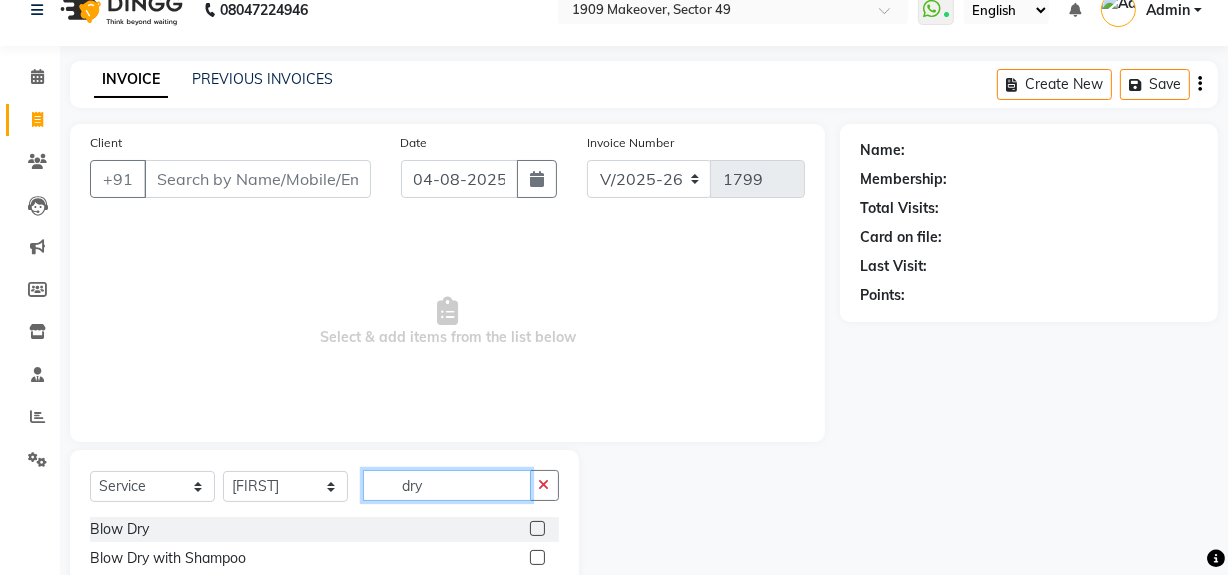 type on "dry" 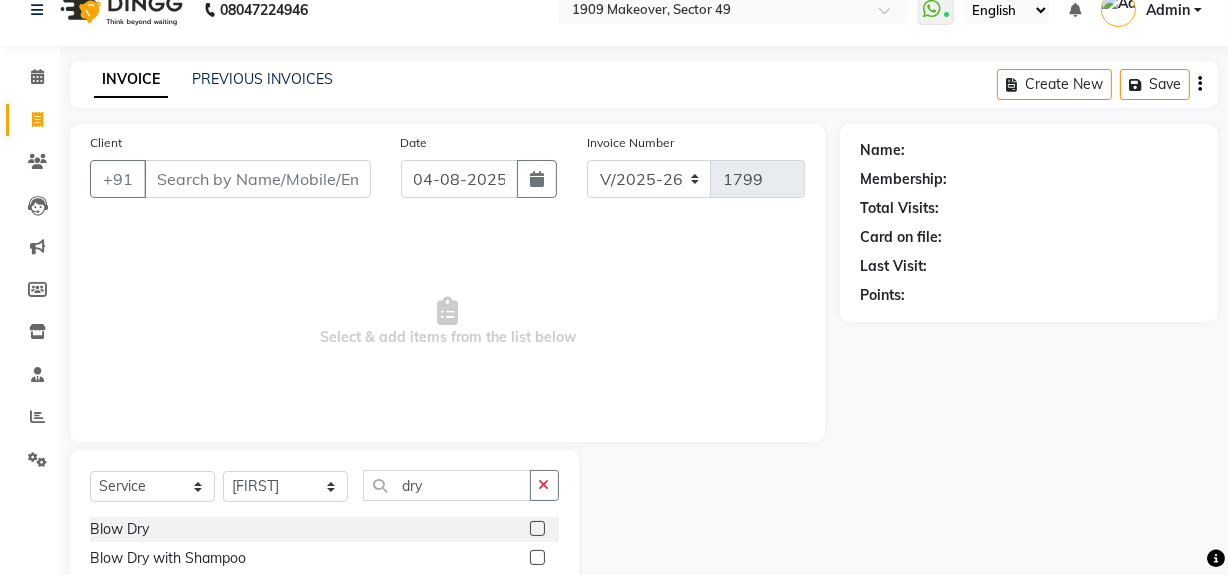 click 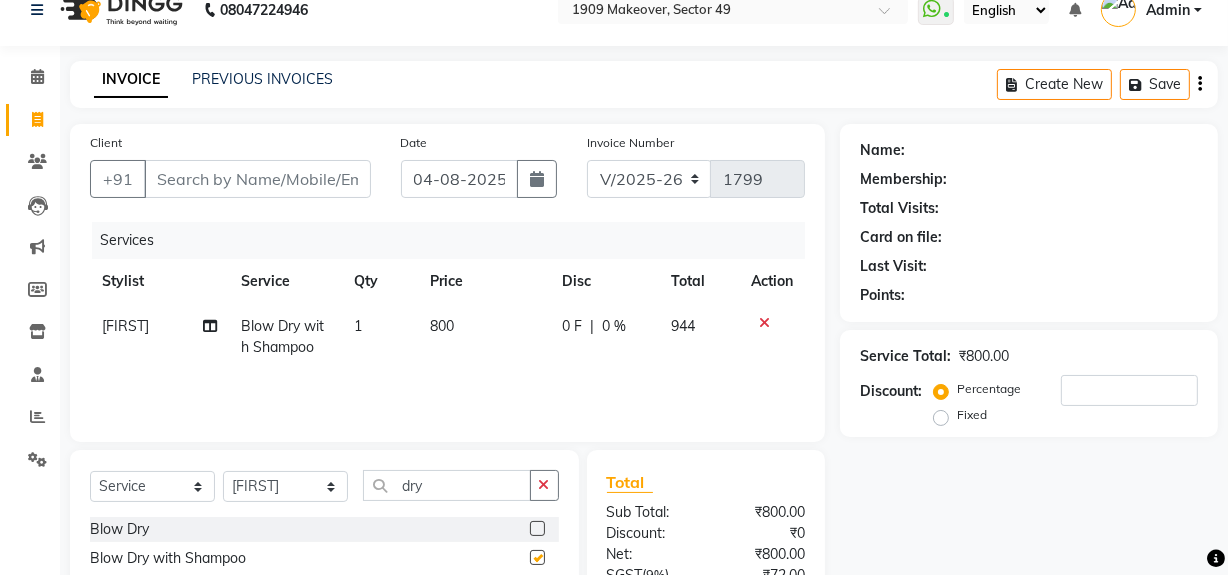 checkbox on "false" 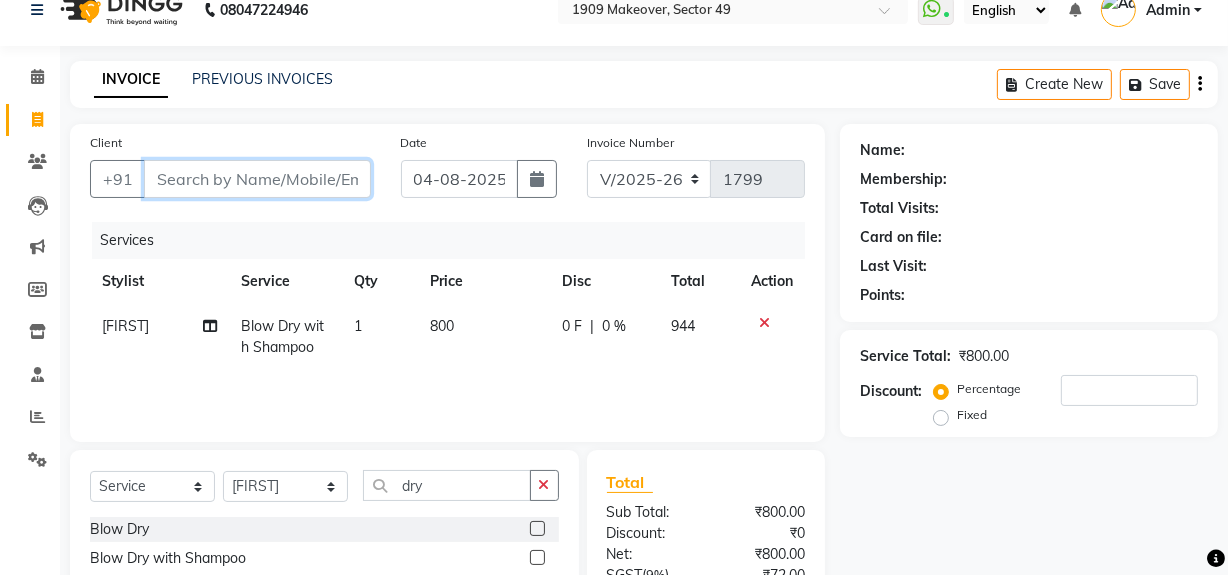 click on "Client" at bounding box center [257, 179] 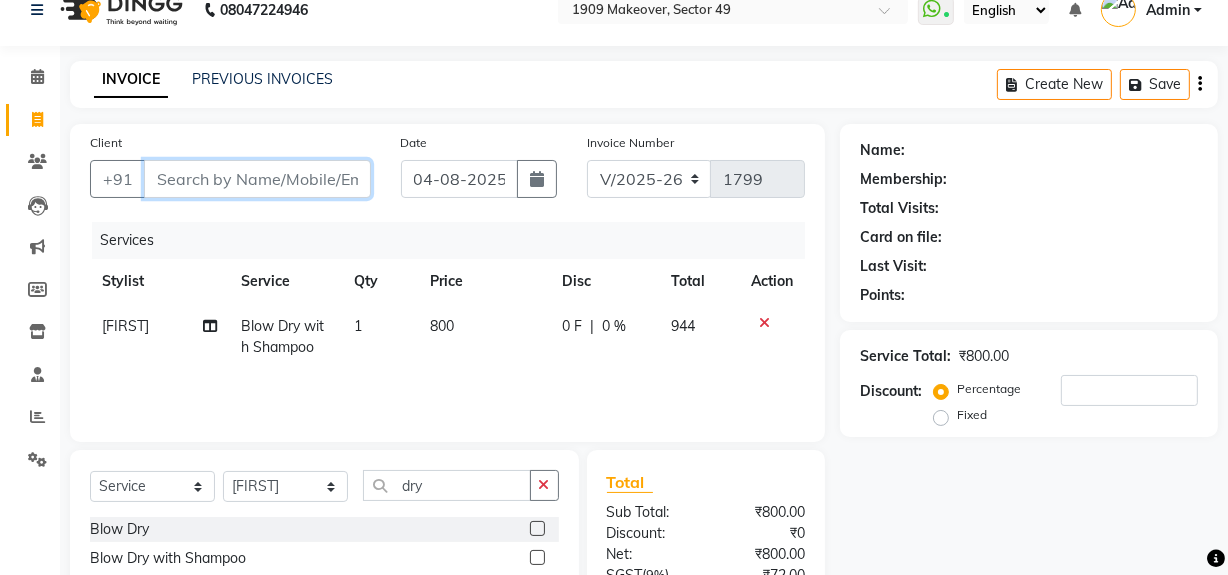 type on "h" 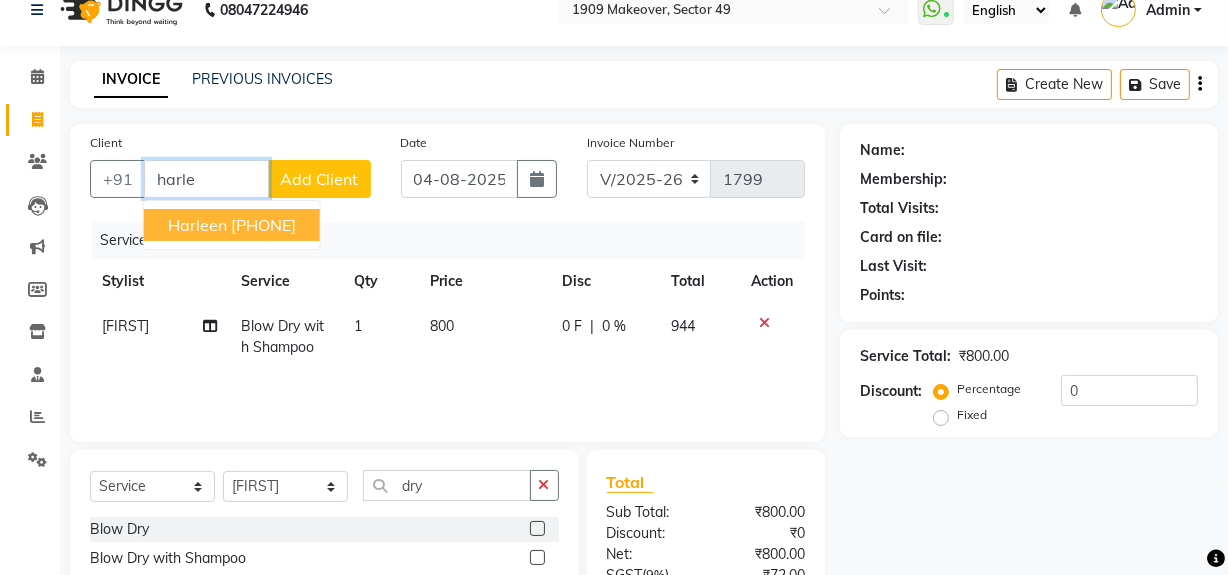 click on "[PHONE]" at bounding box center [263, 225] 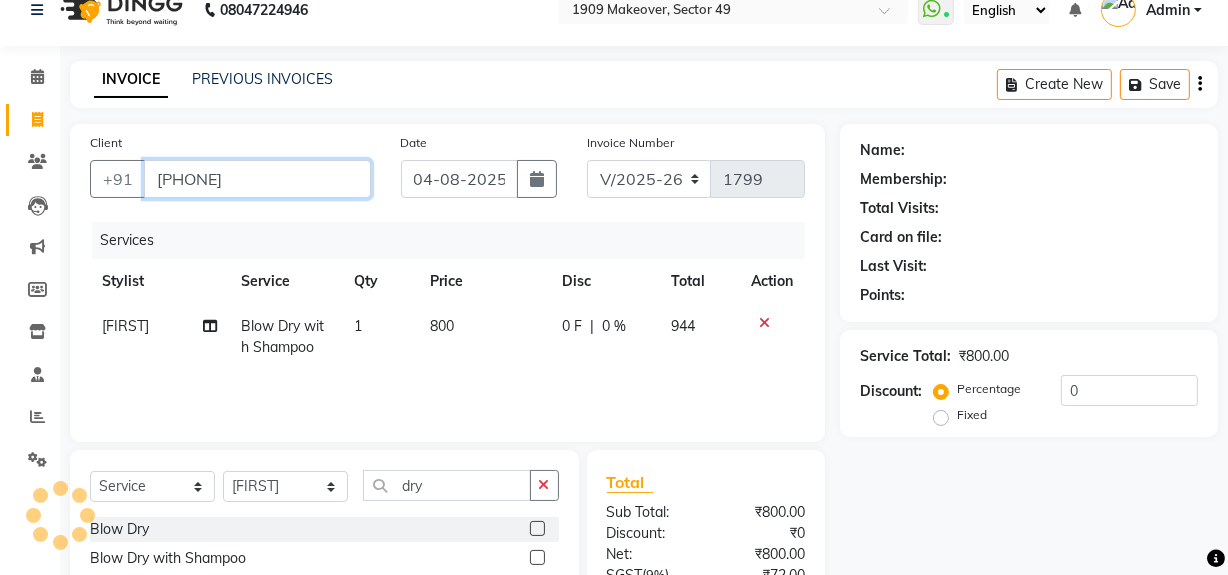 type on "[PHONE]" 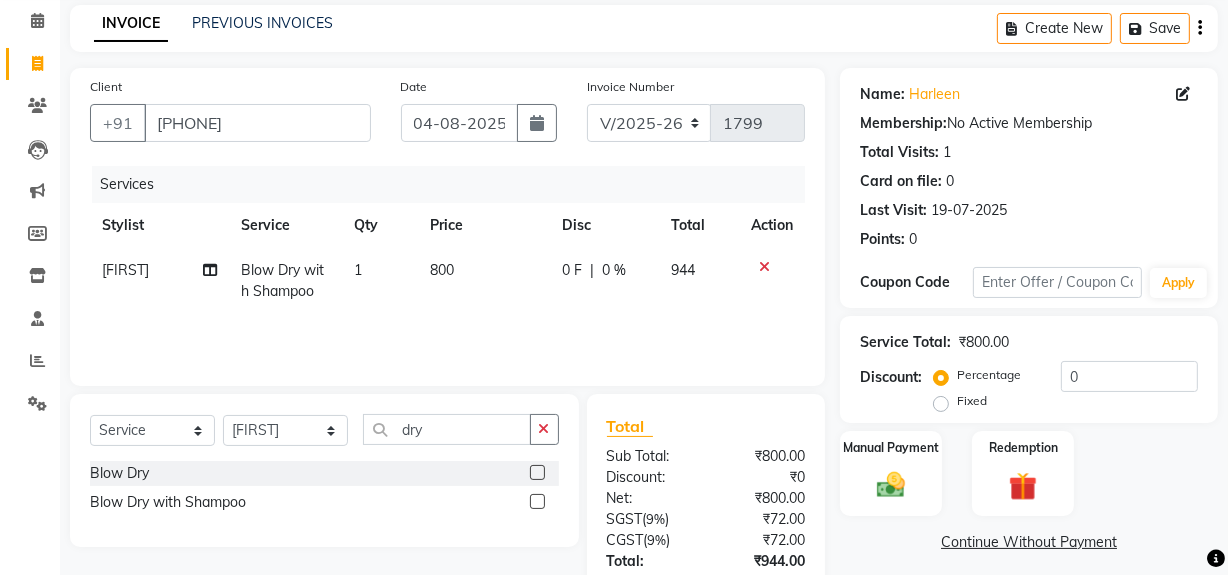 scroll, scrollTop: 225, scrollLeft: 0, axis: vertical 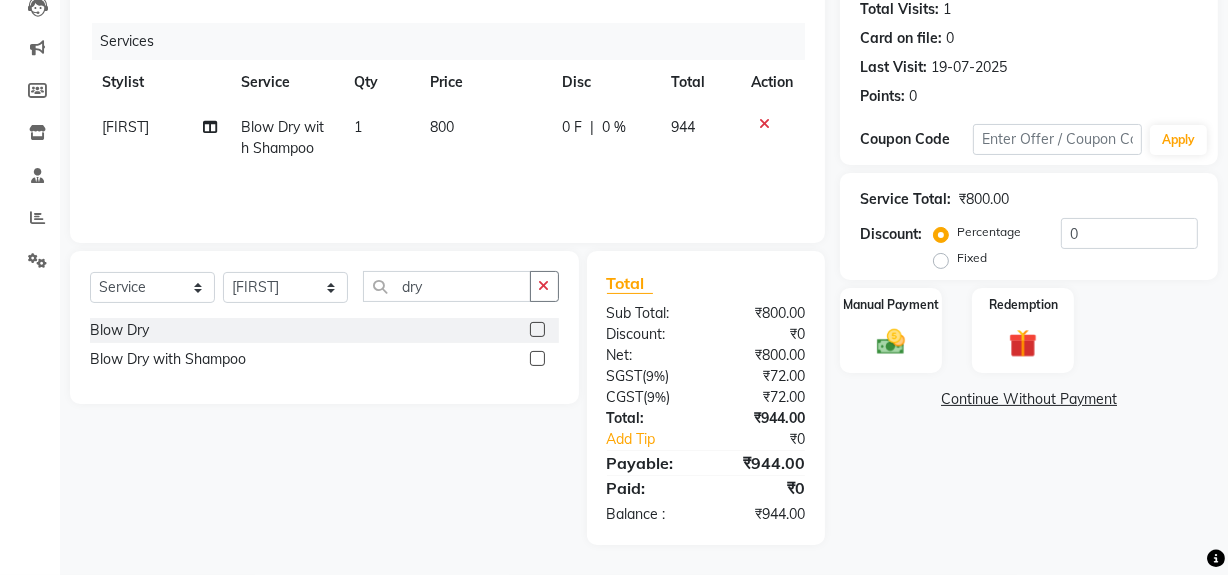 click on "Name: [FIRST]  Membership:  No Active Membership  Total Visits:  1 Card on file:  0 Last Visit:   [DATE] Points:   0  Coupon Code Apply Service Total:  ₹800.00  Discount:  Percentage   Fixed  0 Manual Payment Redemption  Continue Without Payment" 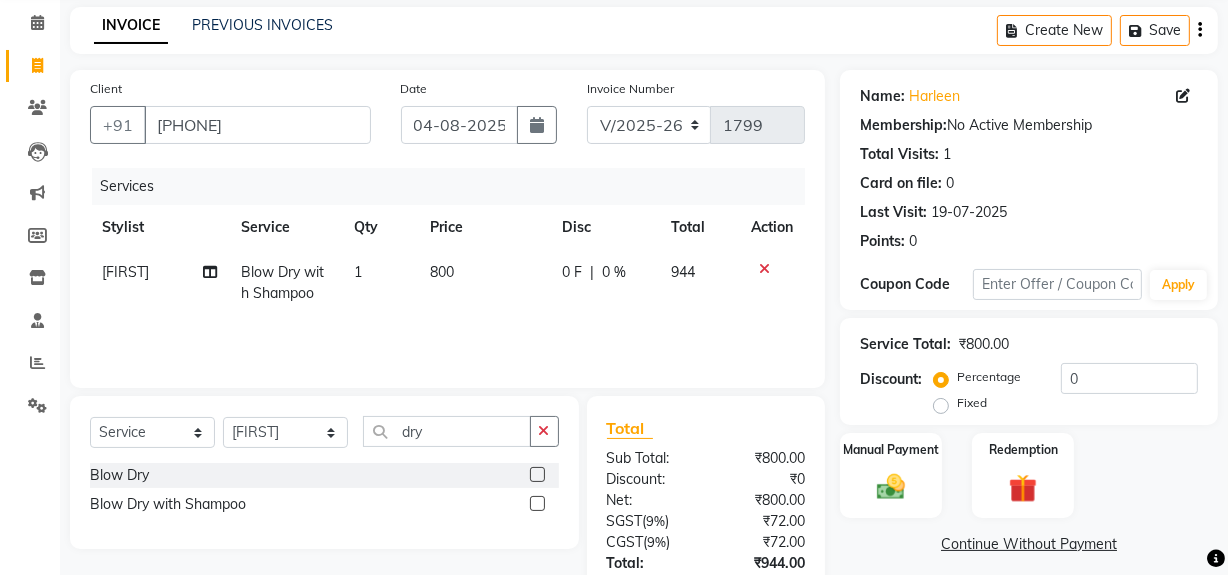 scroll, scrollTop: 68, scrollLeft: 0, axis: vertical 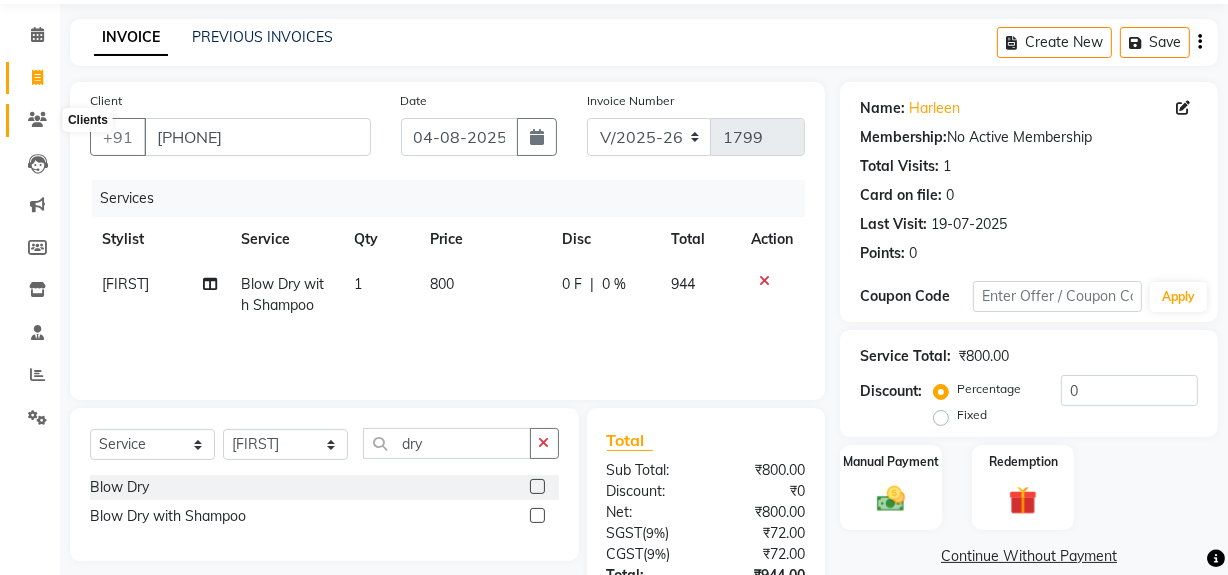 click 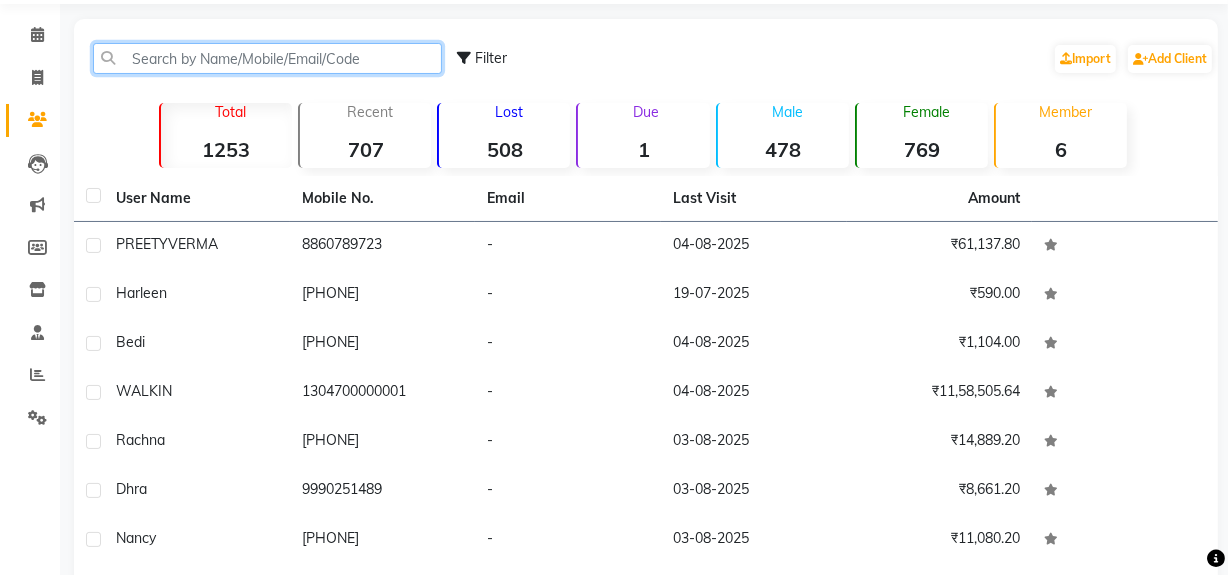 click 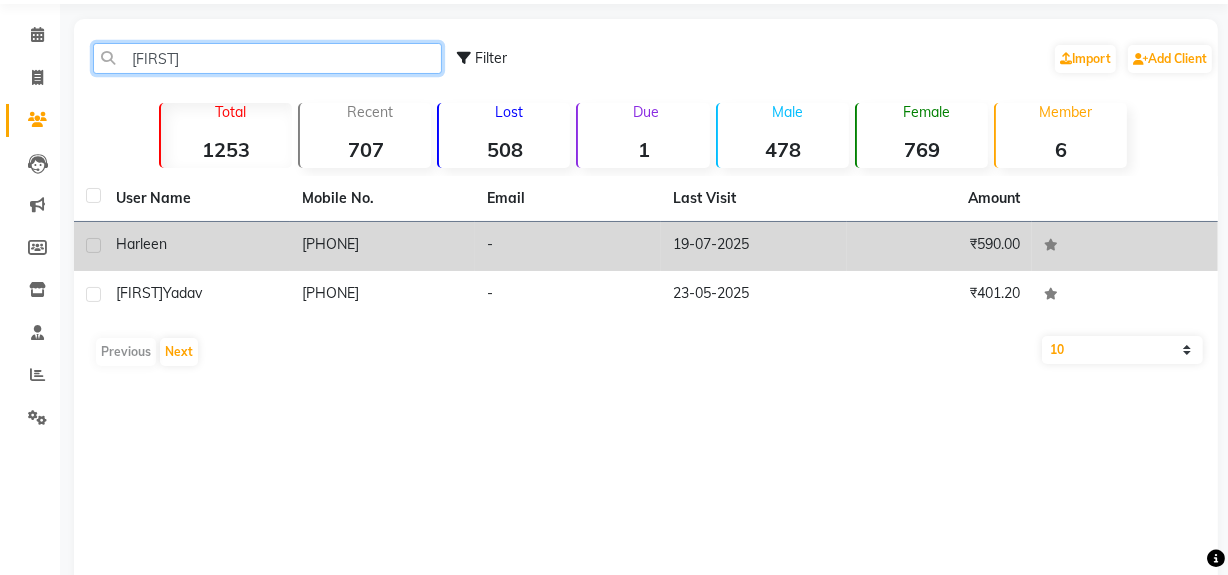 type on "[FIRST]" 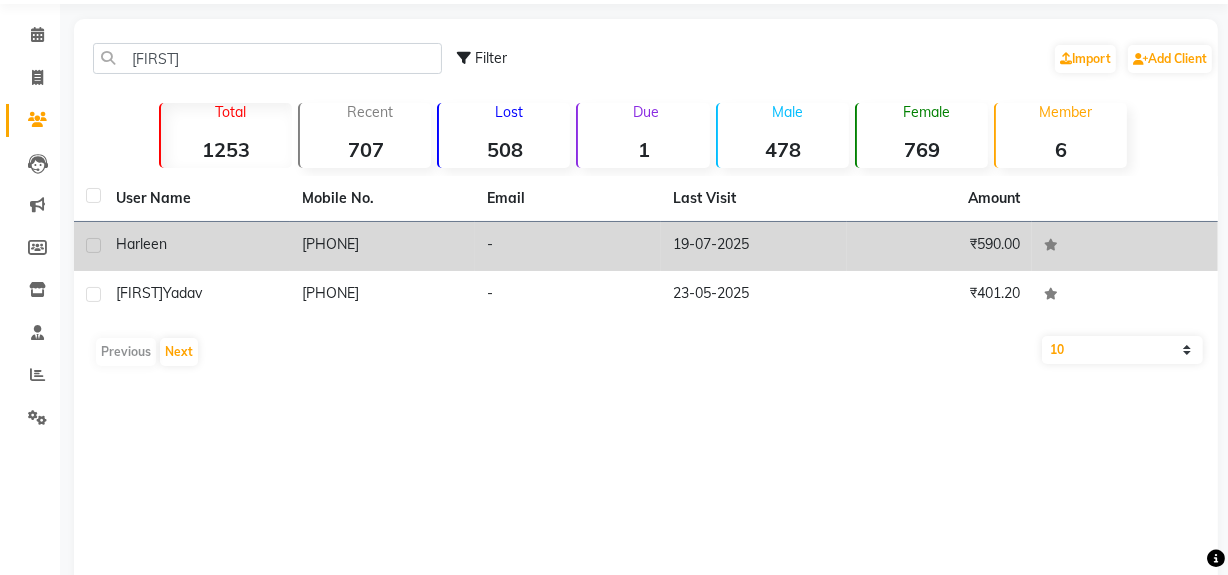 click on "[PHONE]" 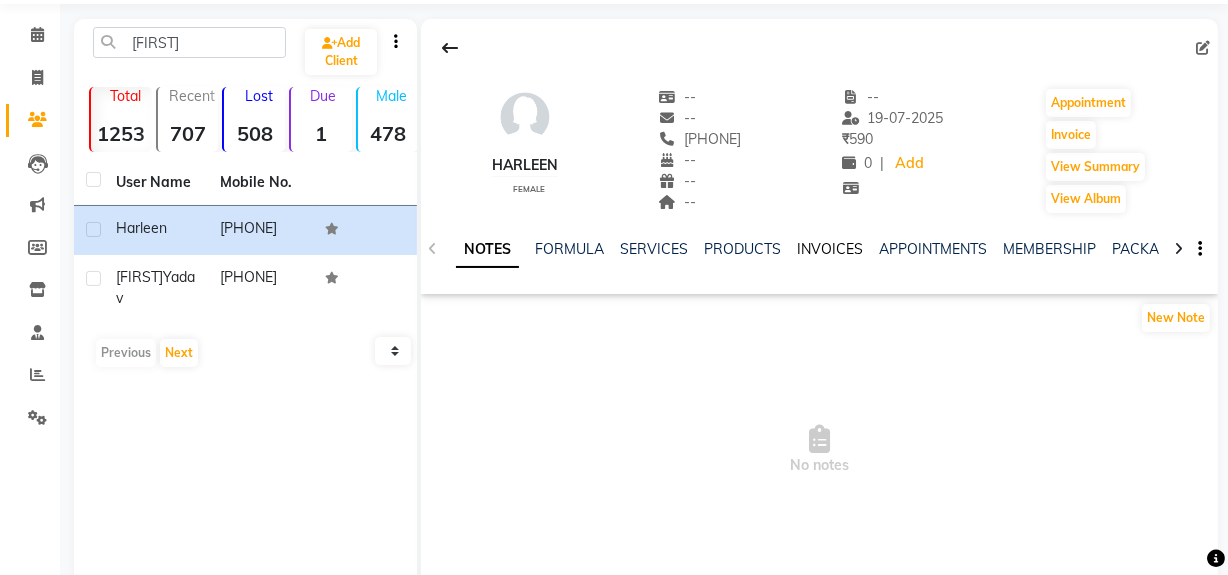 click on "INVOICES" 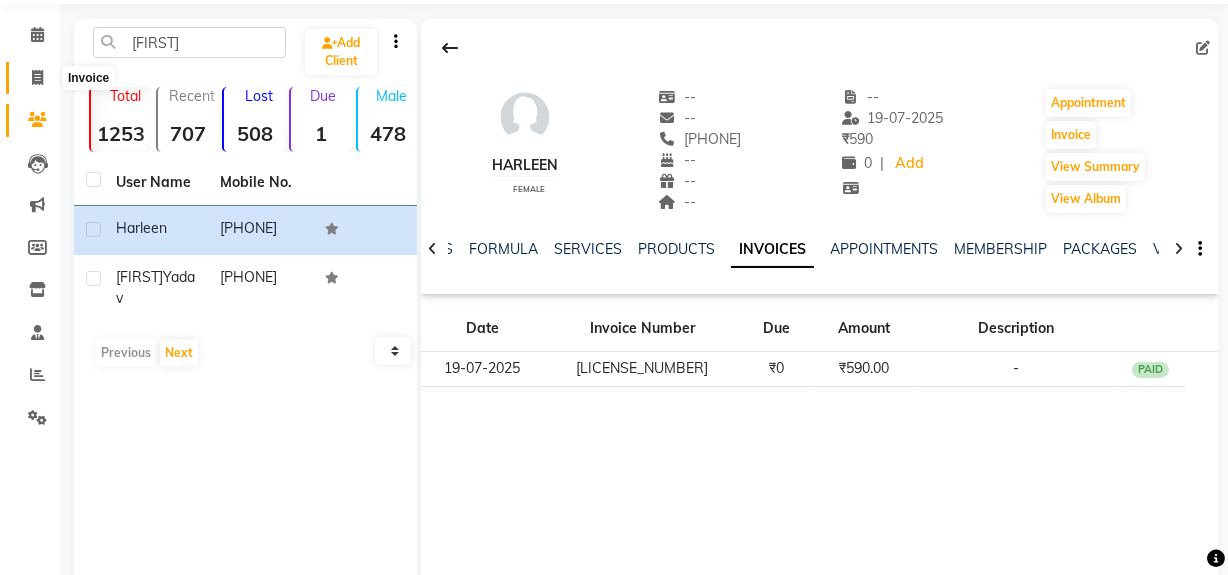 click 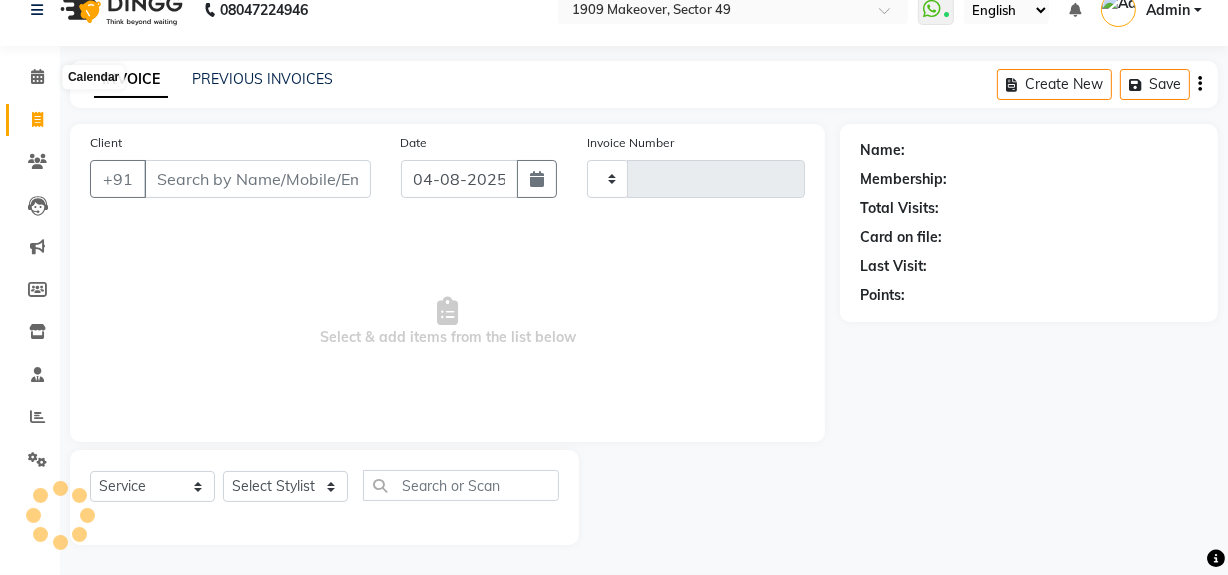 scroll, scrollTop: 26, scrollLeft: 0, axis: vertical 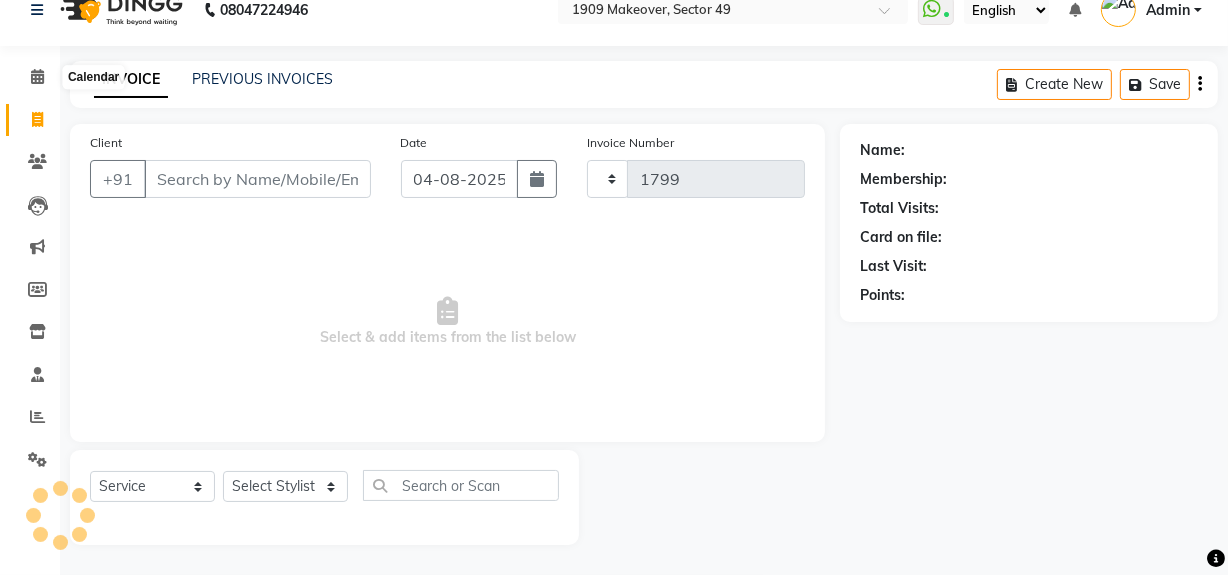 select on "6923" 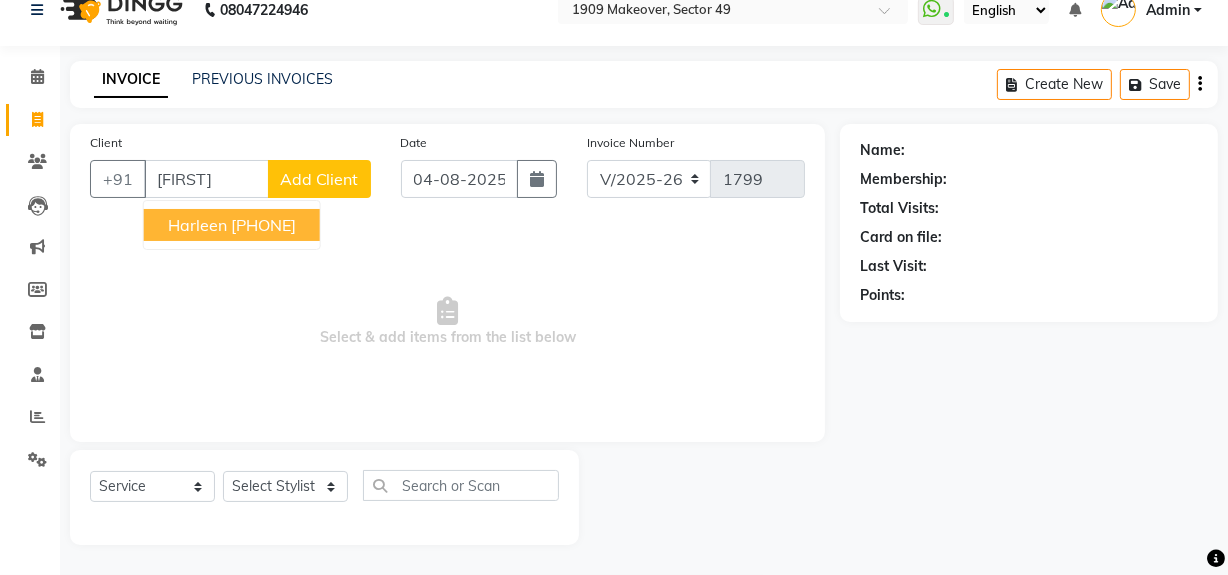 scroll, scrollTop: 26, scrollLeft: 0, axis: vertical 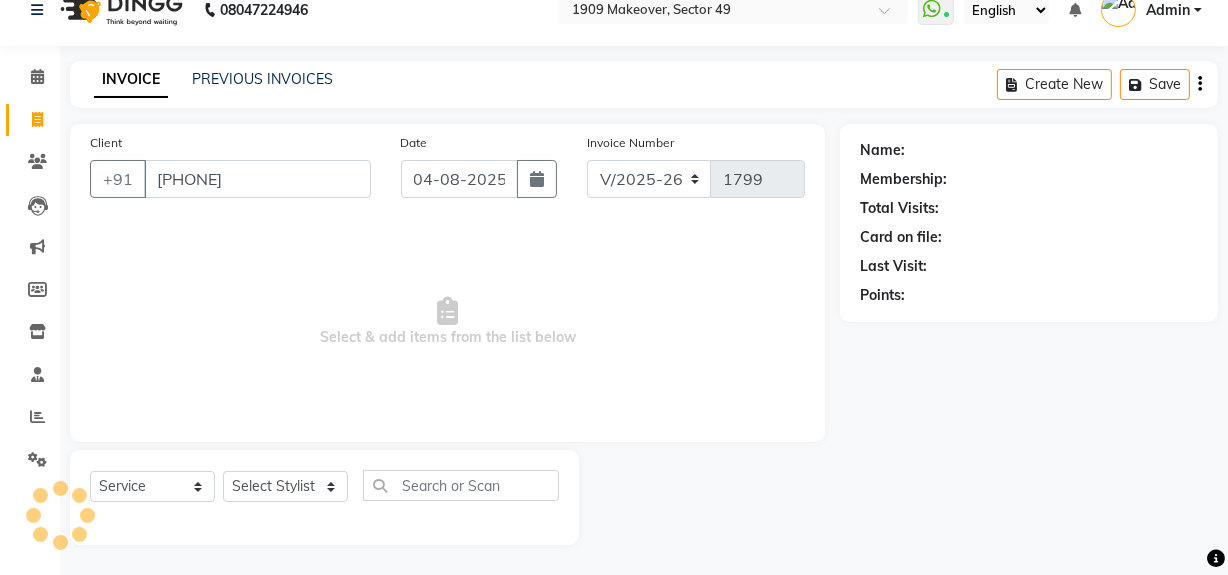type on "[PHONE]" 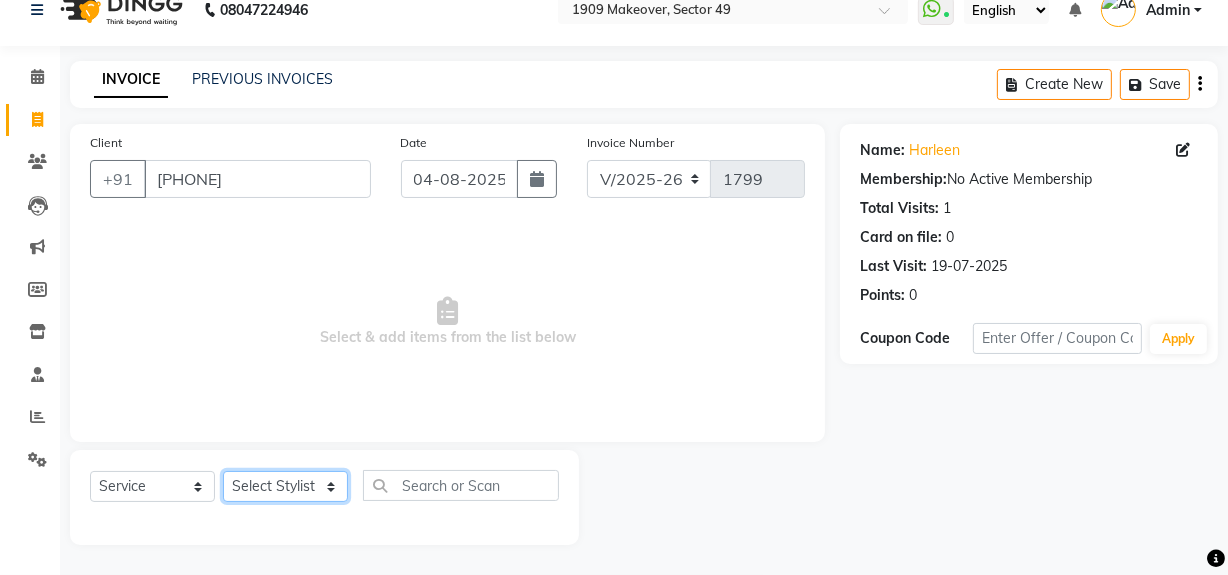 click on "Select Stylist Abdul Ahmed Arif Harun House Sale Jyoti Nisha Rehaan Ujjwal Umesh Veer vikram mehta Vishal" 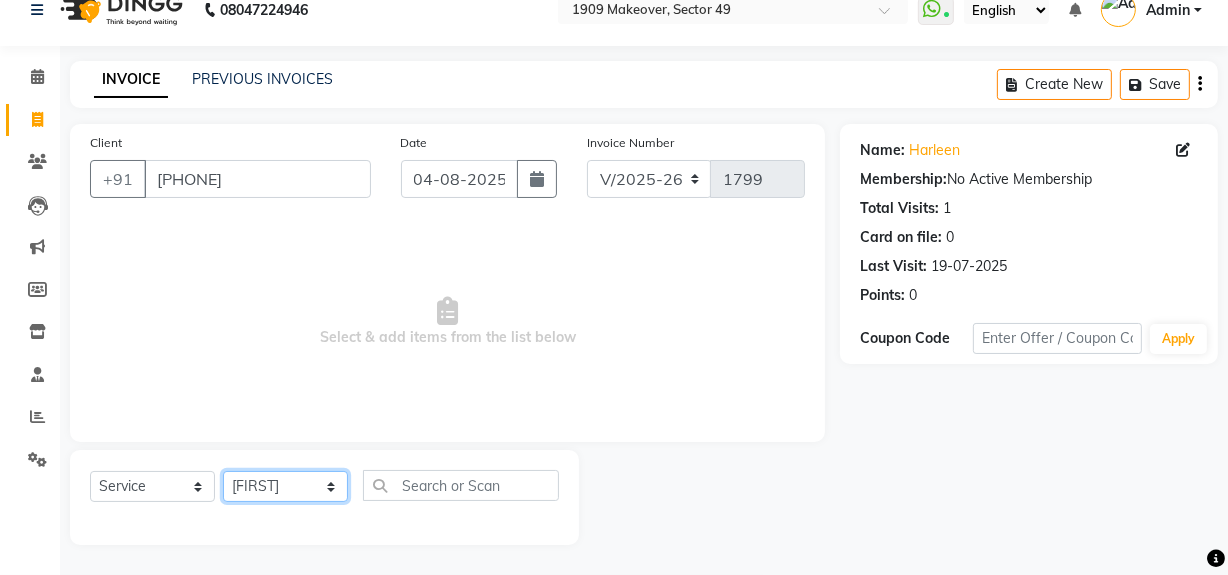 click on "Select Stylist Abdul Ahmed Arif Harun House Sale Jyoti Nisha Rehaan Ujjwal Umesh Veer vikram mehta Vishal" 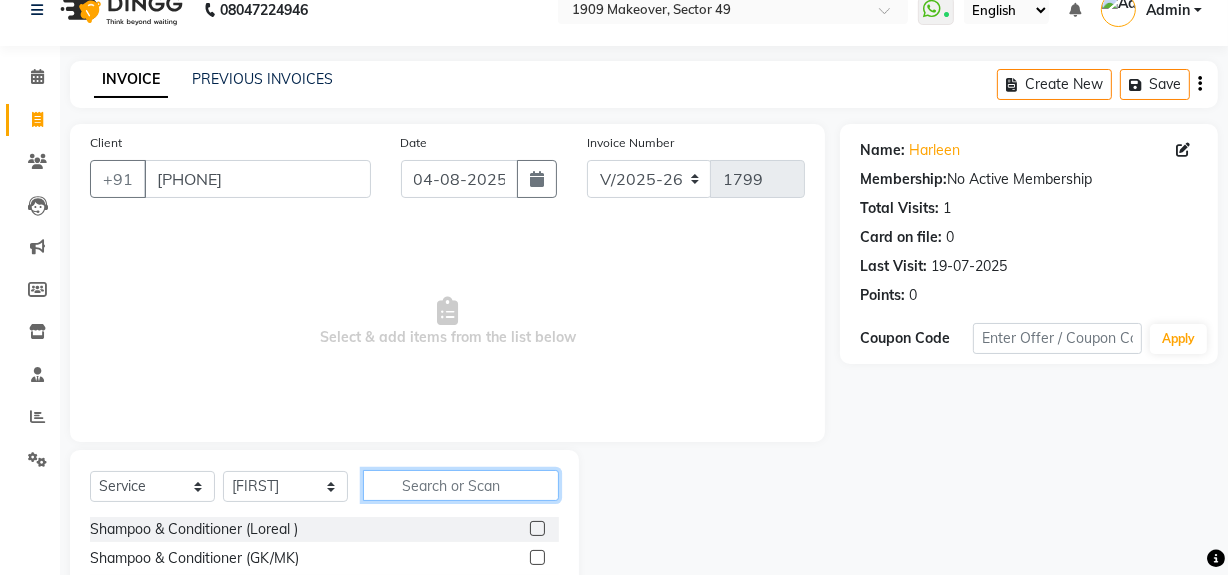 click 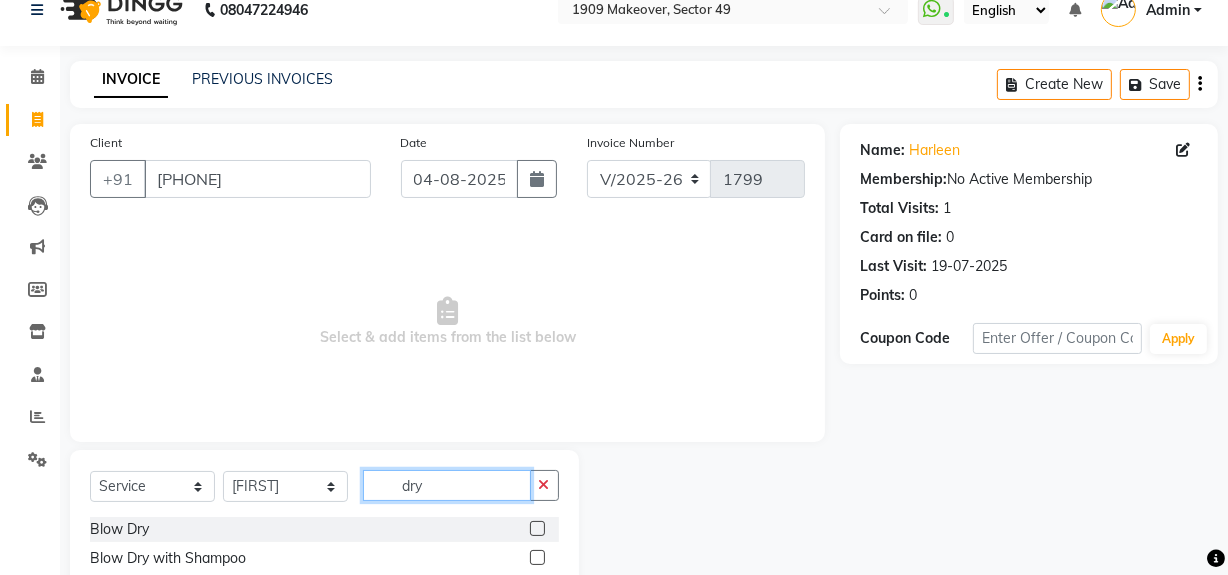 type on "dry" 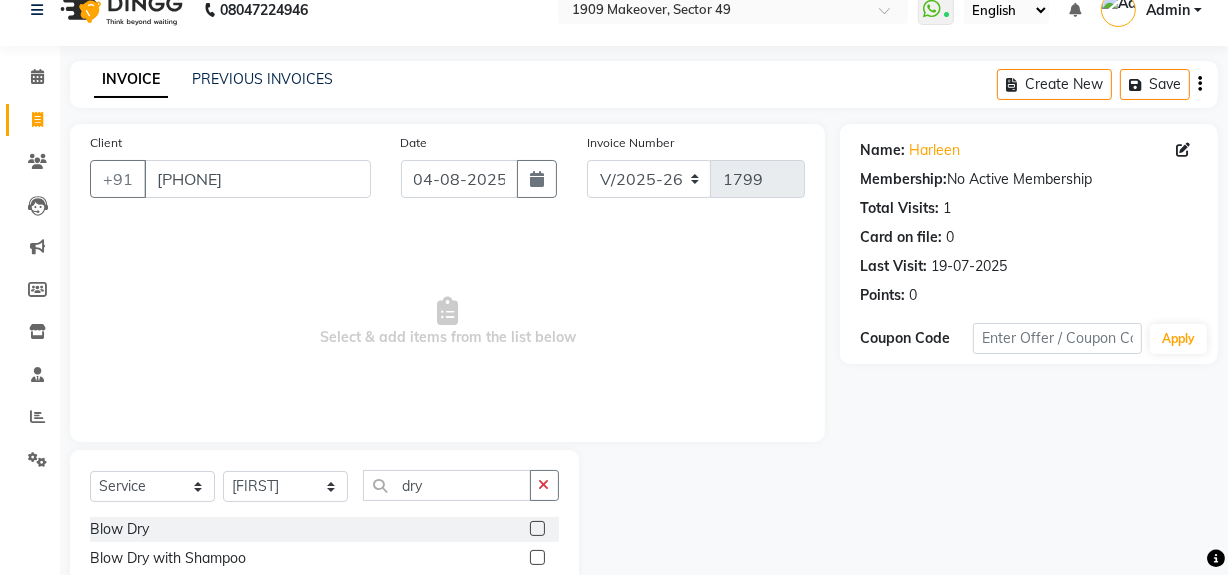 click 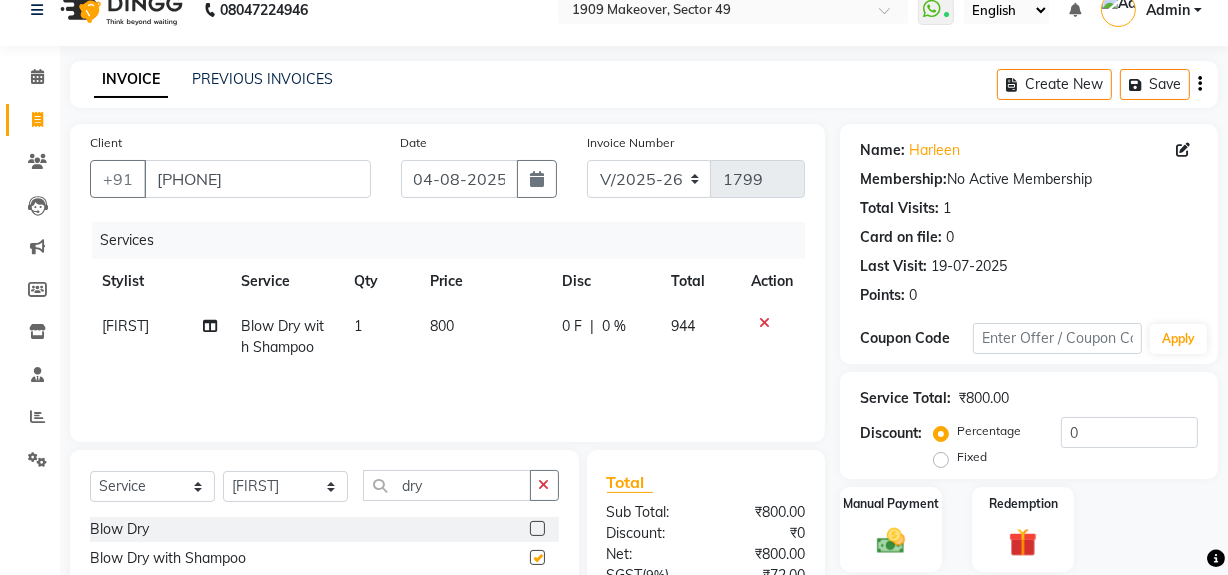 checkbox on "false" 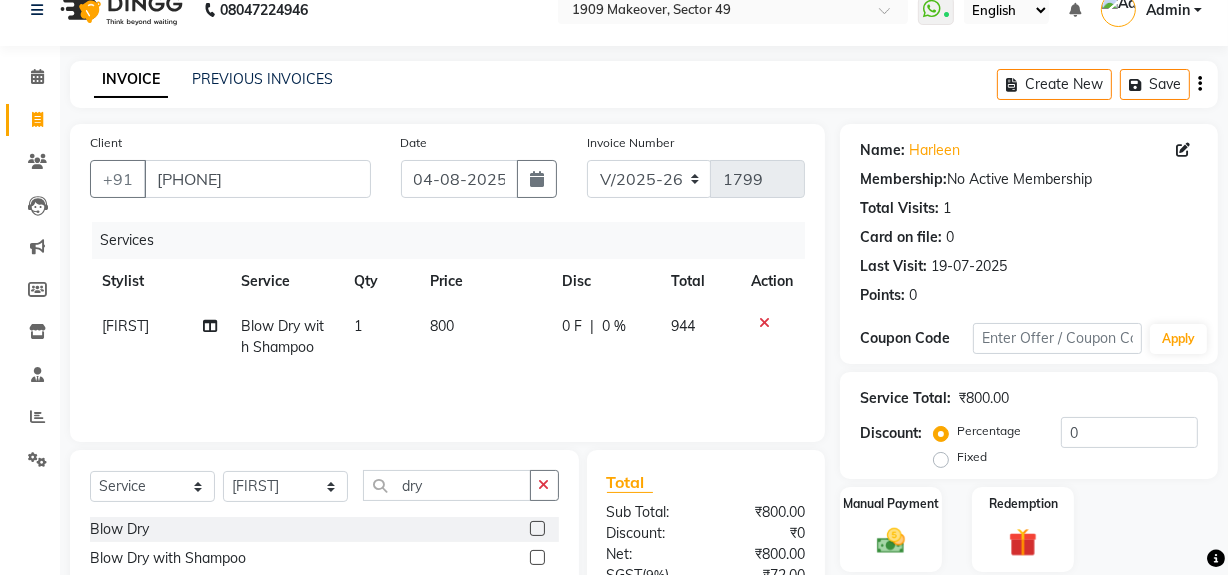 click on "800" 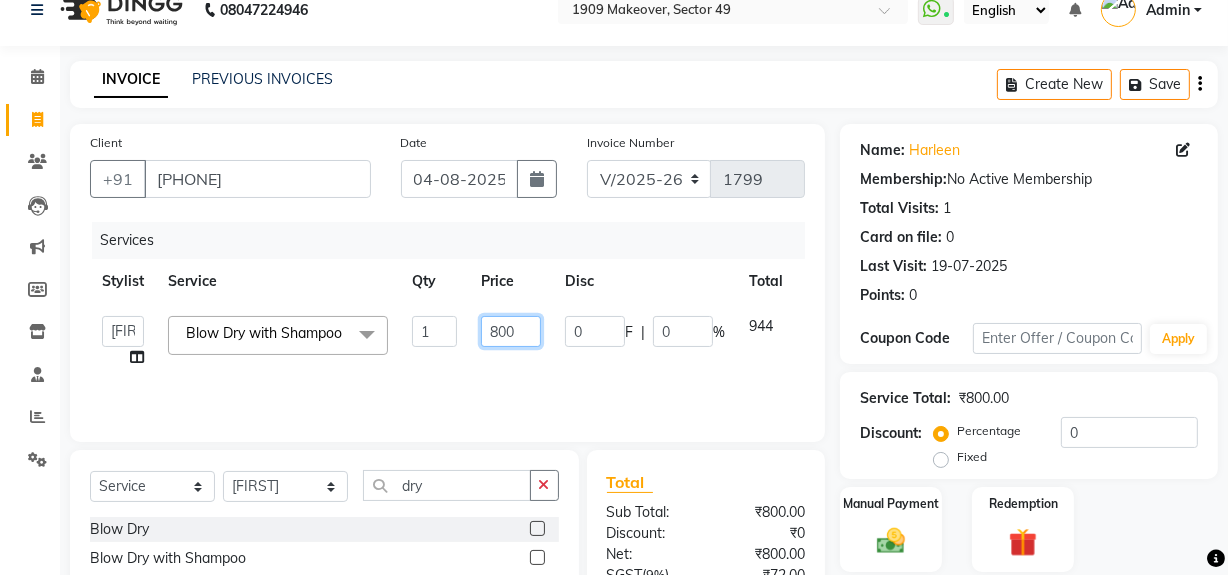 drag, startPoint x: 488, startPoint y: 331, endPoint x: 560, endPoint y: 333, distance: 72.02777 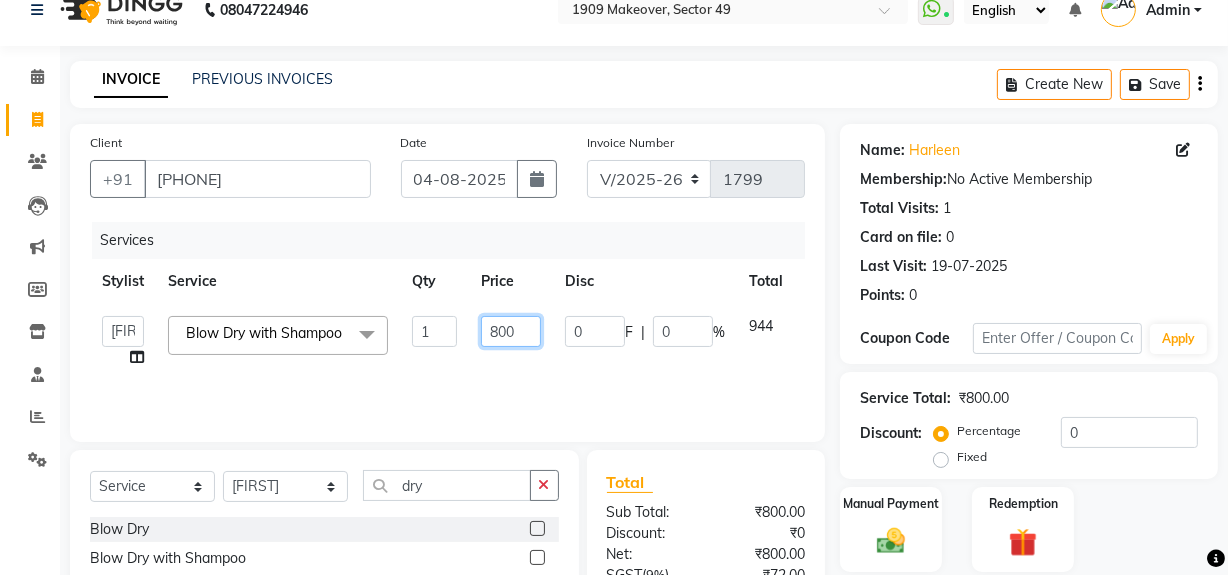 click on "[FIRST] [LAST] [LAST] [LAST] [LAST] [FIRST] [FIRST] [FIRST] [FIRST] [FIRST] [FIRST] [LAST] [FIRST] Blow Dry with Shampoo  x Shampoo  & Conditioner (Loreal ) Shampoo  & Conditioner (GK/MK) Hair Cut ( Regular) Hair Cut ( Creative ) Child Hair Cut (below 5 years) Head Massage (Normal) Head Massage (Olive) Head Massage (BadamRogan) Deep Conditioning Chocolate Pedicure Chocolate Manicure Gel New Set Gel Refill Gel Overlay +Freanch Polish Gel Toe Extension Nail Extension Gel Polish Removal Tip Removal Nail Extension Refill Nail polish Flix cut Classic pedicure eyelashes Face masge Nose wax Global (IGORA) GL Polish Schwazkopf spa Back Massage AVL LUUXURY PEDI AVL LUXURY MANI power mask casmara men hair style Body trim frunt back Duble touchup Rica spa Eye Brows Wax Ionic - Biotech Plex Treatment Footes spa Hand spa Legs Trim Hip wax Blow Dry Blow Dry with Shampoo Iron Curls Hair Do Tongs ( Twists, loops &  Curls) Crimping (Retro Style) Split End Removal Root Touchup MAJIREL Root Touchup - IGORA Chin" 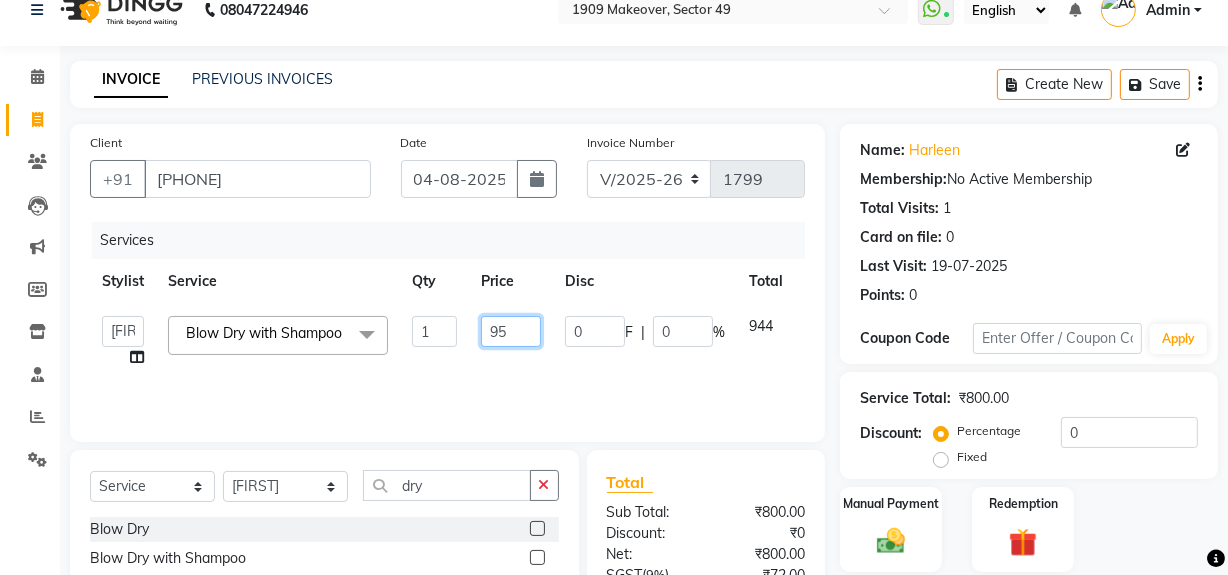 type on "950" 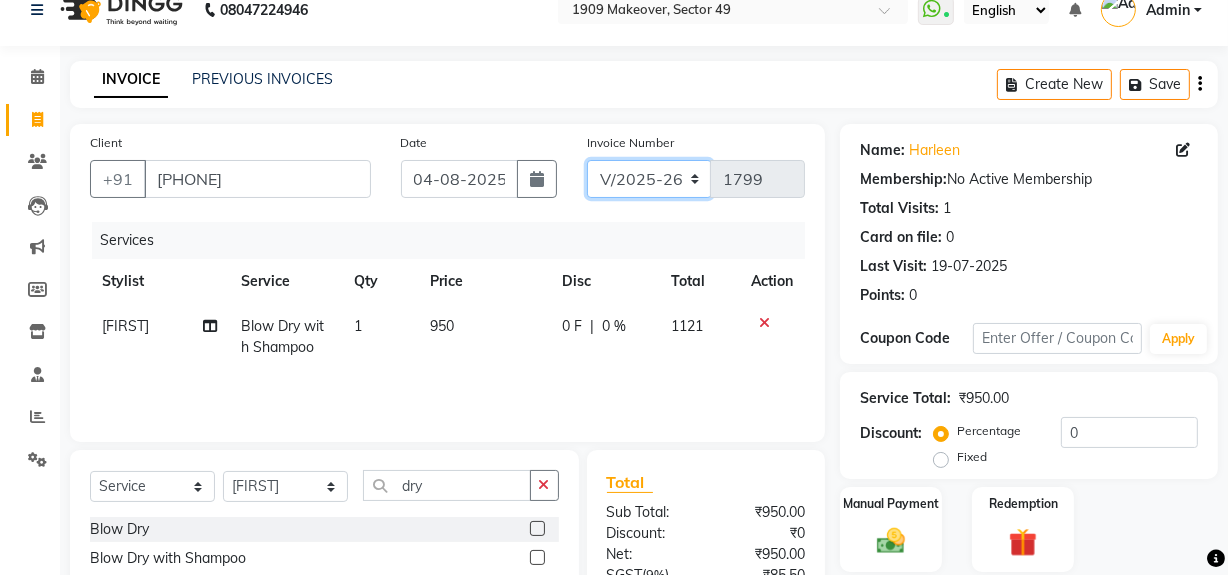click on "[LICENSE_NUMBER] [LICENSE_NUMBER]" 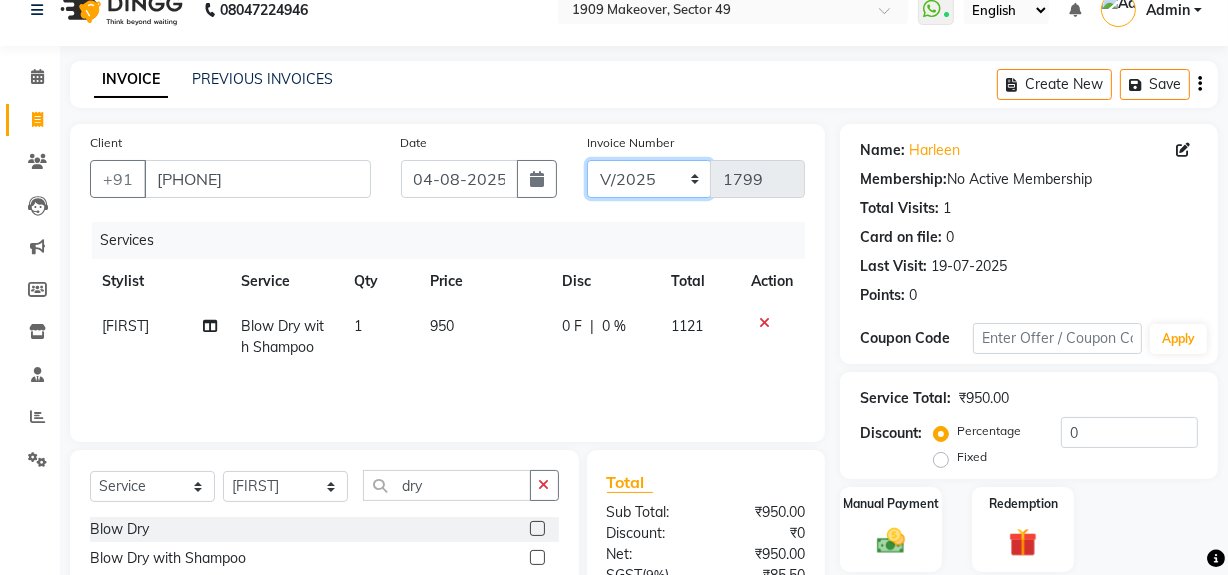 click on "[LICENSE_NUMBER] [LICENSE_NUMBER]" 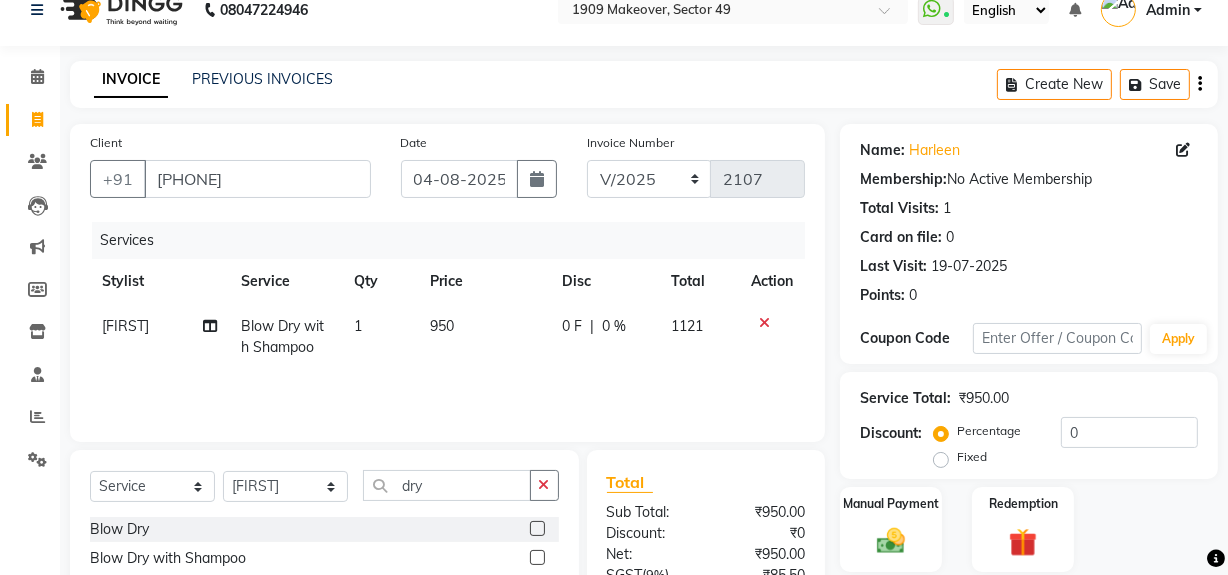 drag, startPoint x: 1227, startPoint y: 248, endPoint x: 1224, endPoint y: 212, distance: 36.124783 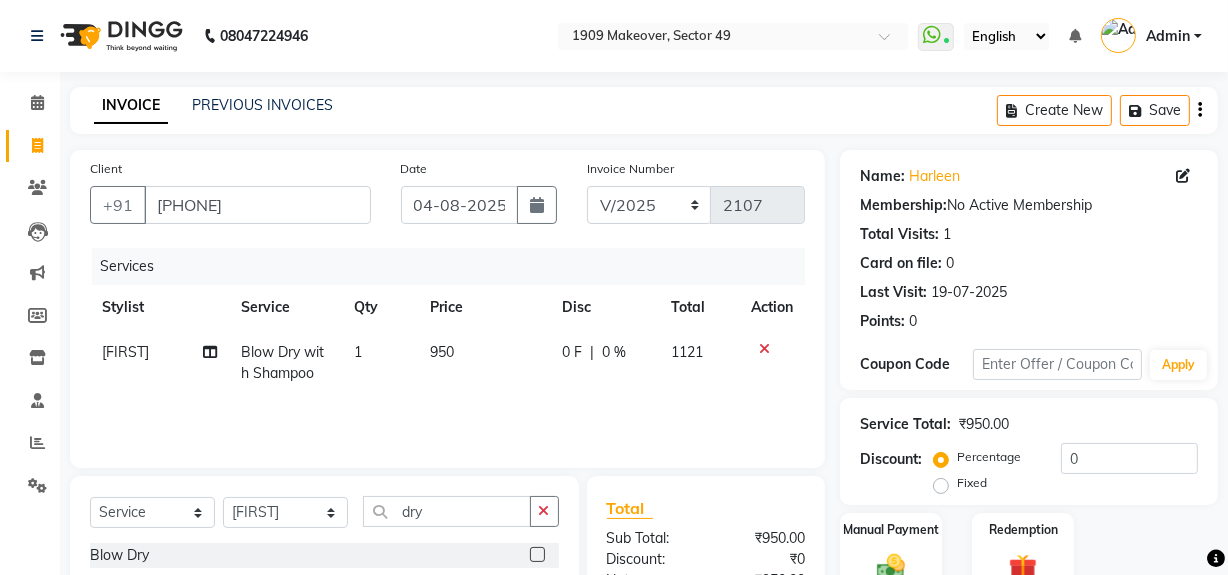 click 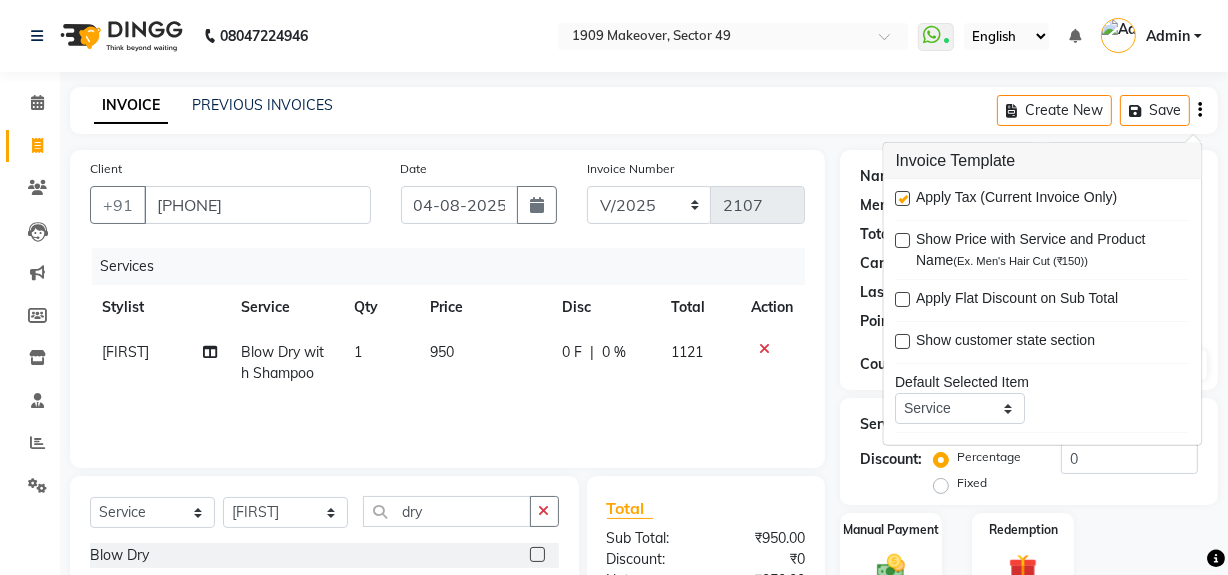 drag, startPoint x: 899, startPoint y: 193, endPoint x: 930, endPoint y: 219, distance: 40.459858 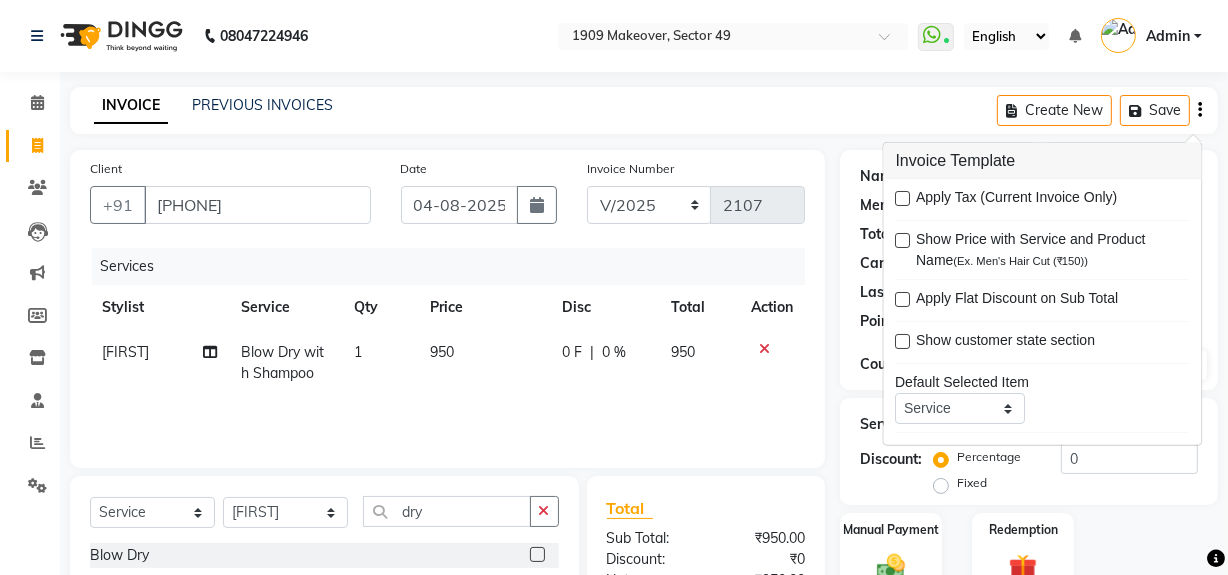 scroll, scrollTop: 182, scrollLeft: 0, axis: vertical 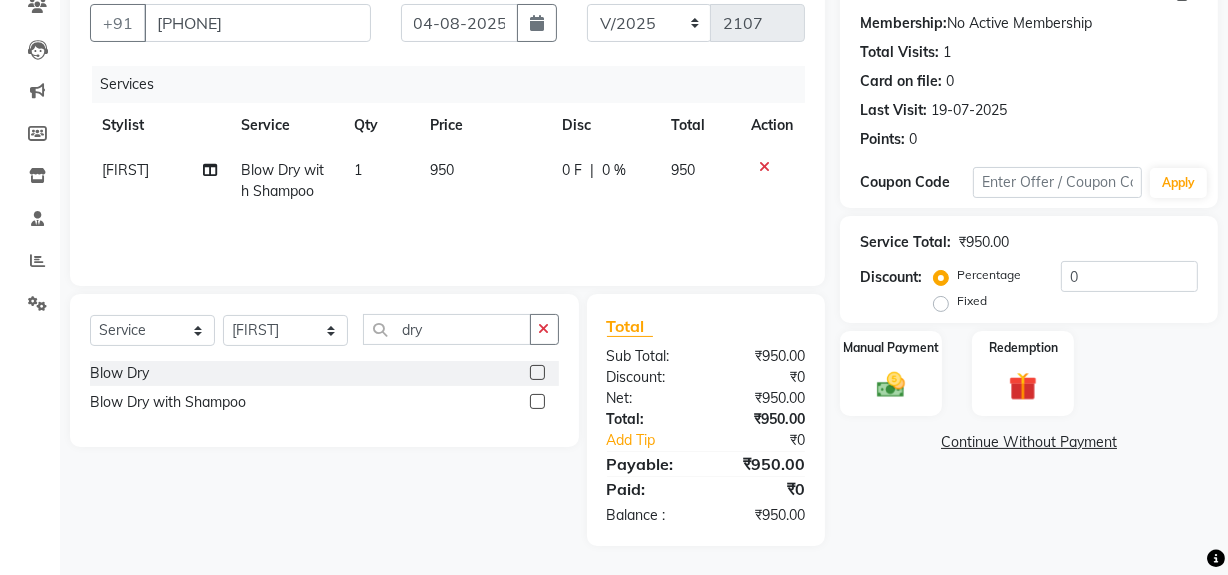 drag, startPoint x: 949, startPoint y: 518, endPoint x: 935, endPoint y: 479, distance: 41.4367 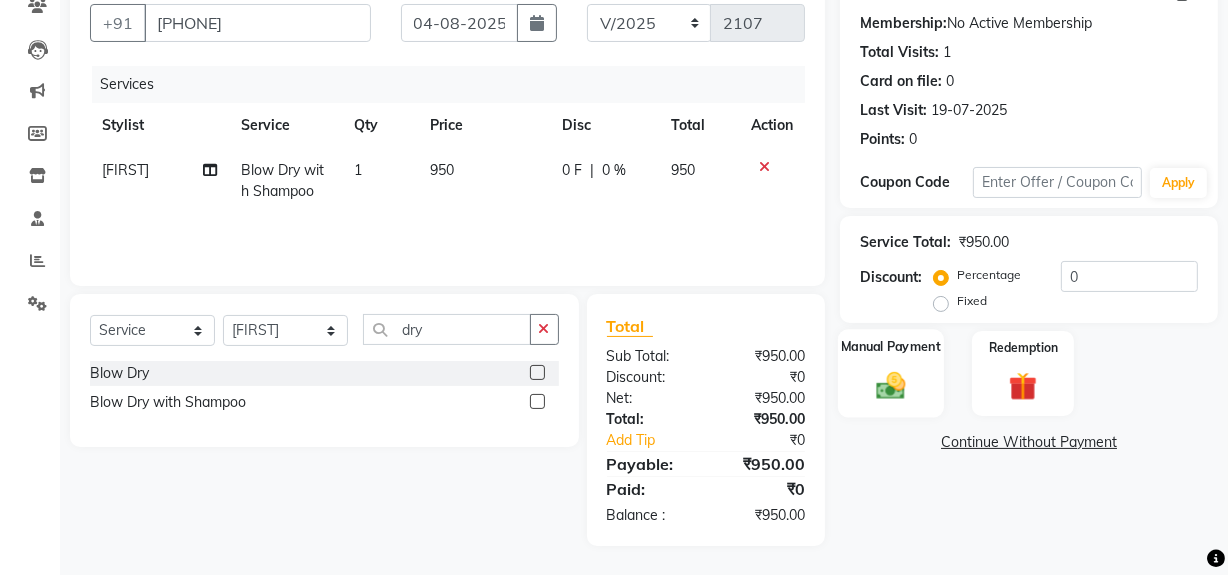 click 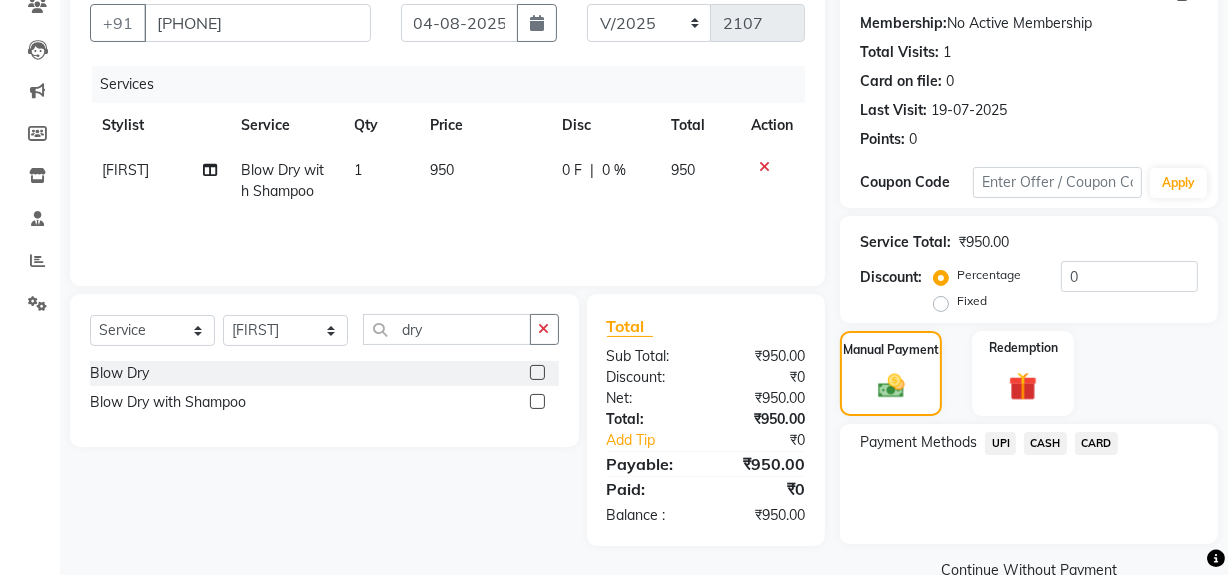 click on "CASH" 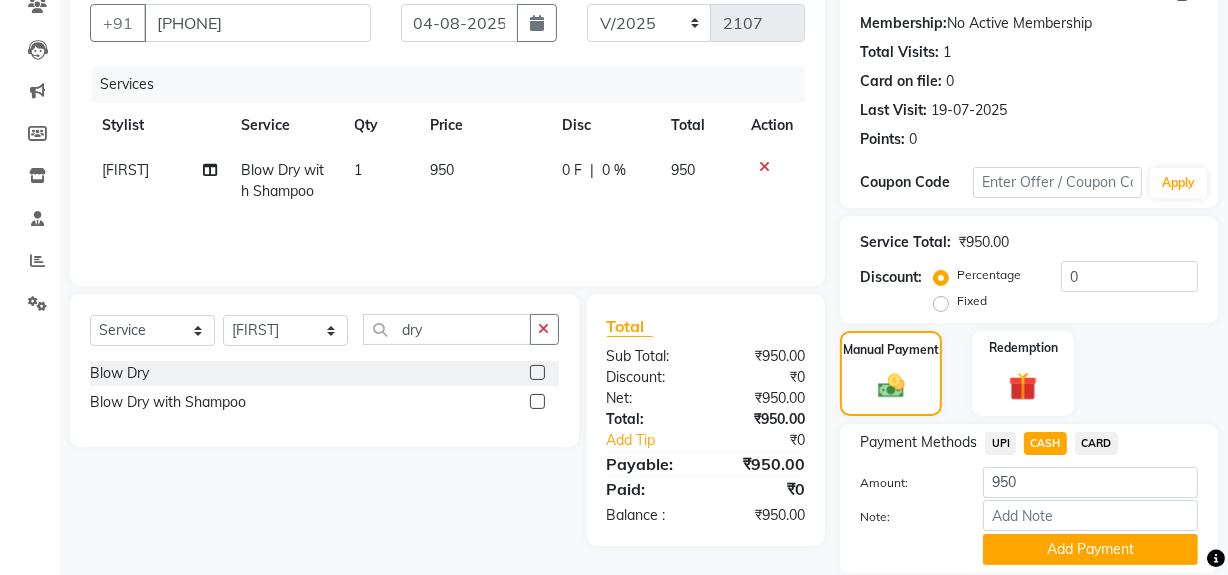 drag, startPoint x: 1065, startPoint y: 552, endPoint x: 1084, endPoint y: 542, distance: 21.470911 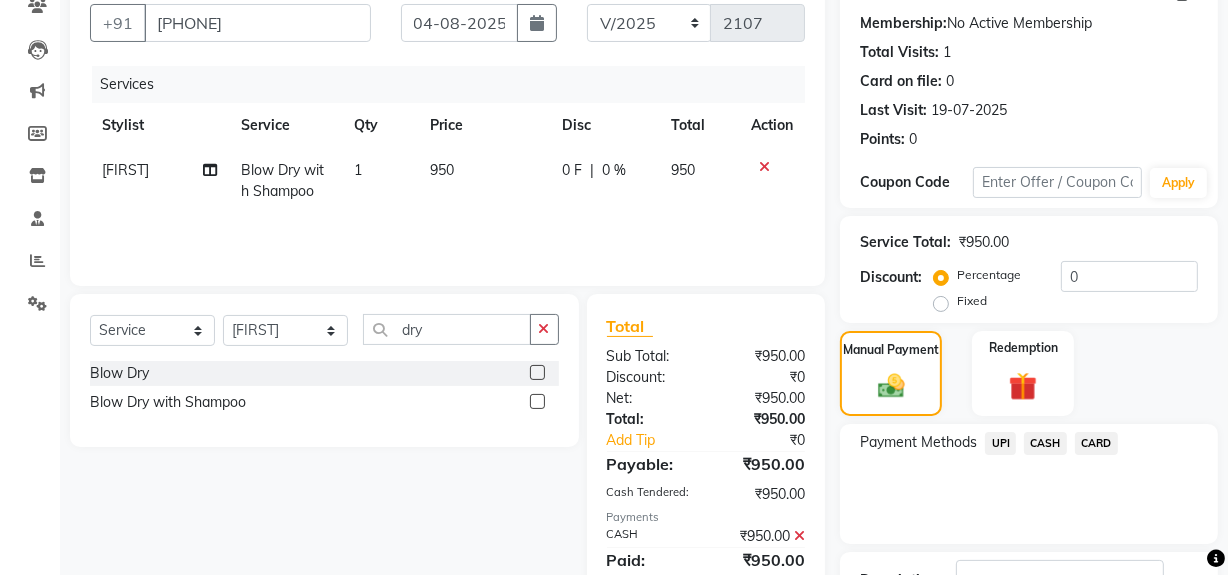 scroll, scrollTop: 333, scrollLeft: 0, axis: vertical 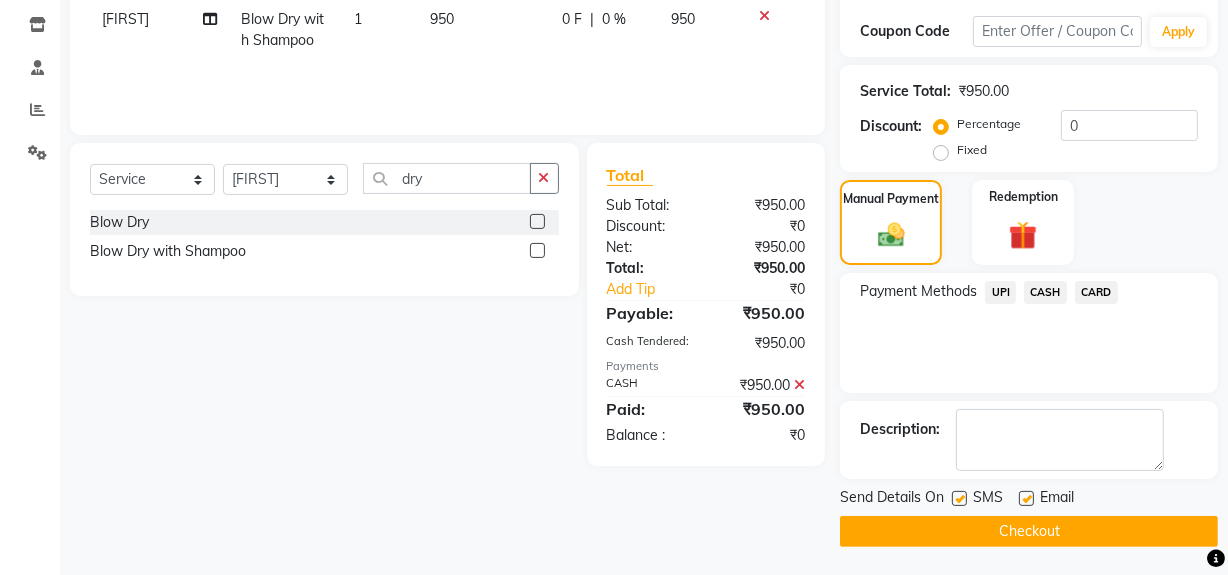 click on "Checkout" 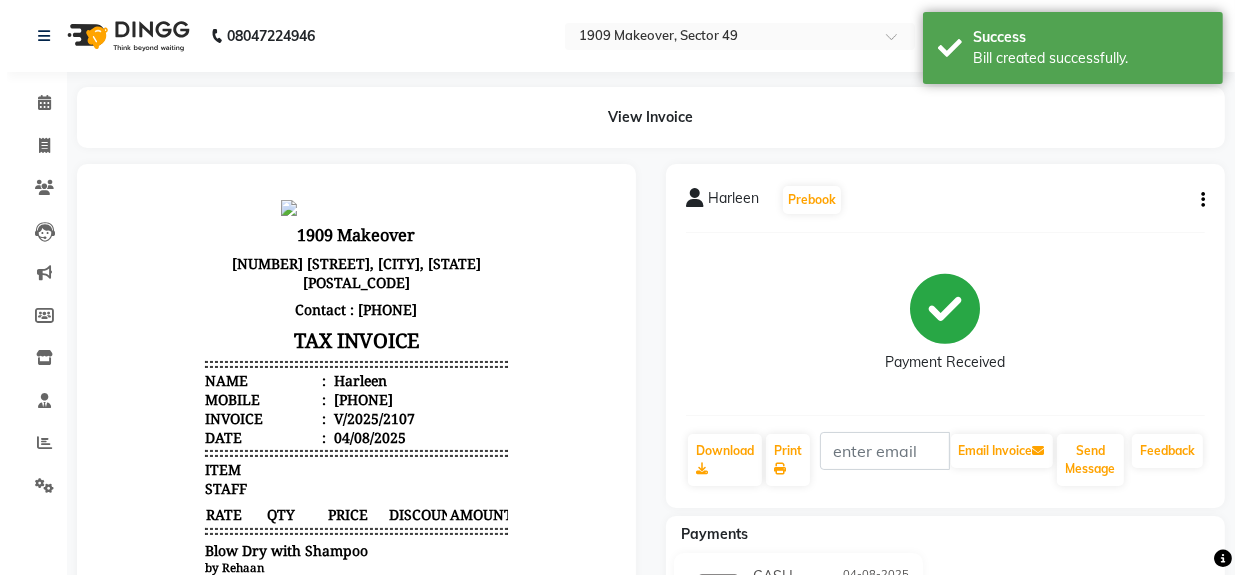 scroll, scrollTop: 0, scrollLeft: 0, axis: both 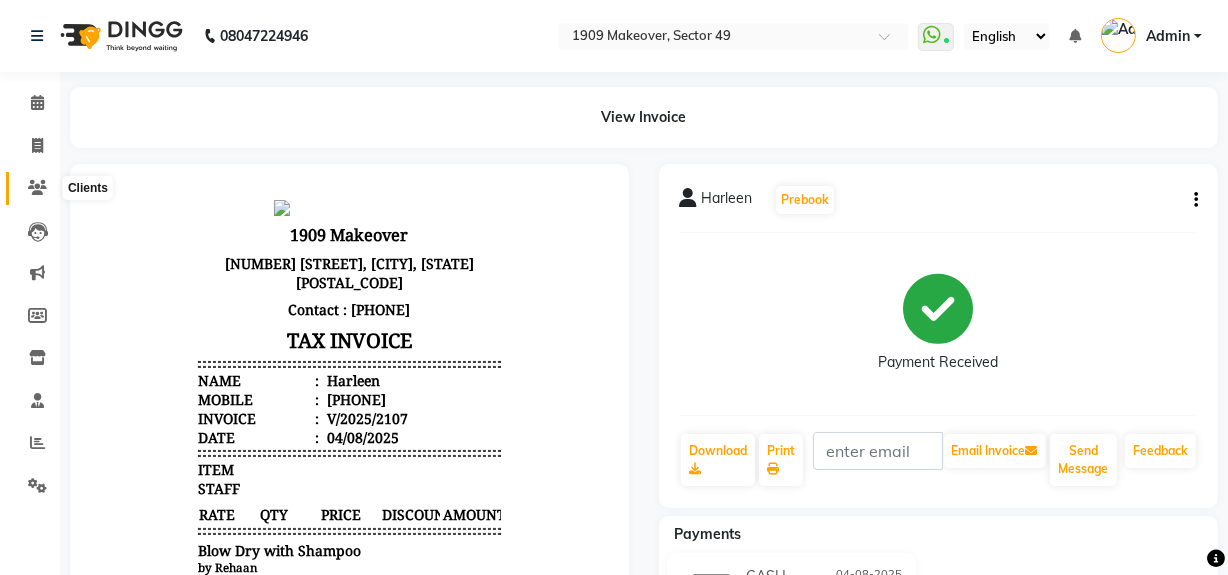 drag, startPoint x: 31, startPoint y: 189, endPoint x: 75, endPoint y: 203, distance: 46.173584 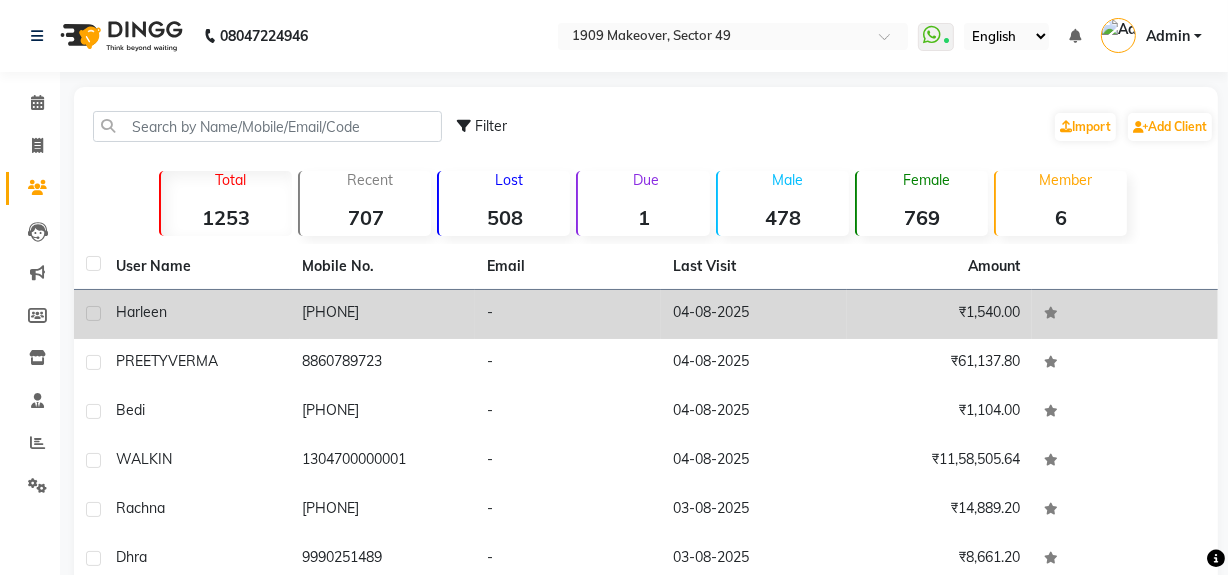 click on "[PHONE]" 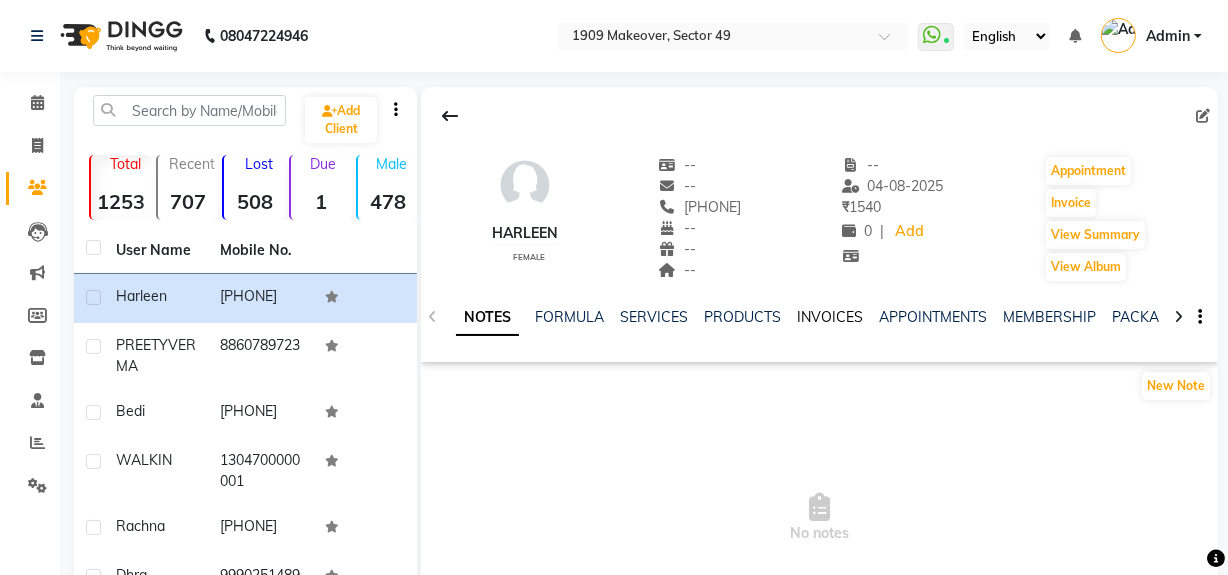 click on "INVOICES" 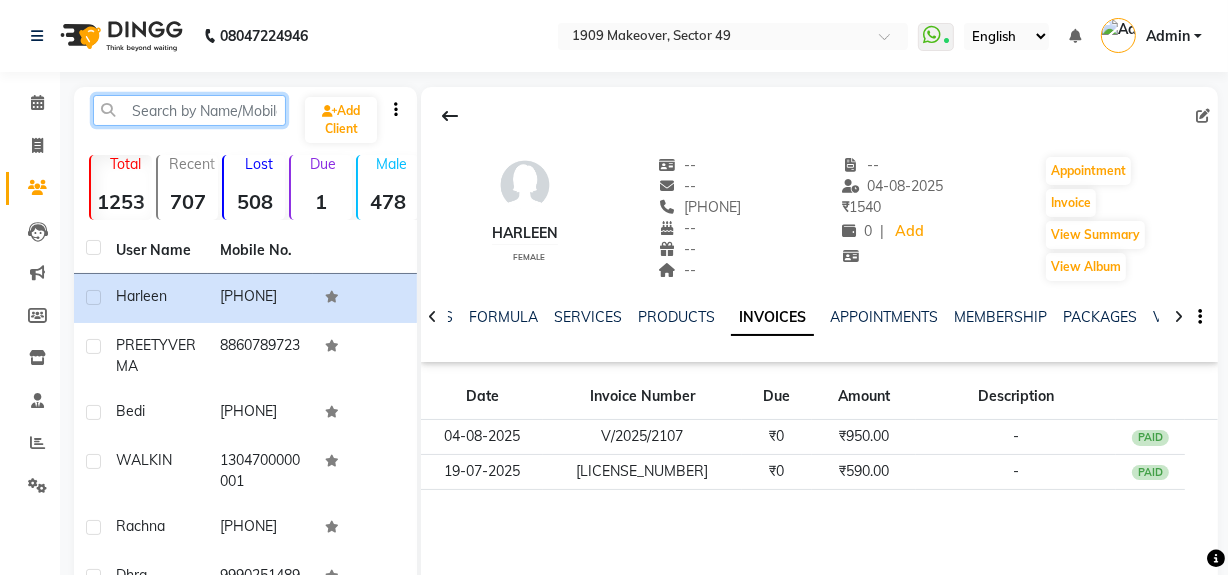 click 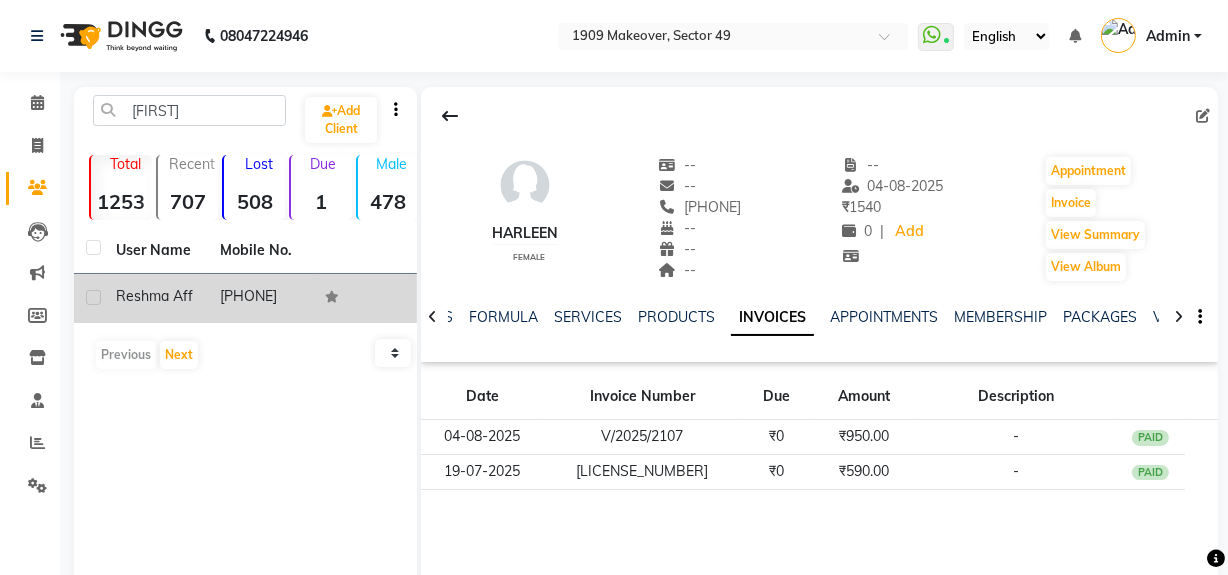 click on "[PHONE]" 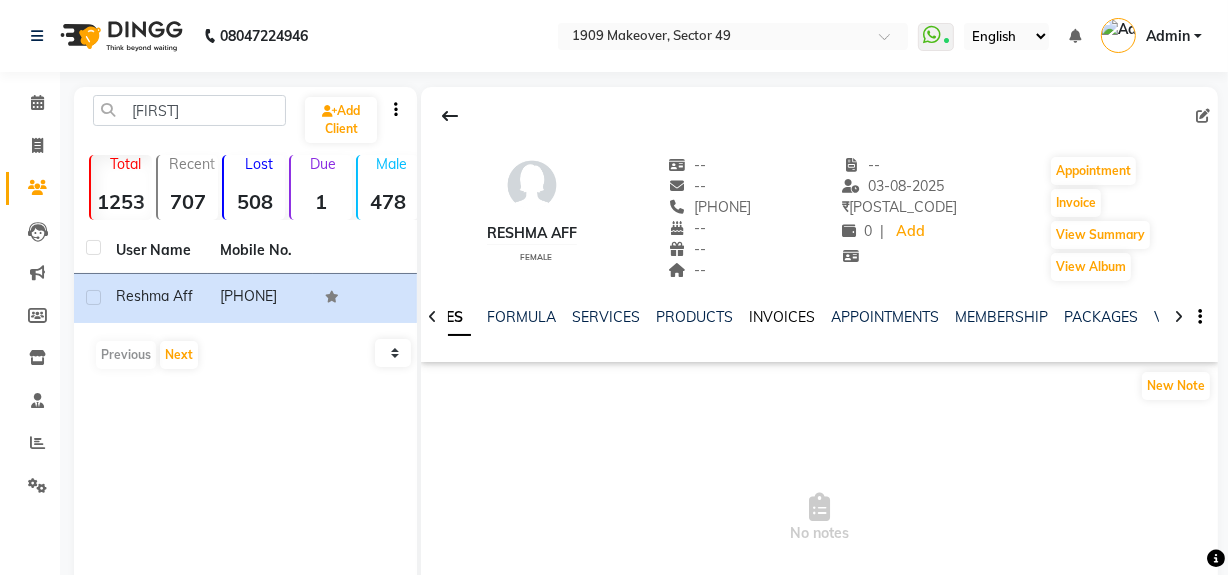click on "INVOICES" 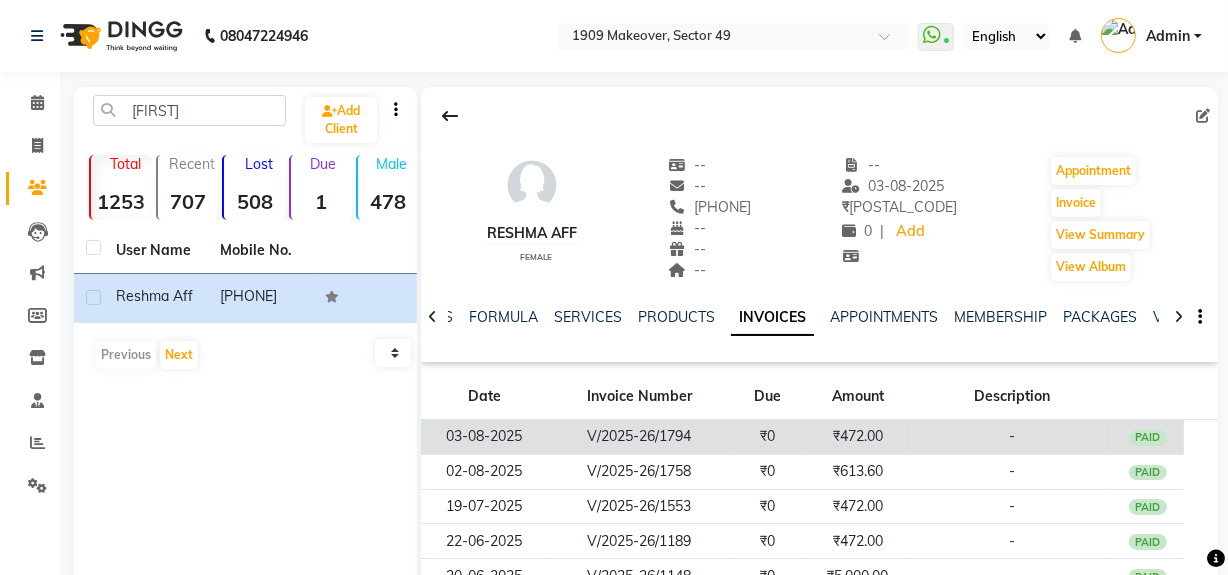 click on "-" 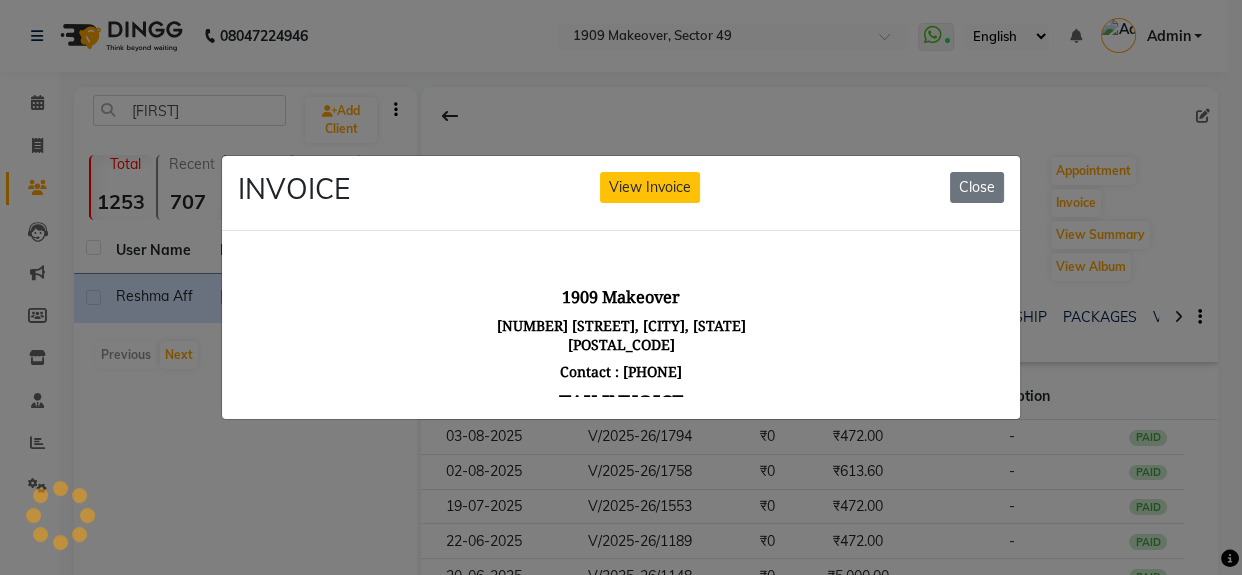scroll, scrollTop: 0, scrollLeft: 0, axis: both 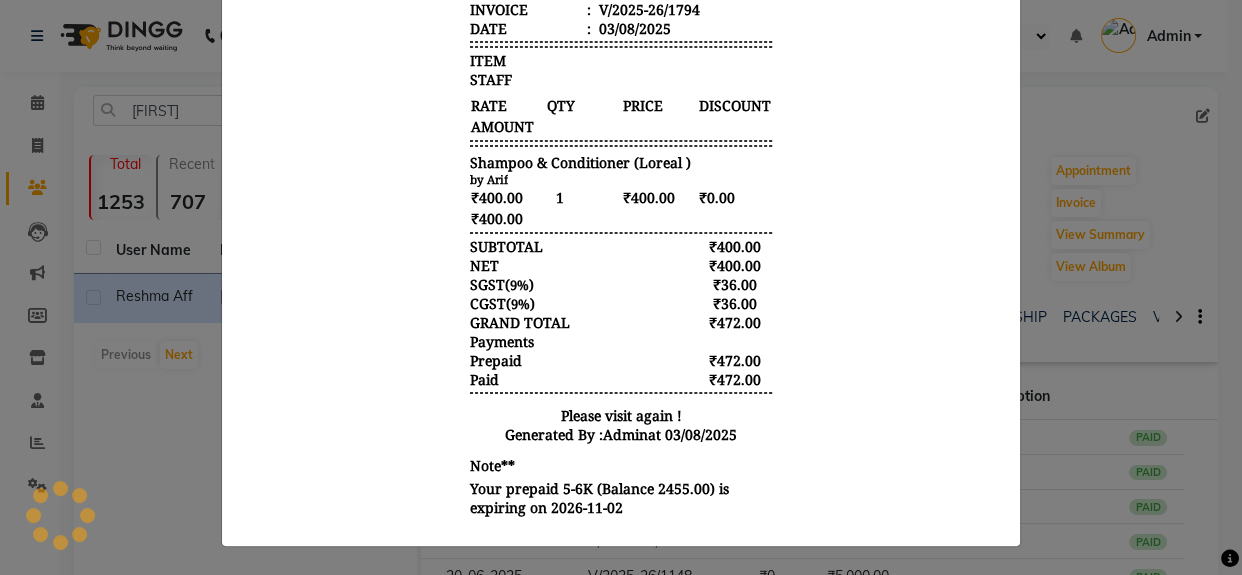 click on "INVOICE View Invoice Close" 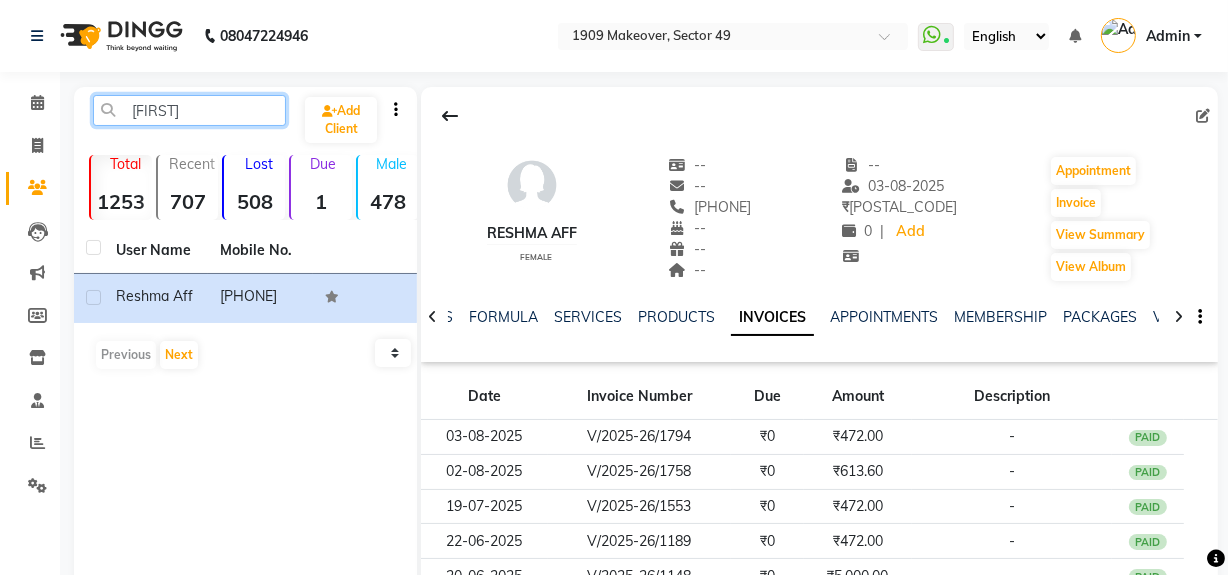 click on "[FIRST]" 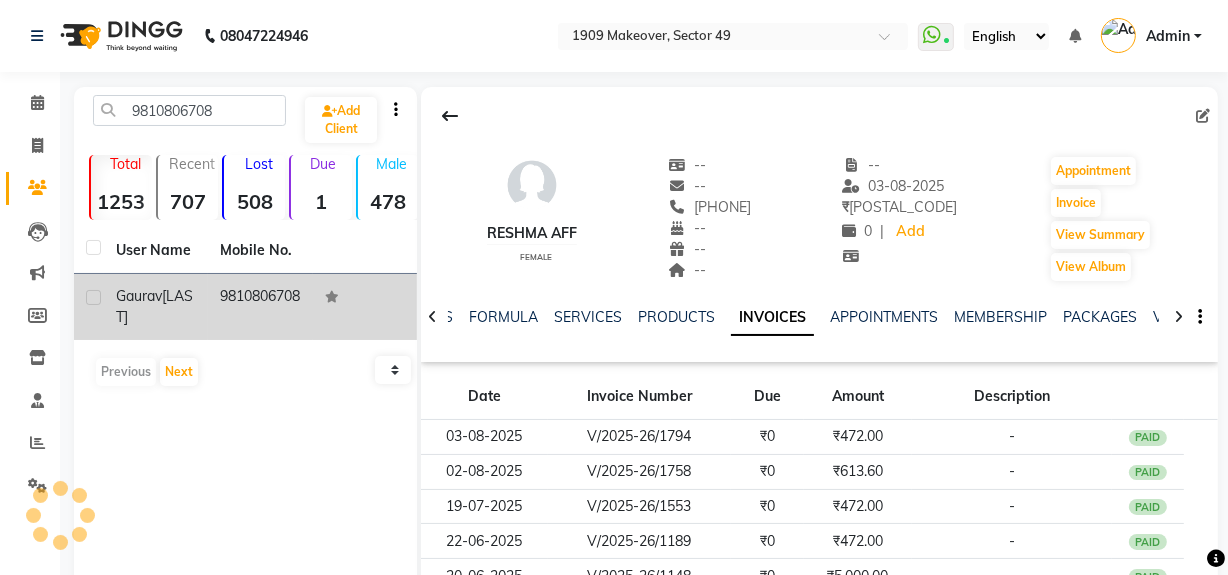 click on "9810806708" 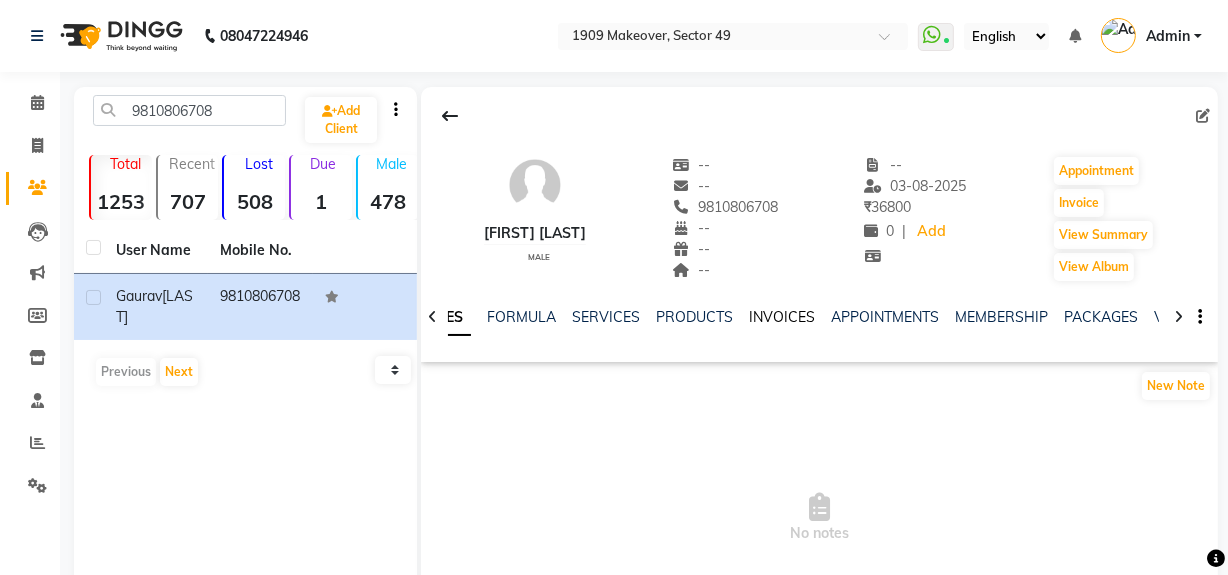 click on "INVOICES" 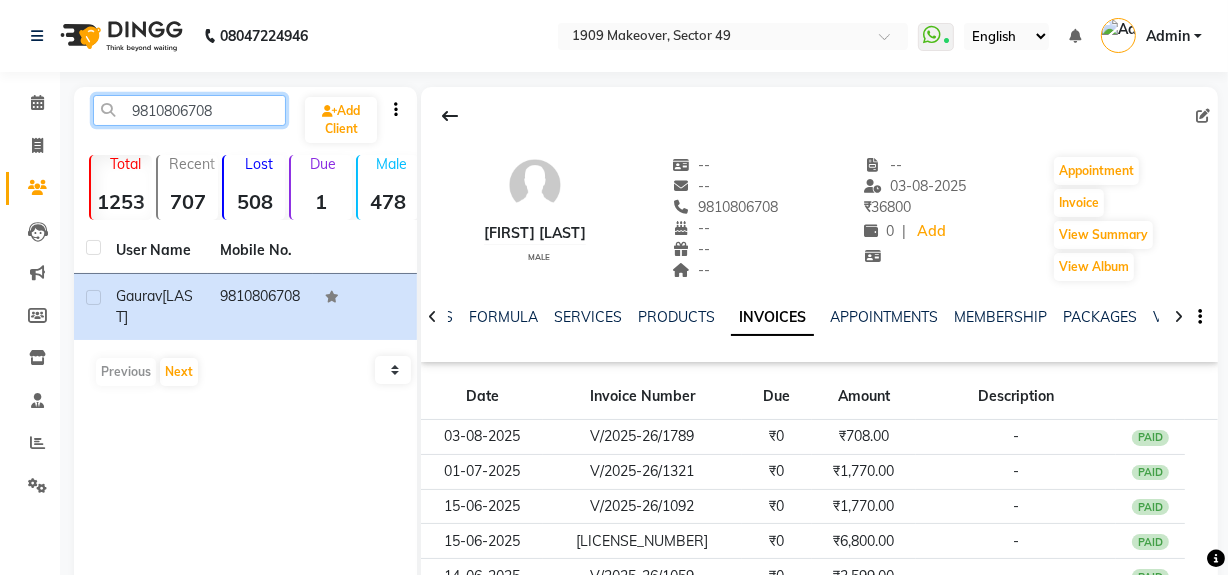 click on "9810806708" 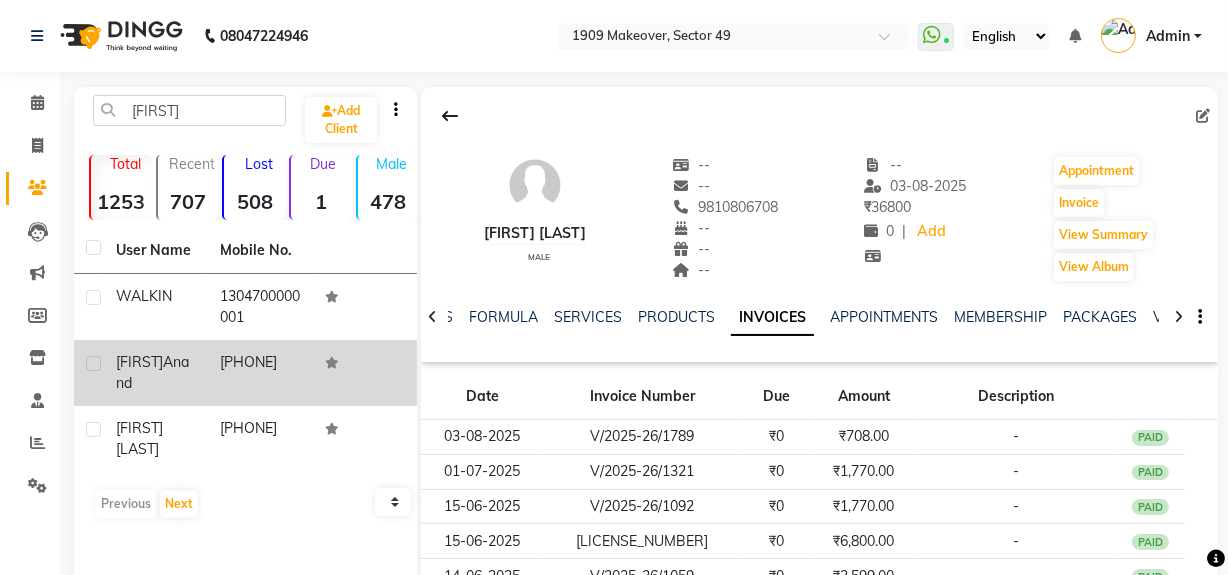 click on "[PHONE]" 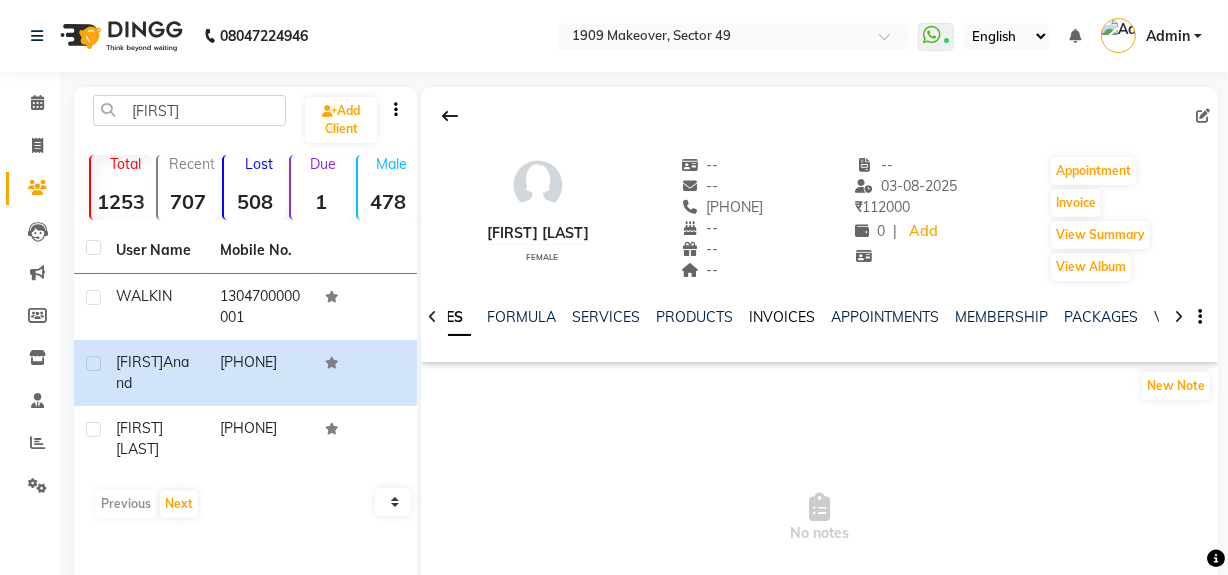 click on "INVOICES" 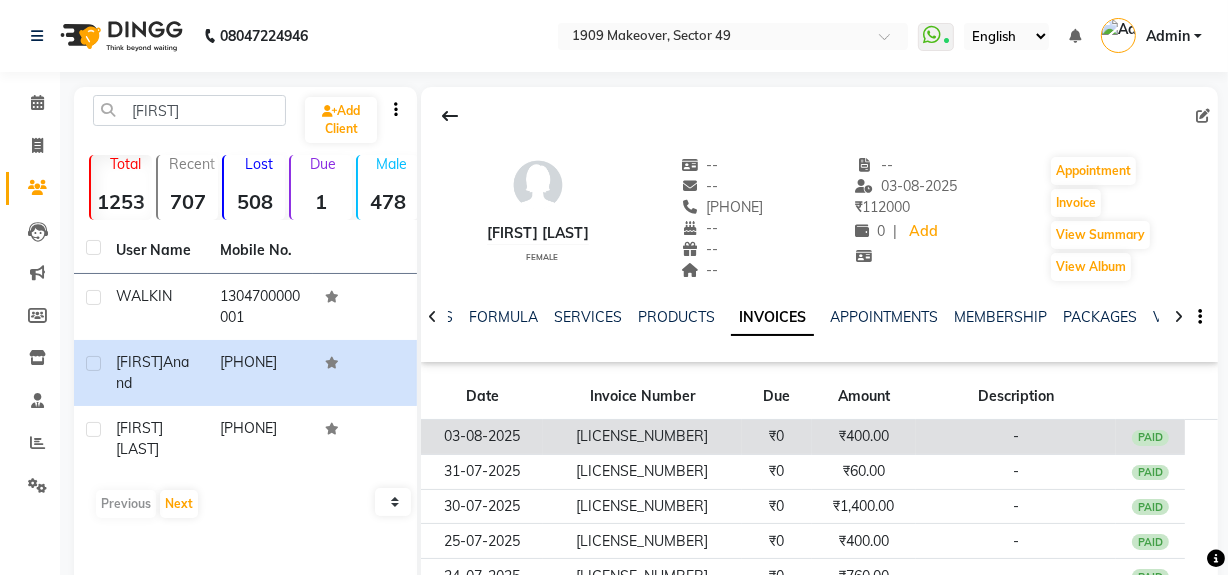 click on "-" 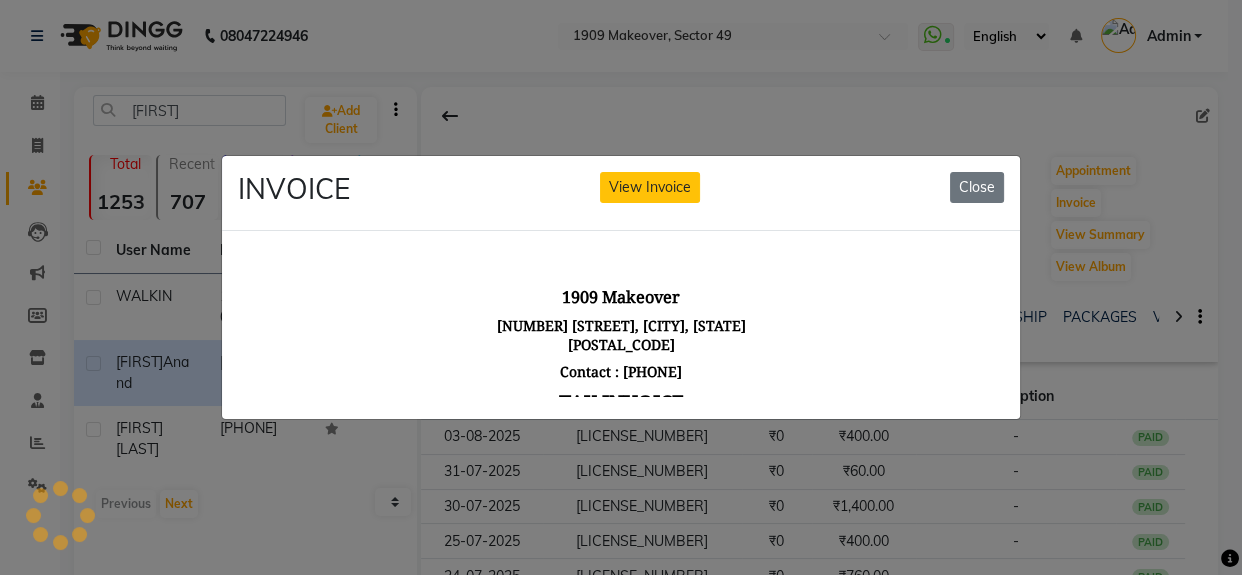 scroll, scrollTop: 0, scrollLeft: 0, axis: both 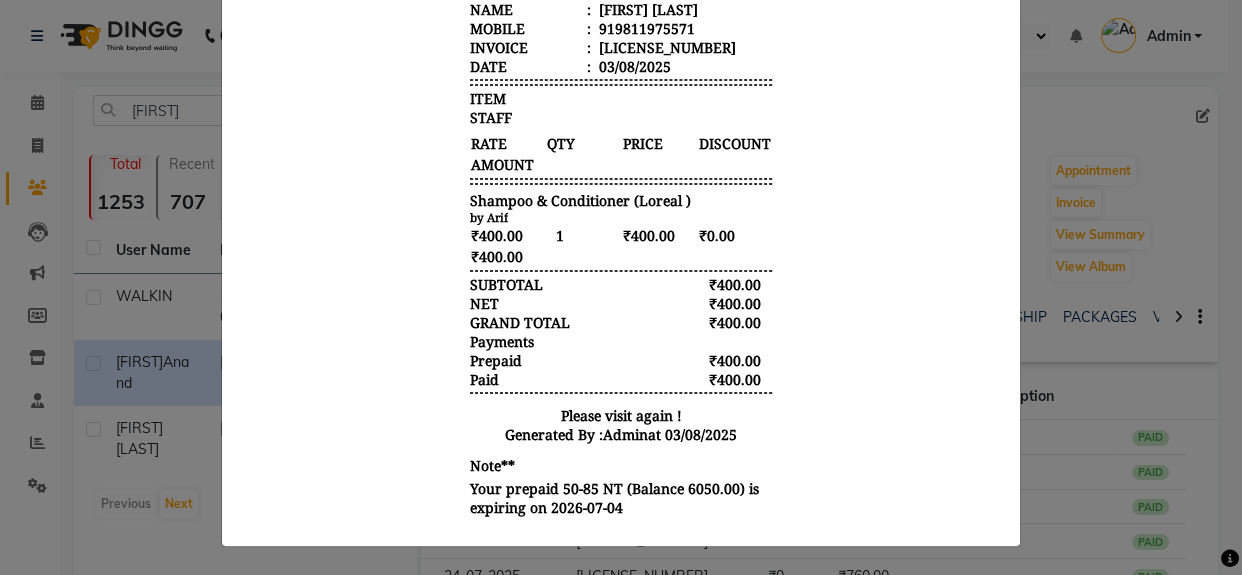 click on "INVOICE View Invoice Close" 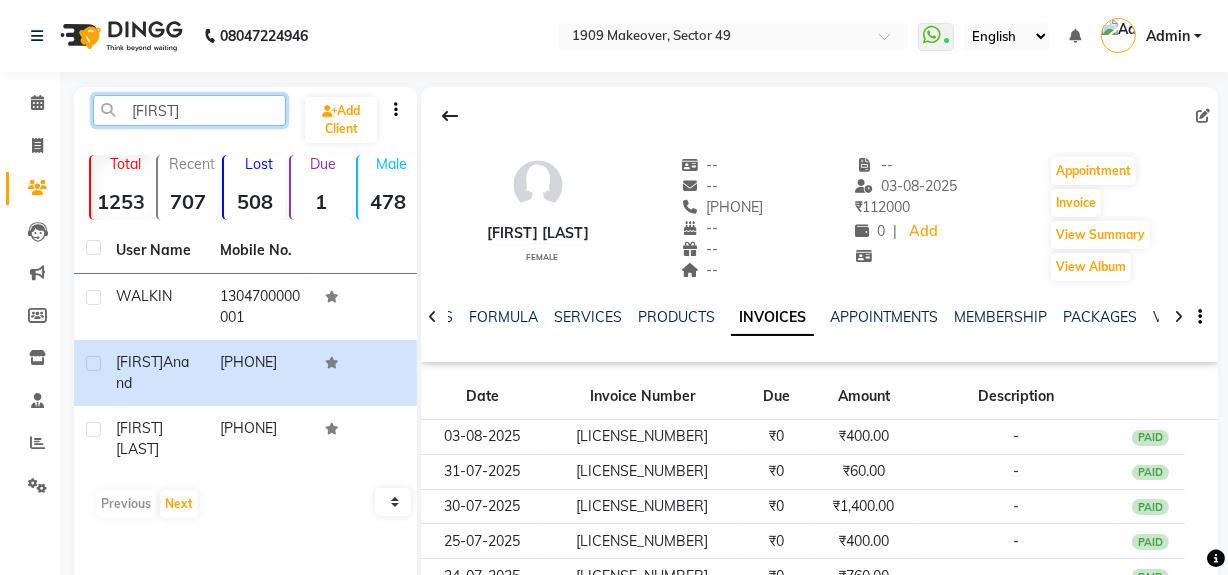 click on "[FIRST]" 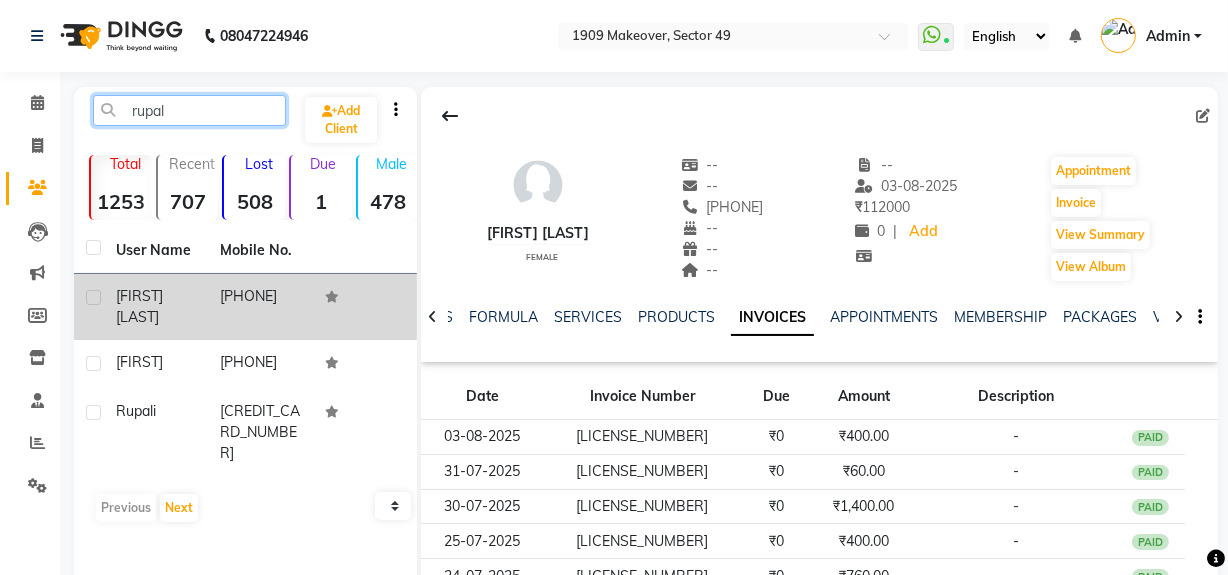 type on "rupal" 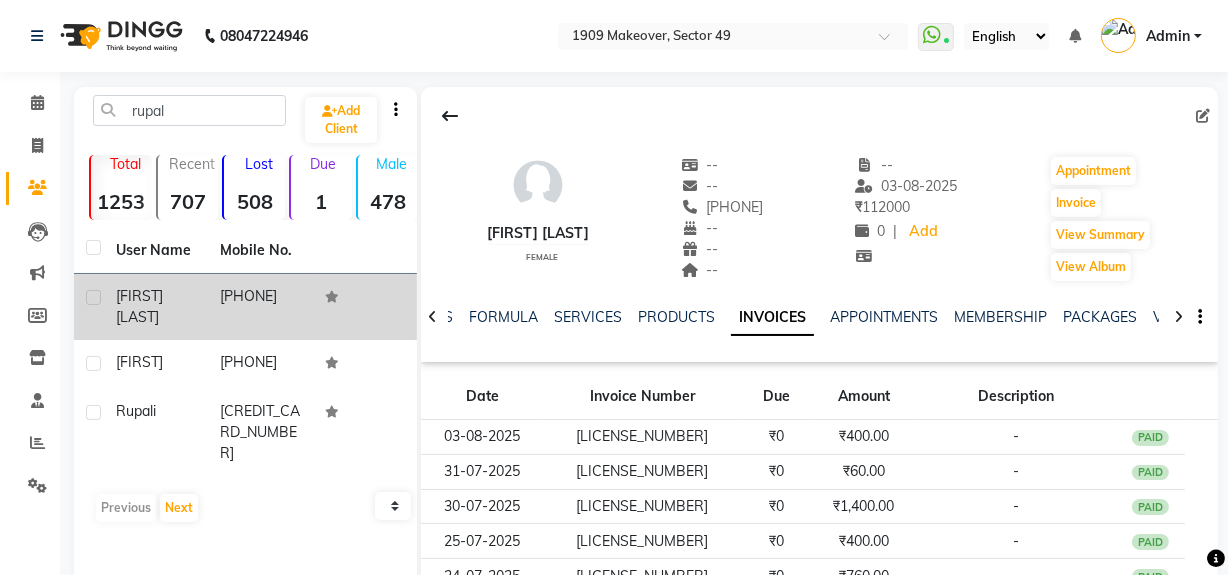 click on "[PHONE]" 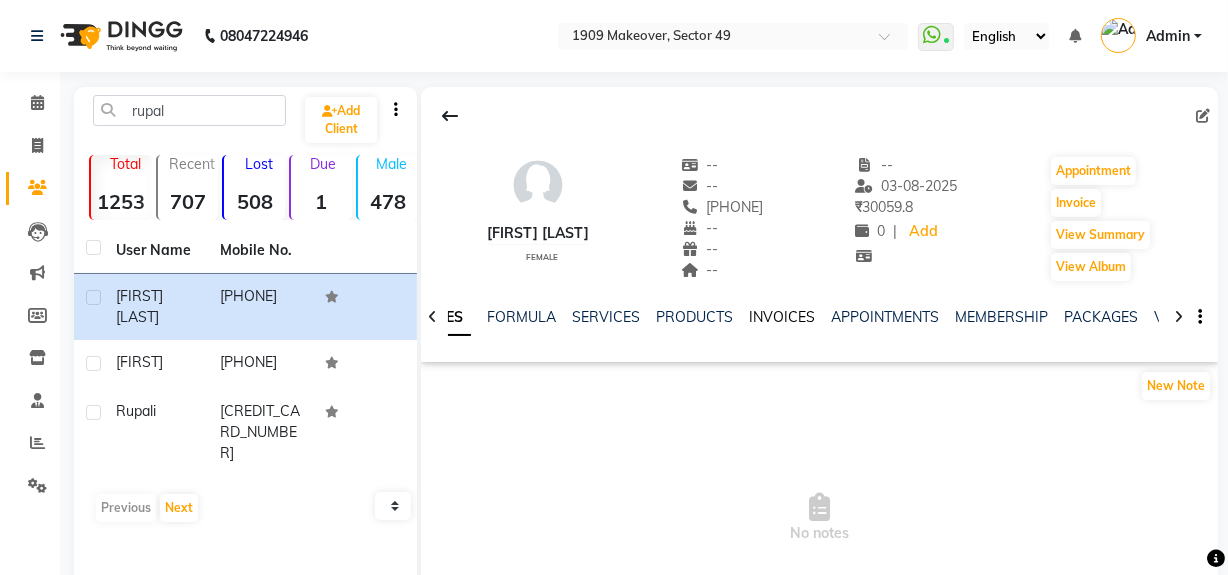 click on "INVOICES" 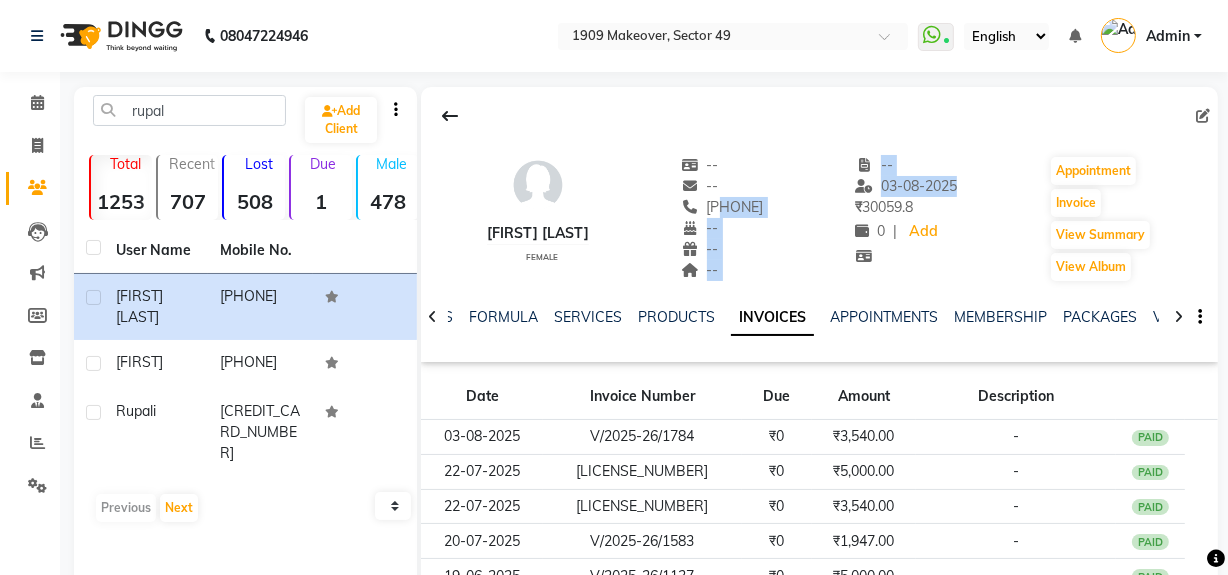 drag, startPoint x: 684, startPoint y: 202, endPoint x: 830, endPoint y: 207, distance: 146.08559 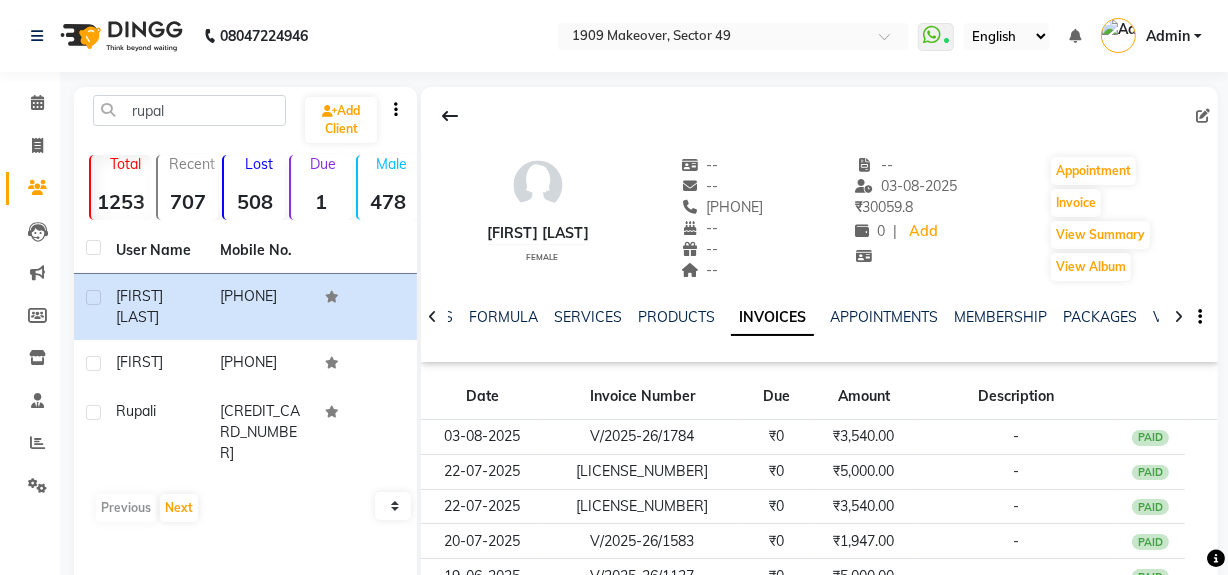 drag, startPoint x: 680, startPoint y: 200, endPoint x: 766, endPoint y: 206, distance: 86.209045 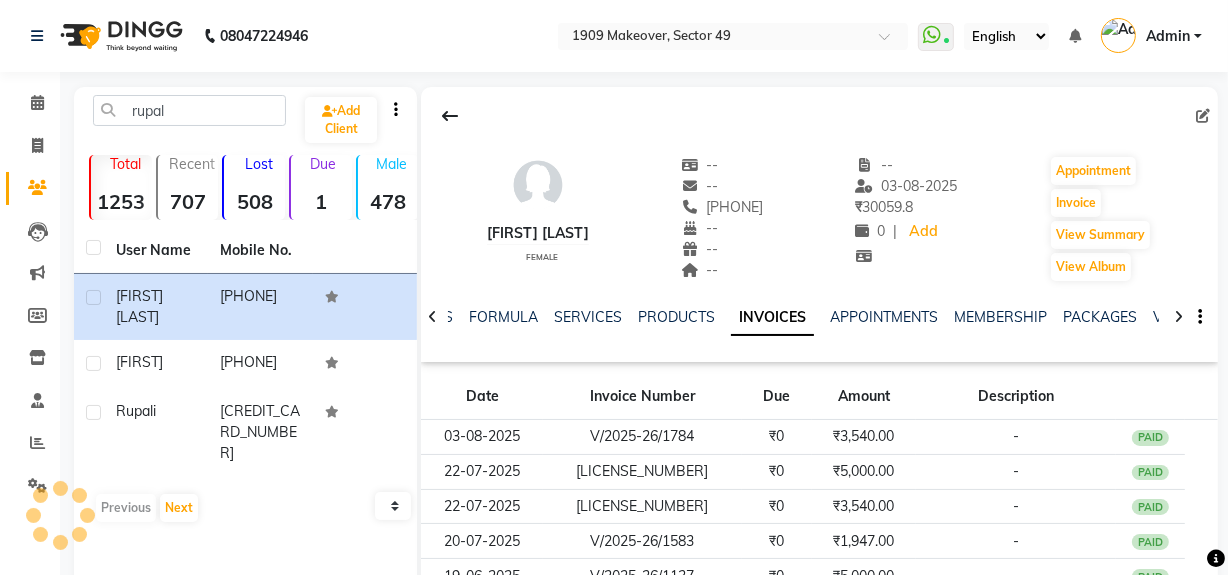 click on "[FIRST] [LAST]    female  --   --   [PHONE]  --  --  --  -- [DATE] ₹    30059.8 0 |  Add   Appointment   Invoice  View Summary  View Album" 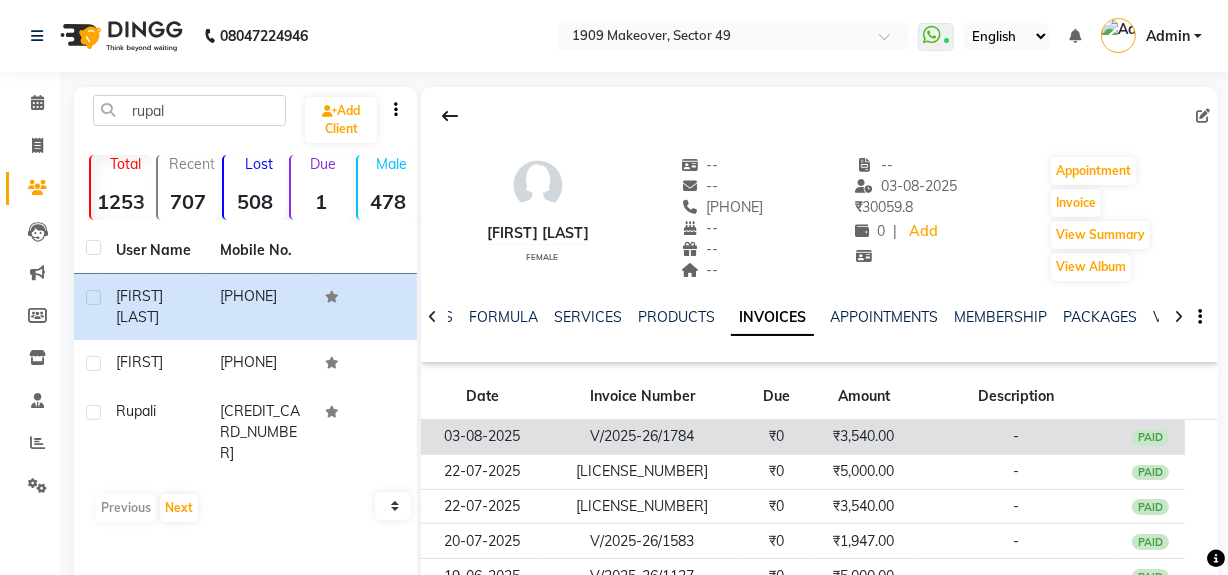 click on "₹0" 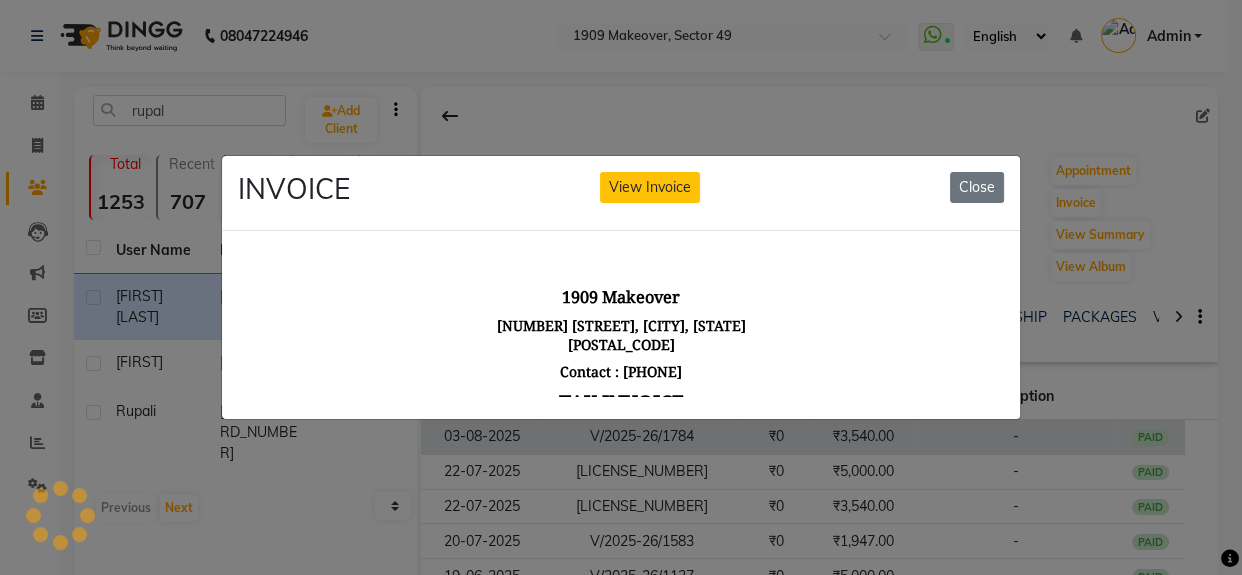 scroll, scrollTop: 0, scrollLeft: 0, axis: both 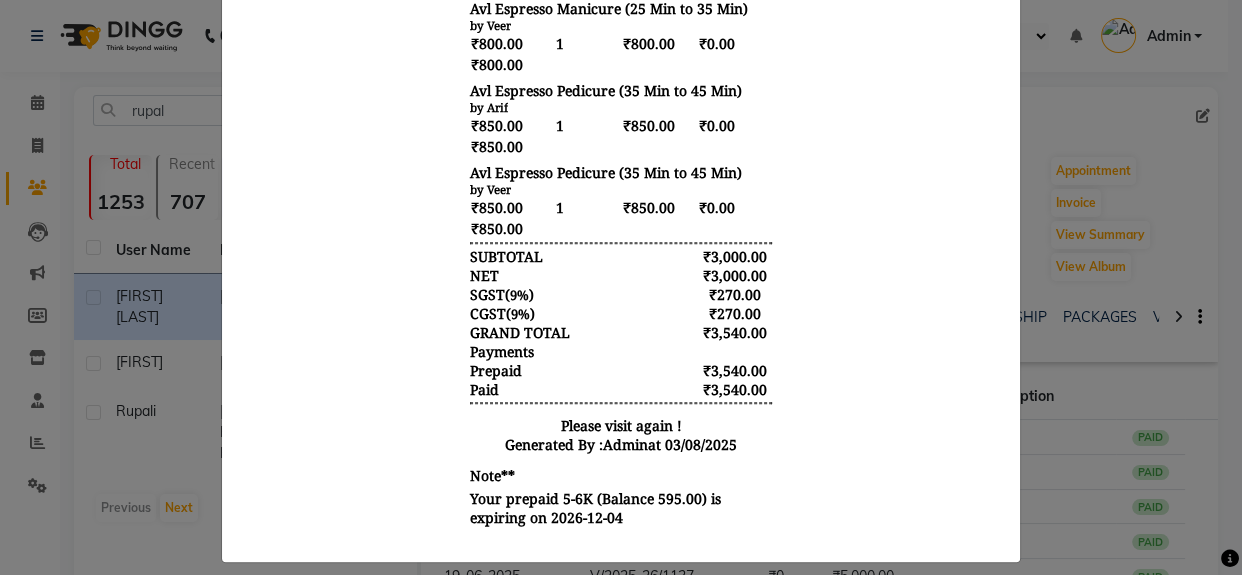 click on "INVOICE View Invoice Close" 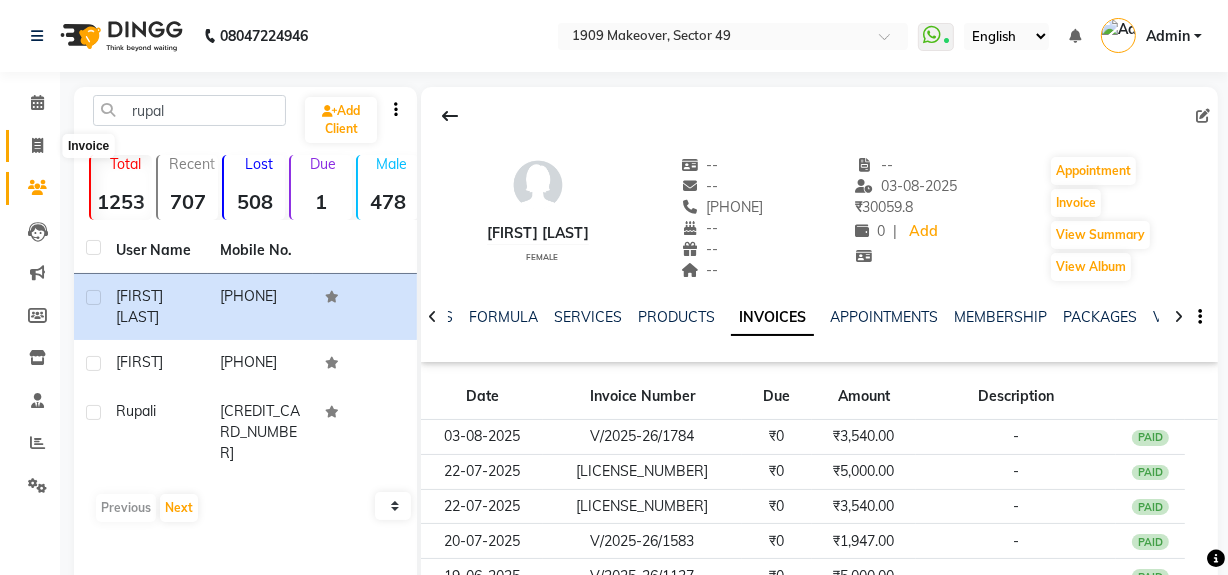 click 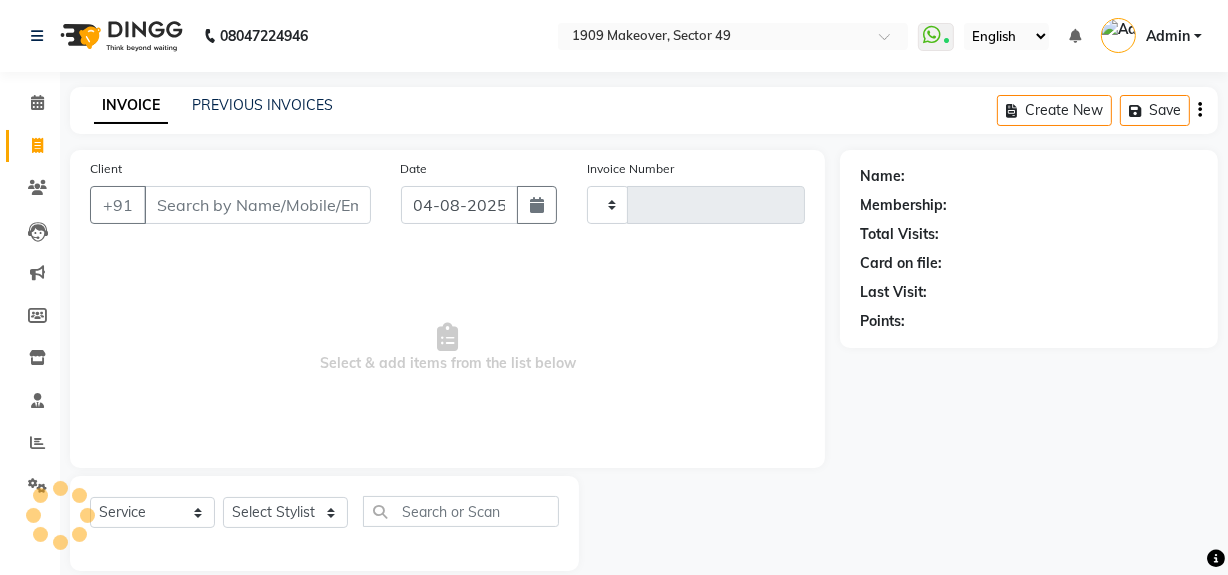 scroll, scrollTop: 26, scrollLeft: 0, axis: vertical 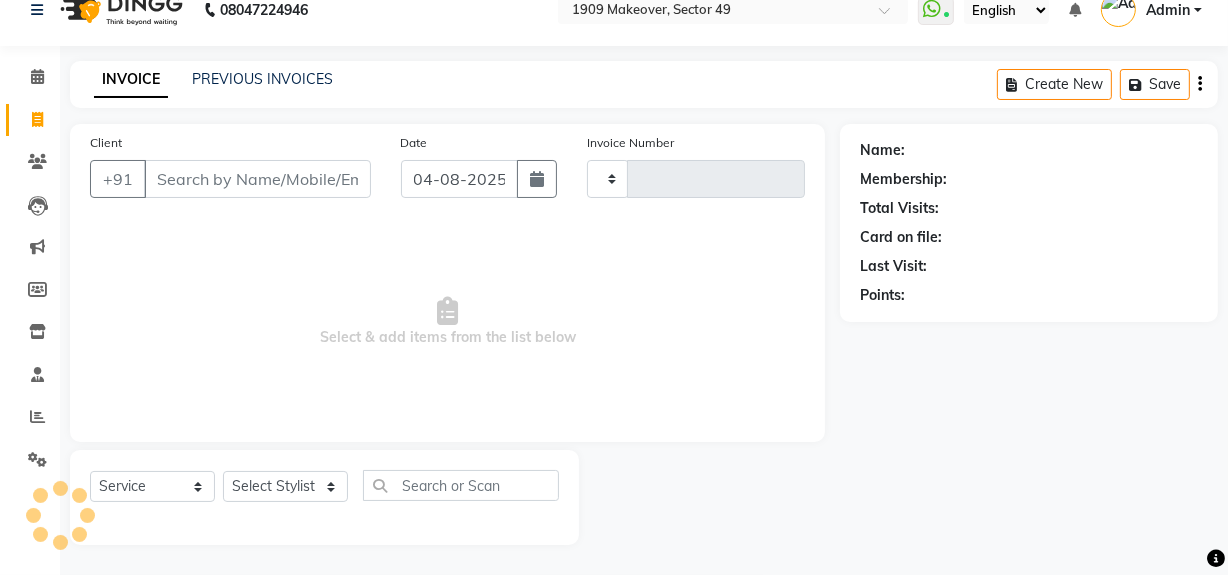 type on "1799" 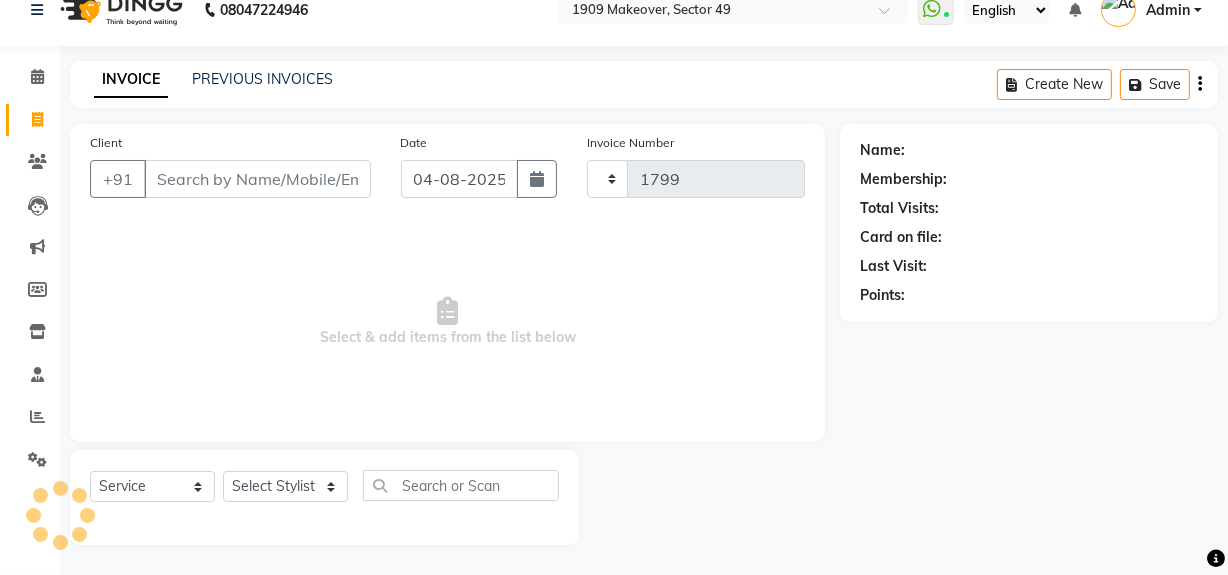 select on "6923" 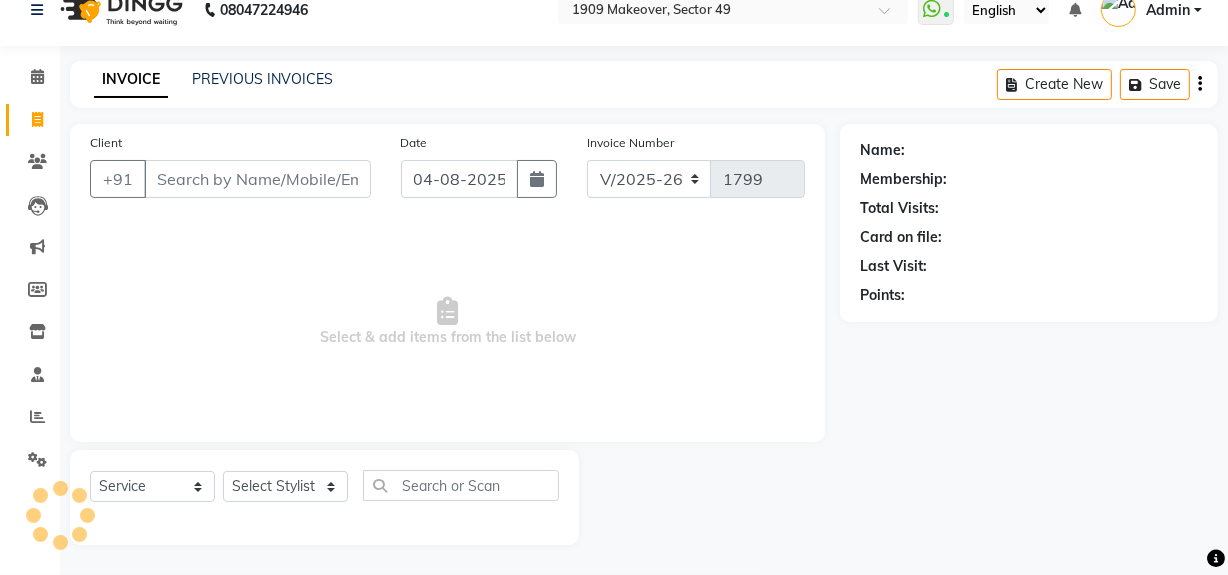 click on "Client" at bounding box center (257, 179) 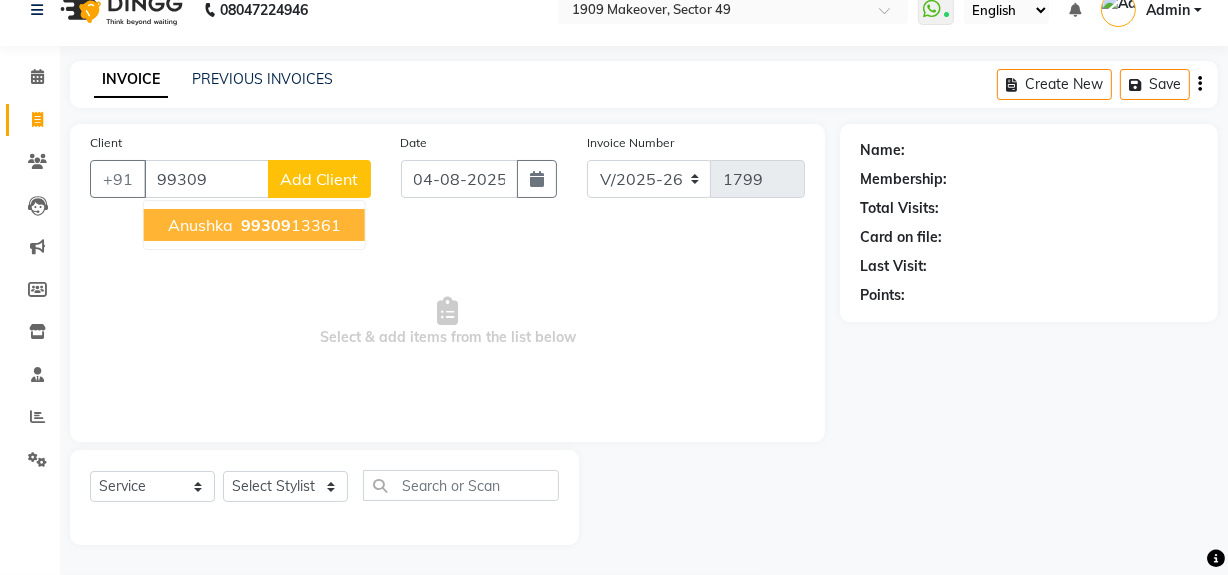 drag, startPoint x: 296, startPoint y: 227, endPoint x: 291, endPoint y: 239, distance: 13 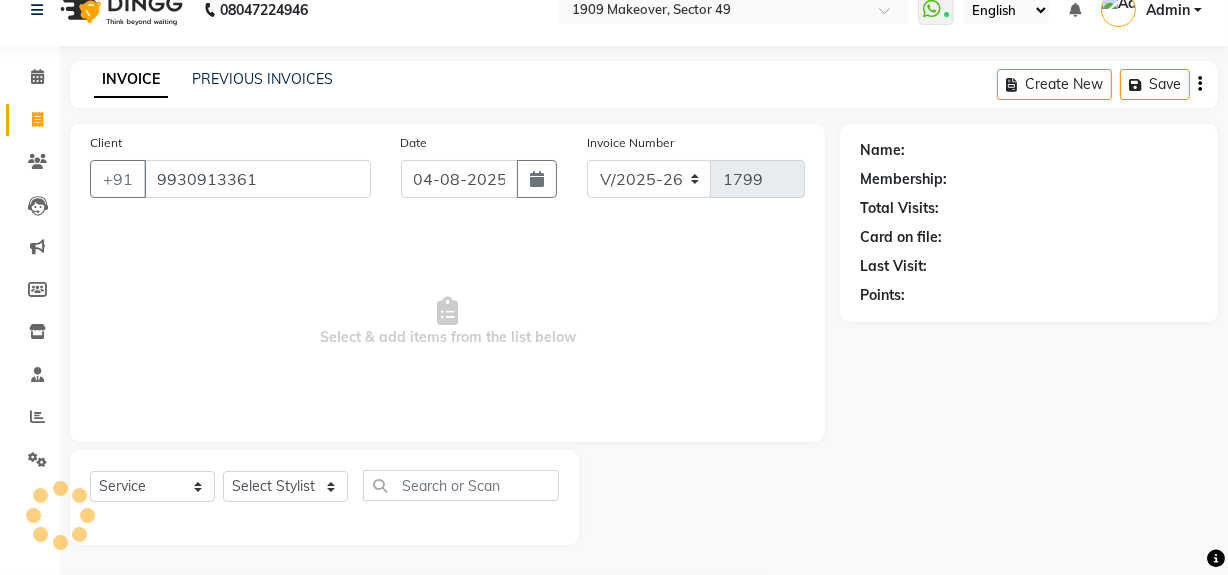 type on "9930913361" 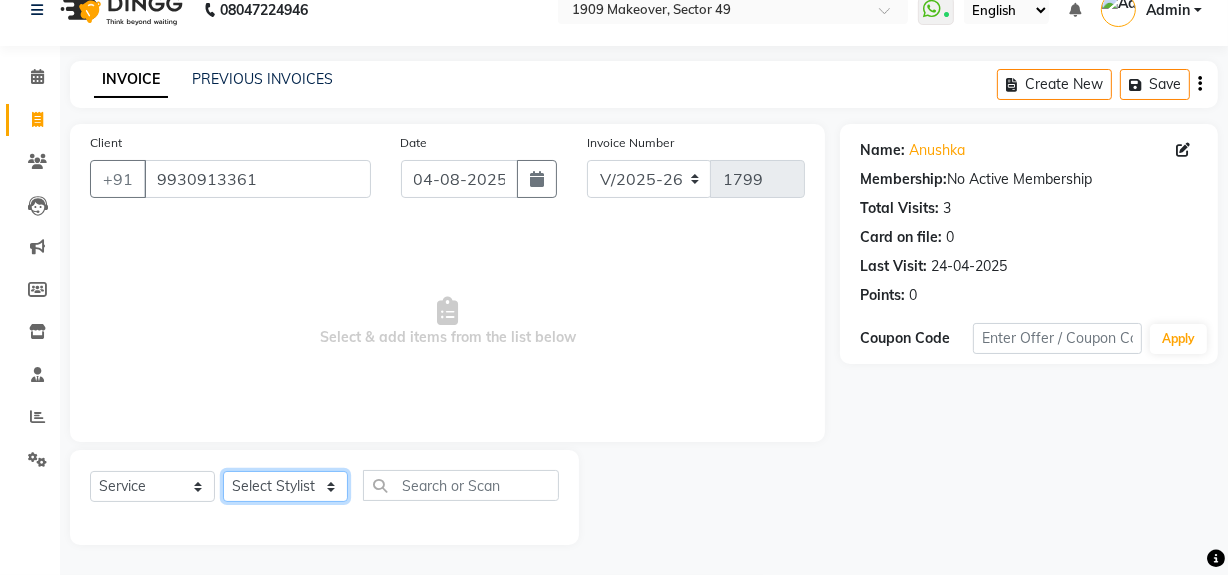 click on "Select Stylist Abdul Ahmed Arif Harun House Sale Jyoti Nisha Rehaan Ujjwal Umesh Veer vikram mehta Vishal" 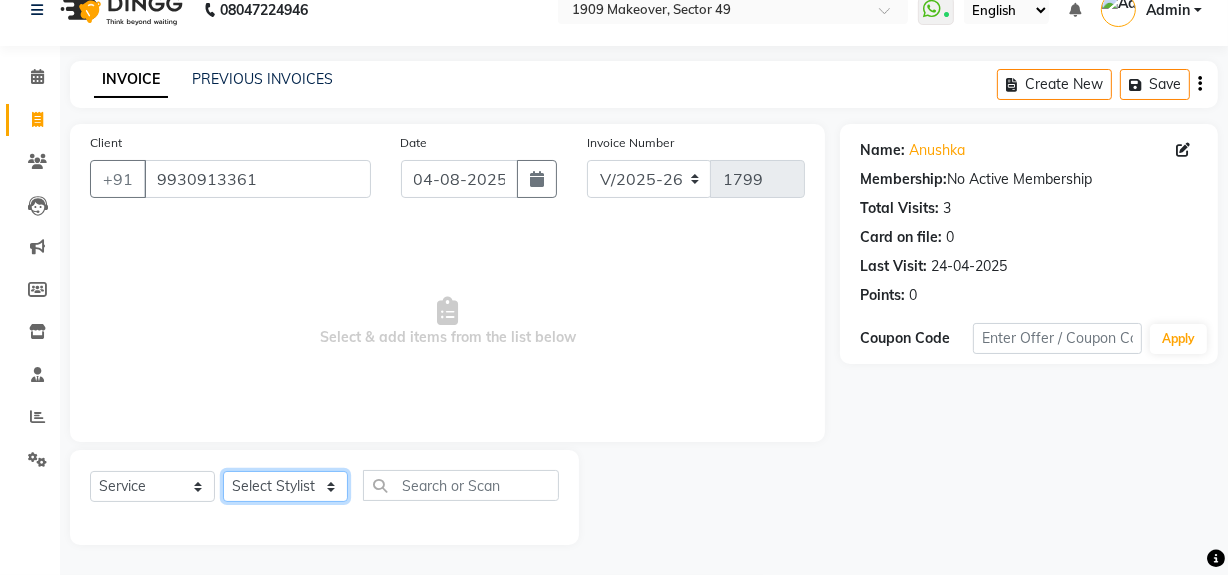 select on "57118" 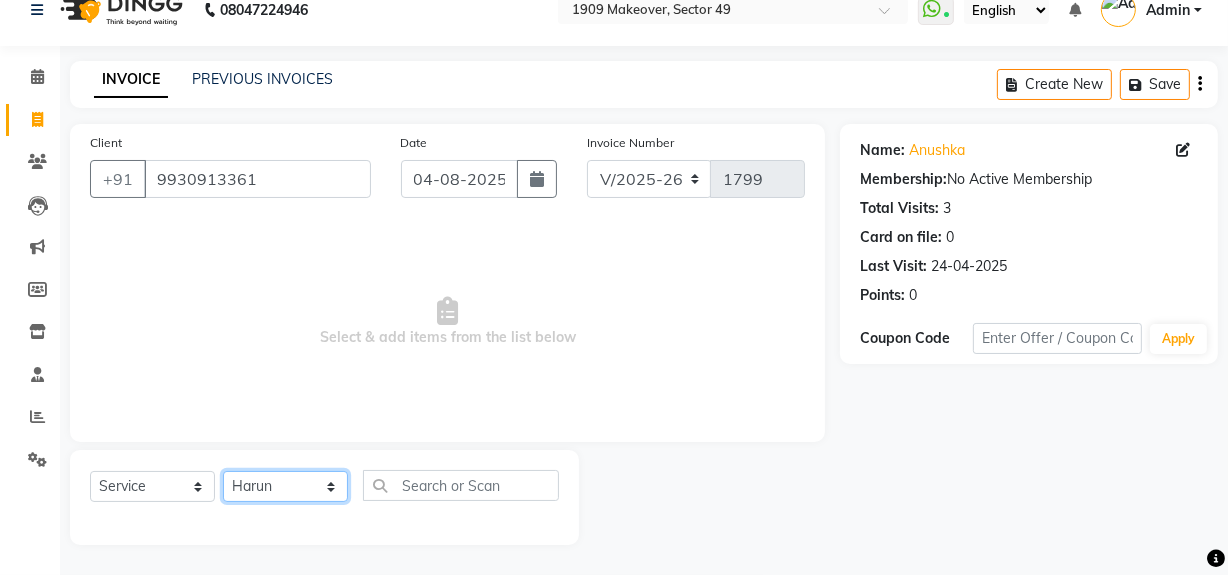 click on "Select Stylist Abdul Ahmed Arif Harun House Sale Jyoti Nisha Rehaan Ujjwal Umesh Veer vikram mehta Vishal" 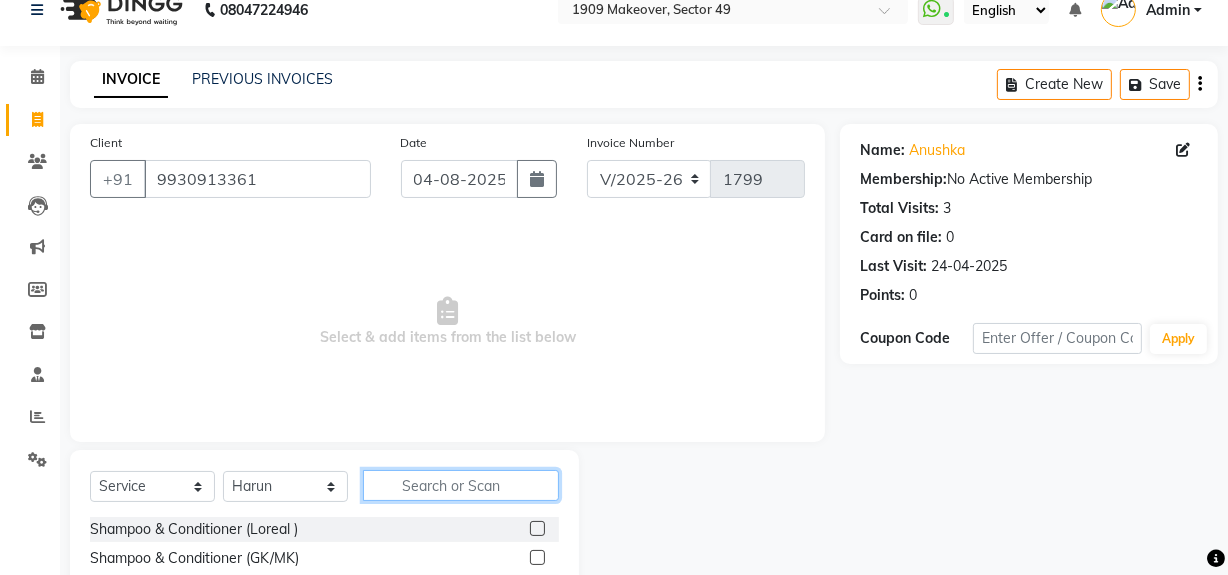 click 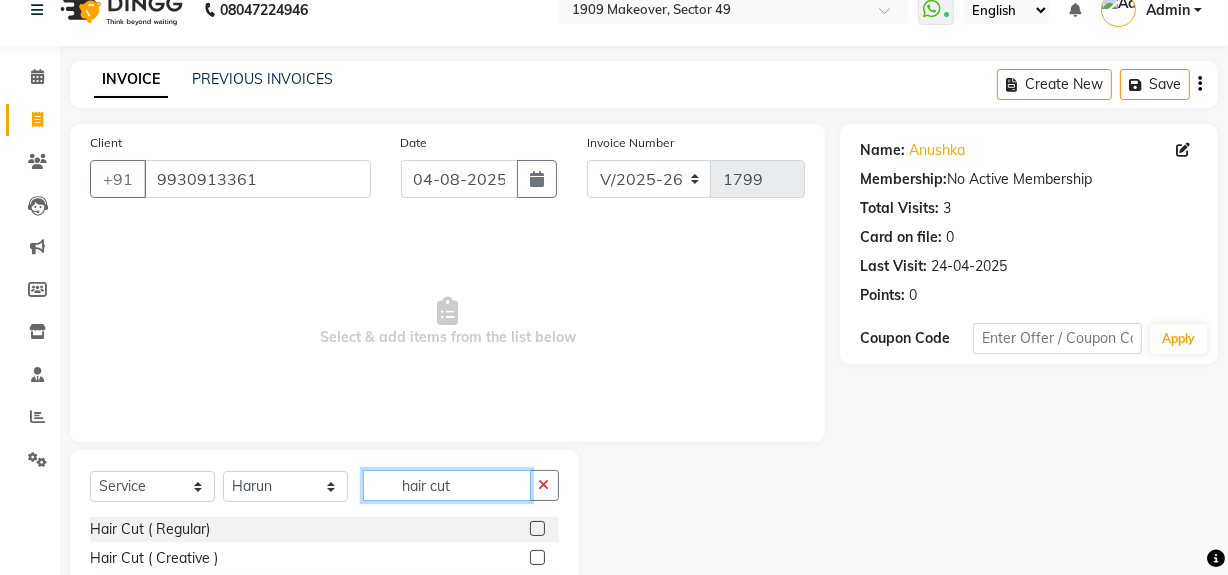 type on "hair cut" 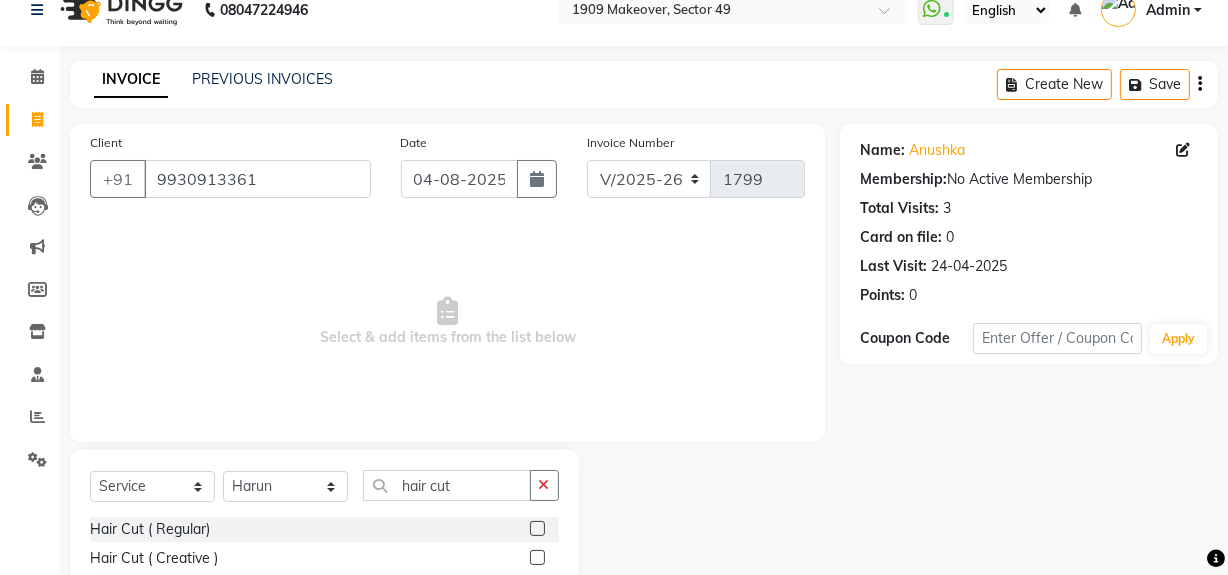 click 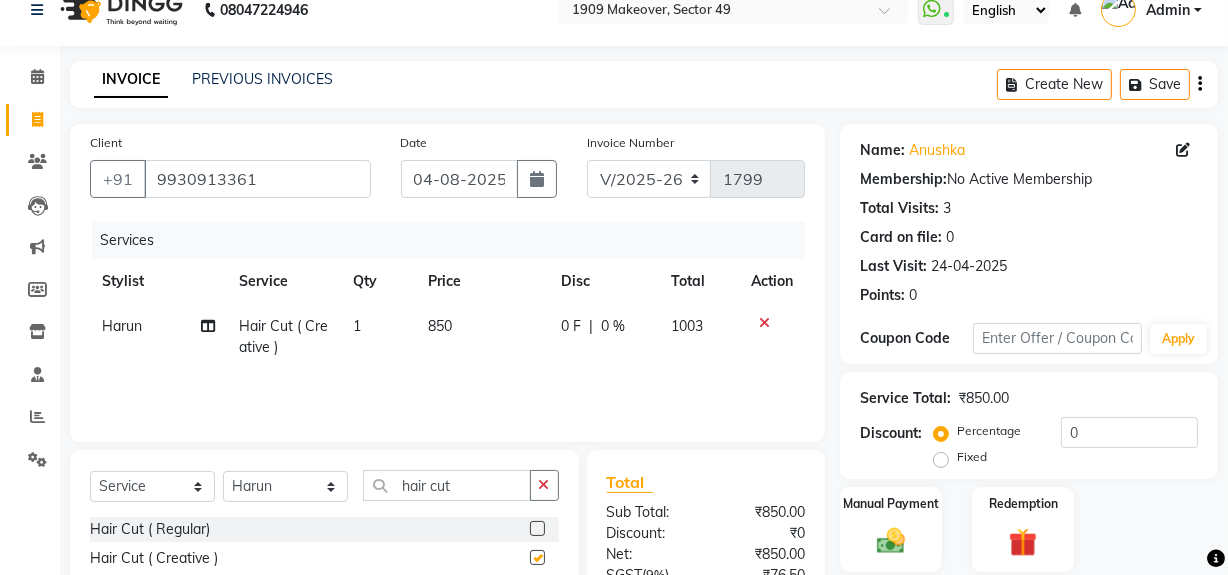 checkbox on "false" 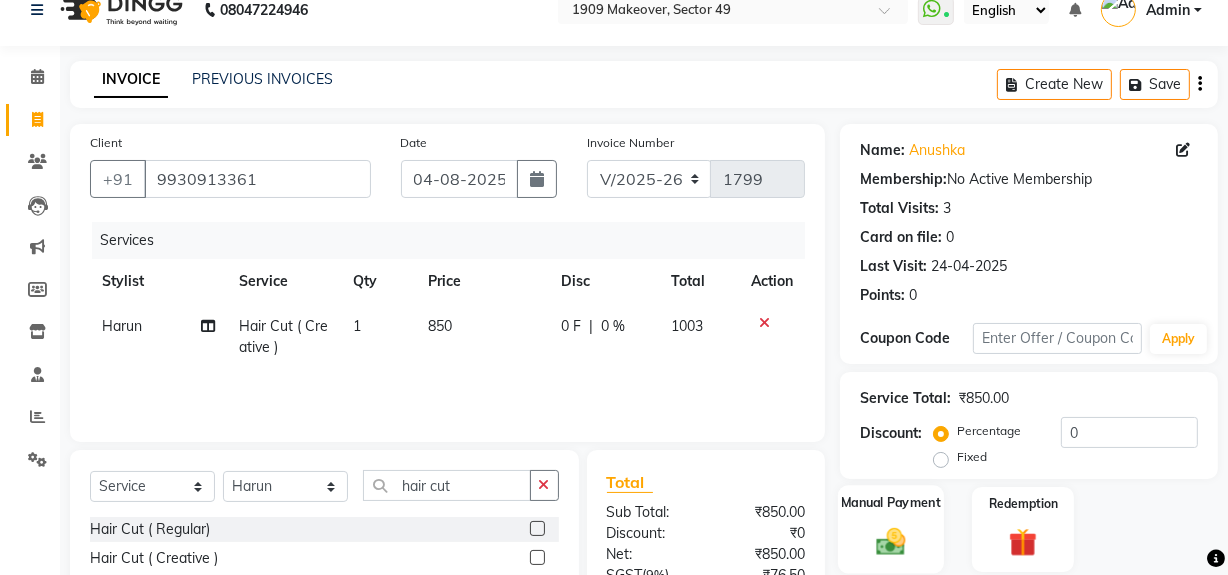click 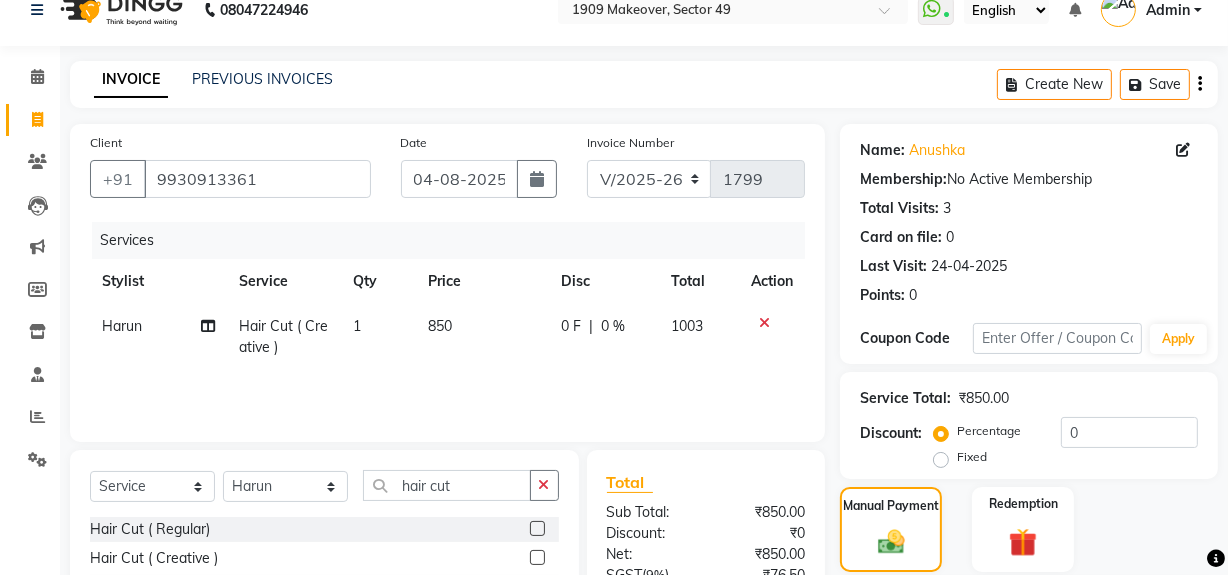 scroll, scrollTop: 225, scrollLeft: 0, axis: vertical 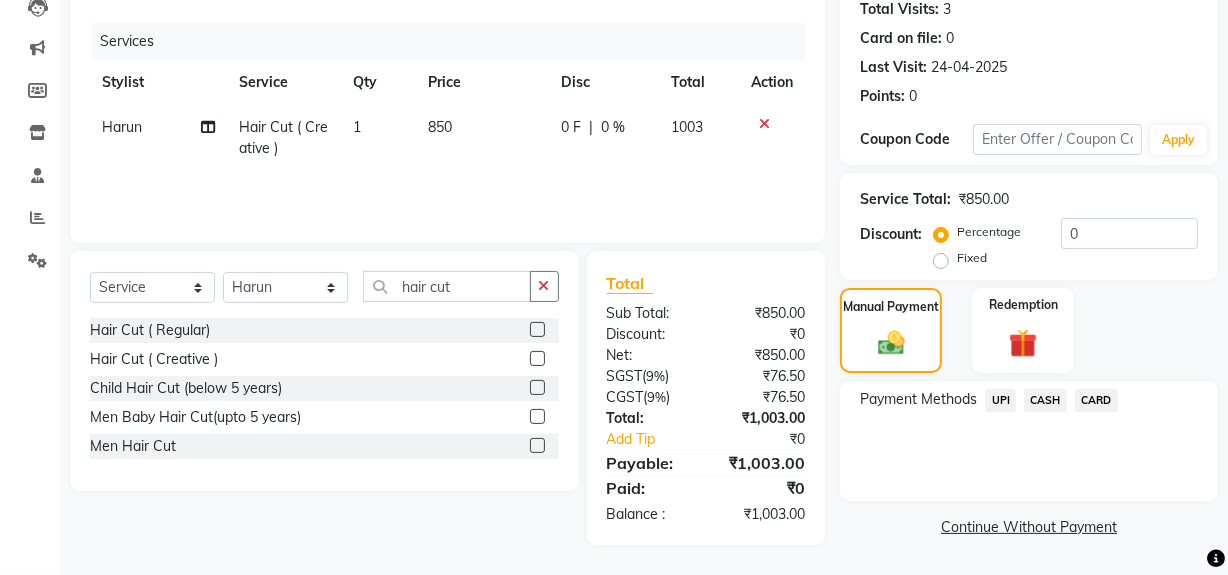 click on "UPI" 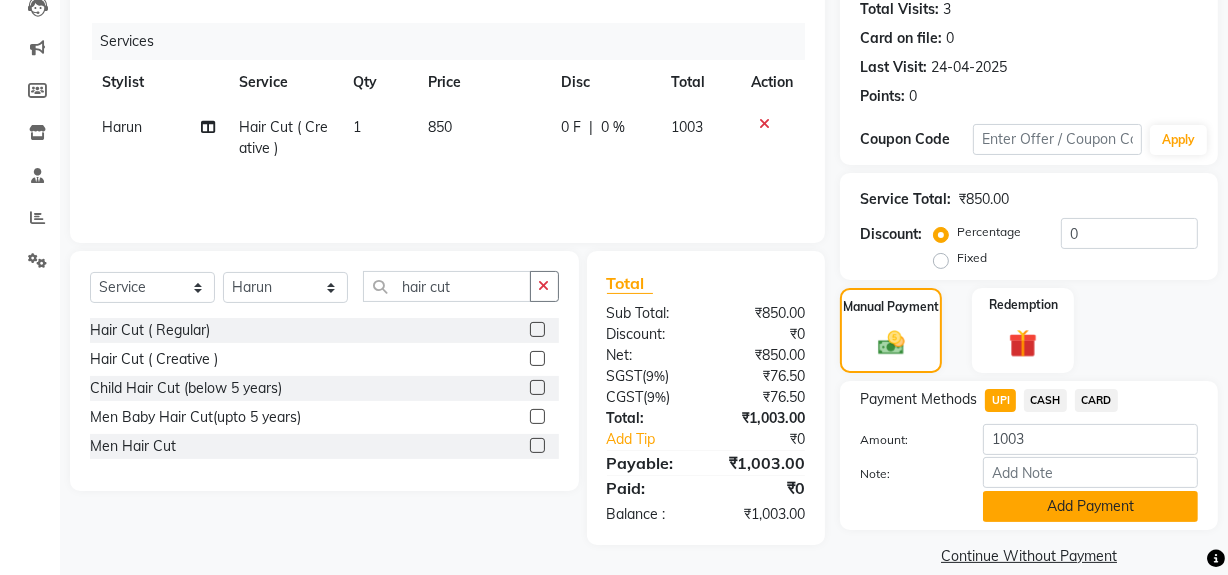 click on "Add Payment" 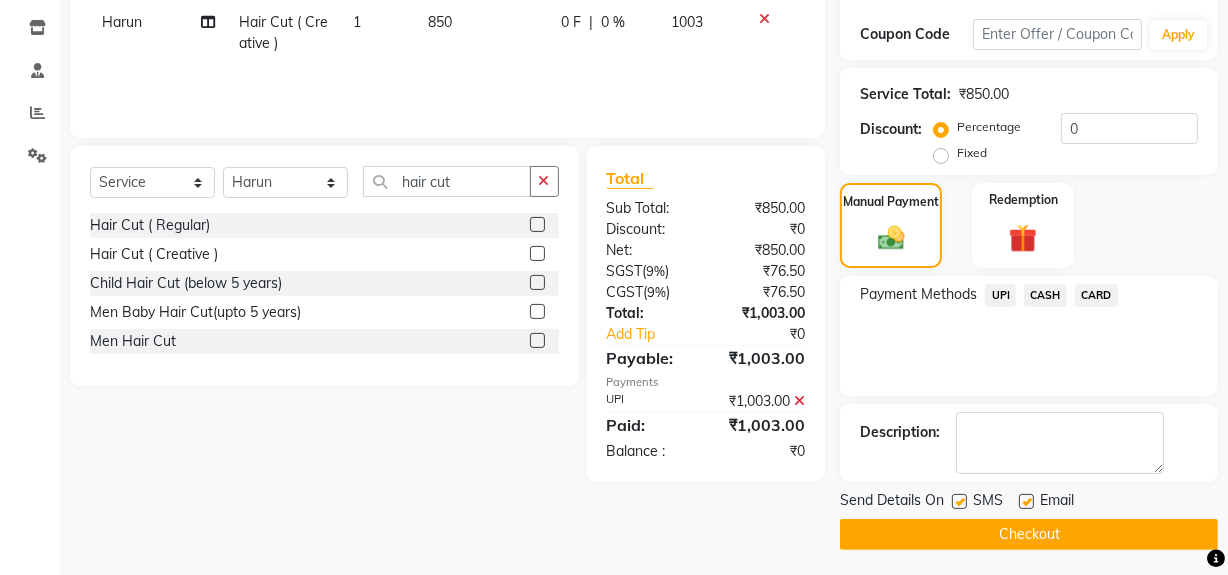 scroll, scrollTop: 333, scrollLeft: 0, axis: vertical 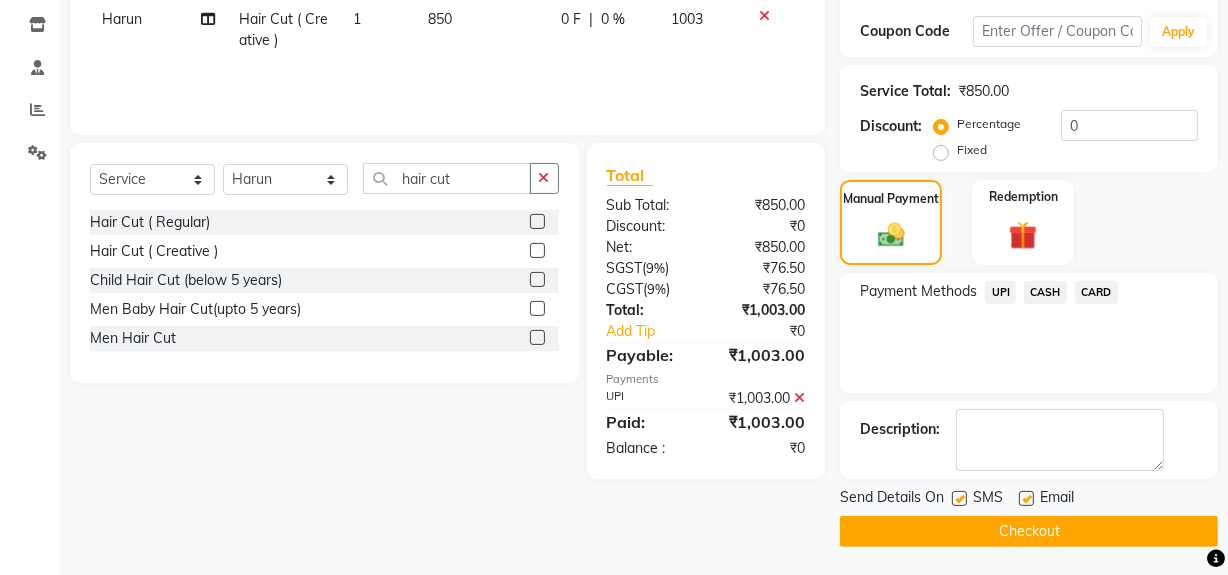 click on "Checkout" 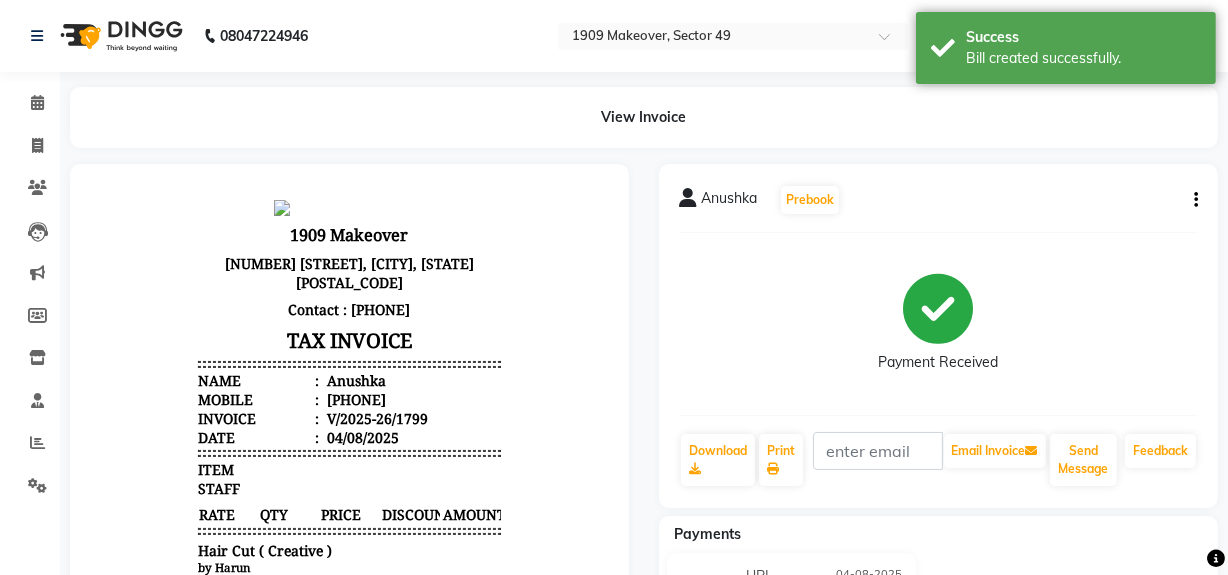 scroll, scrollTop: 0, scrollLeft: 0, axis: both 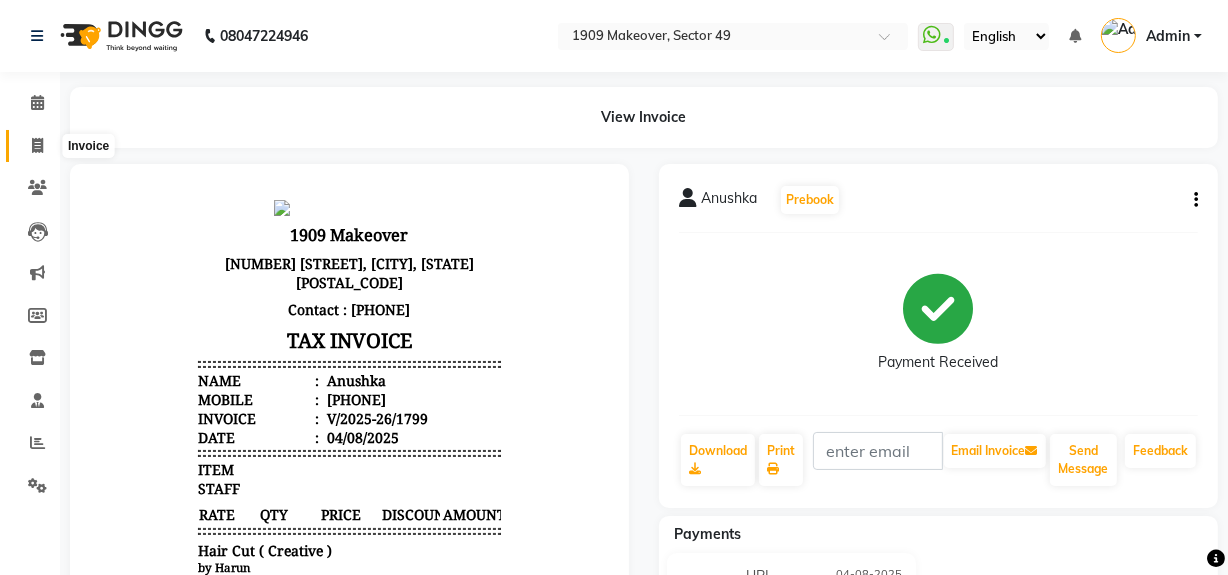 click 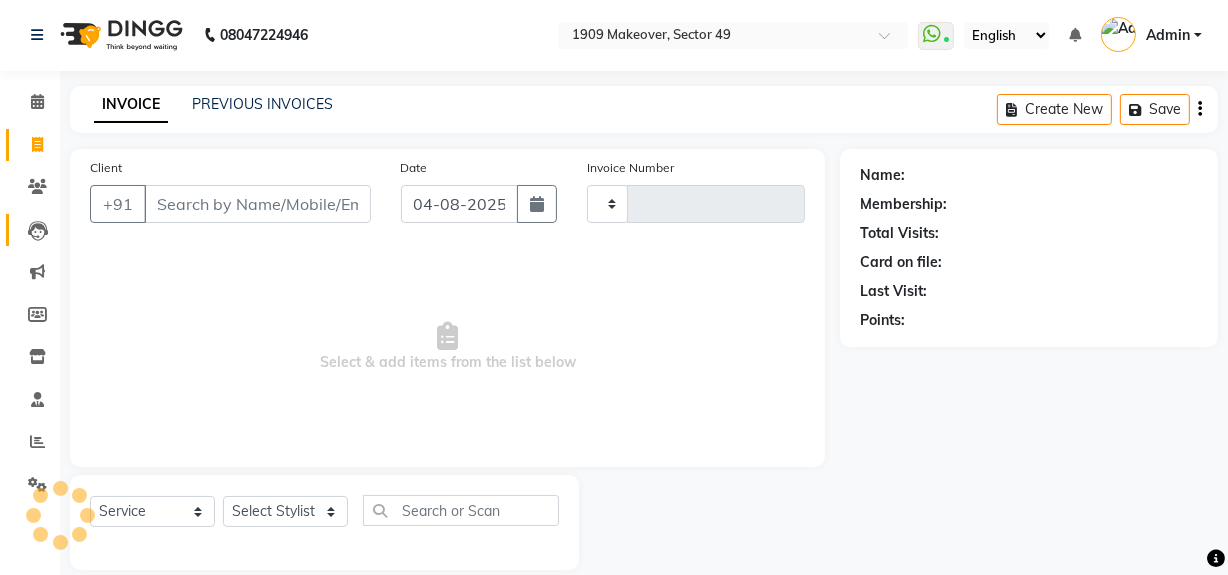 type on "1800" 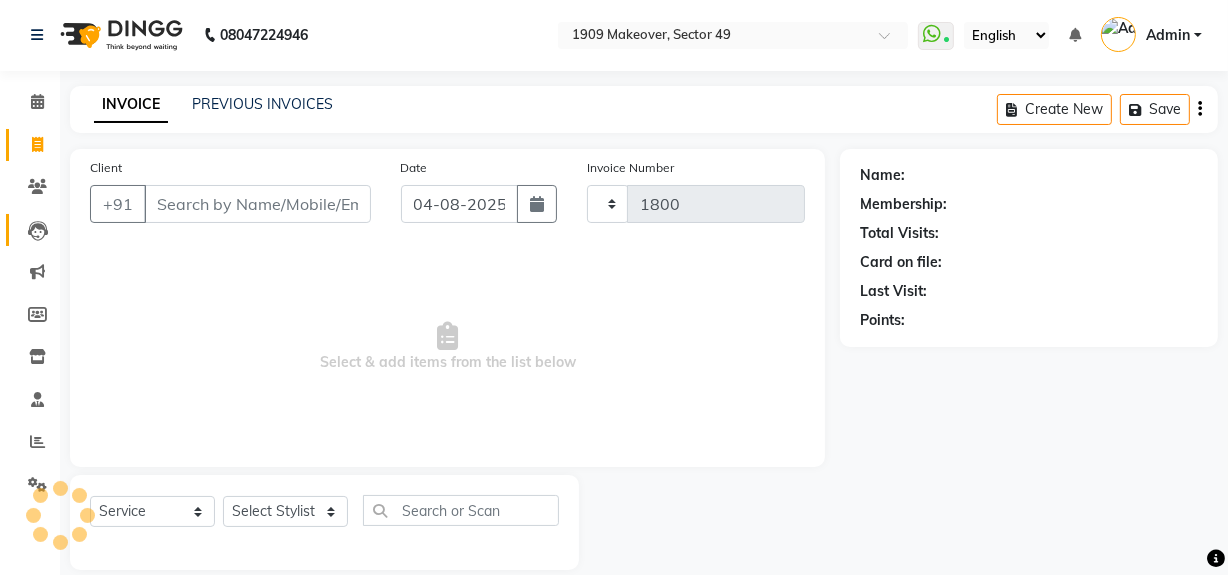 select on "6923" 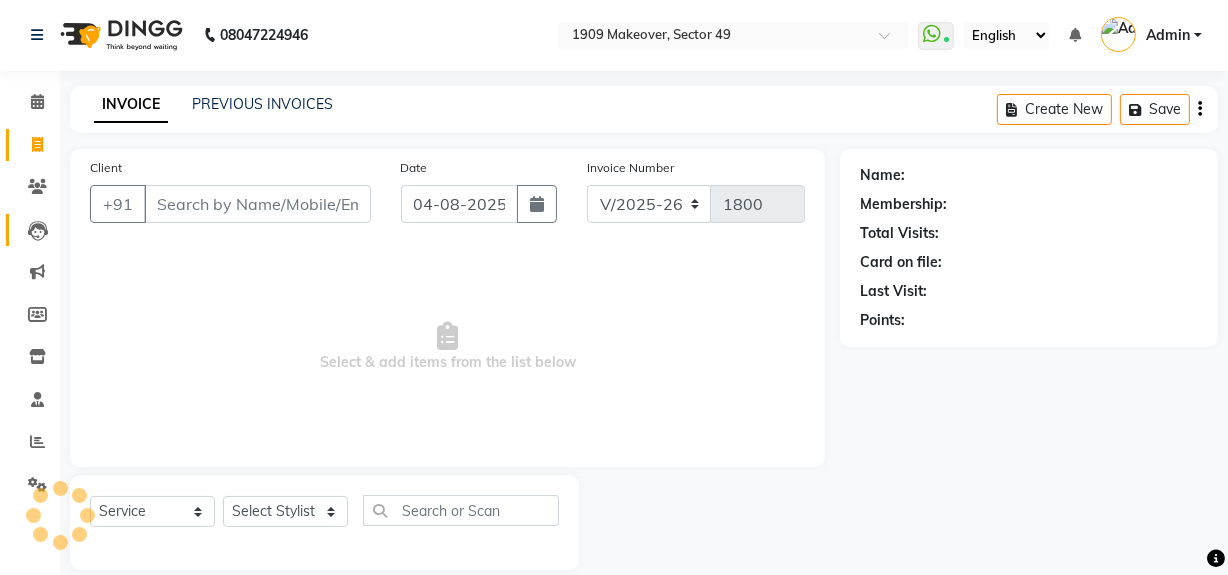 scroll, scrollTop: 26, scrollLeft: 0, axis: vertical 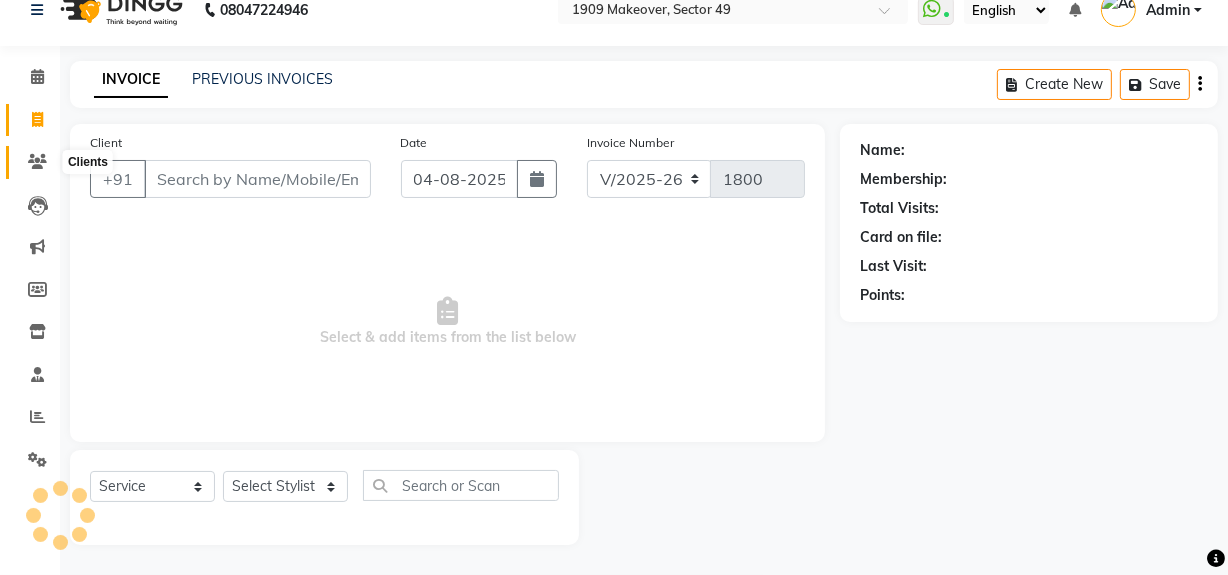 click 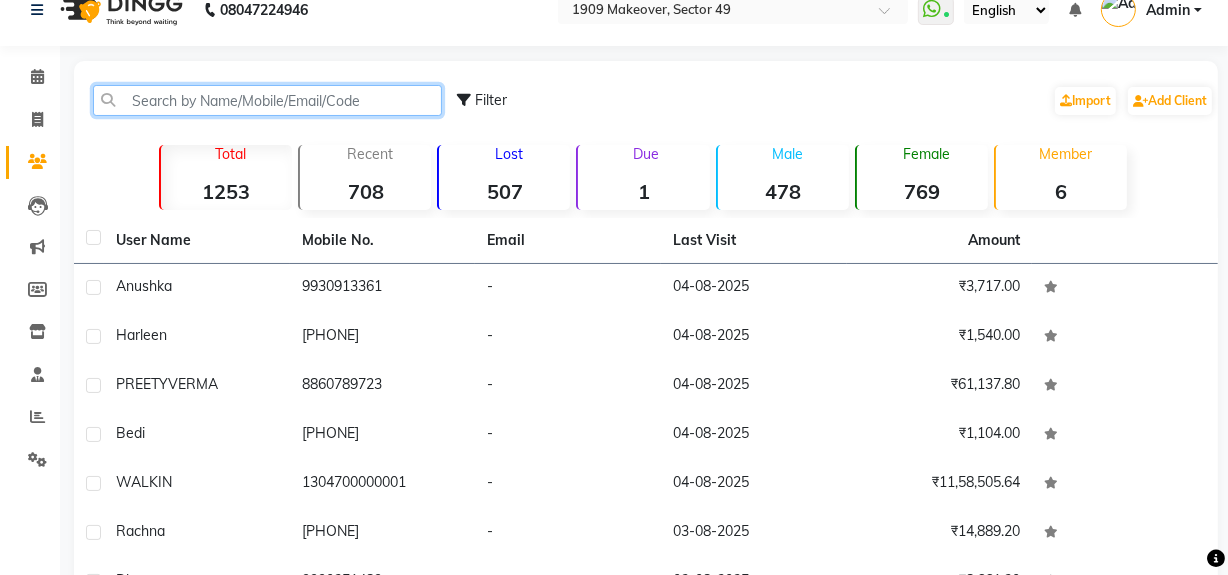 click 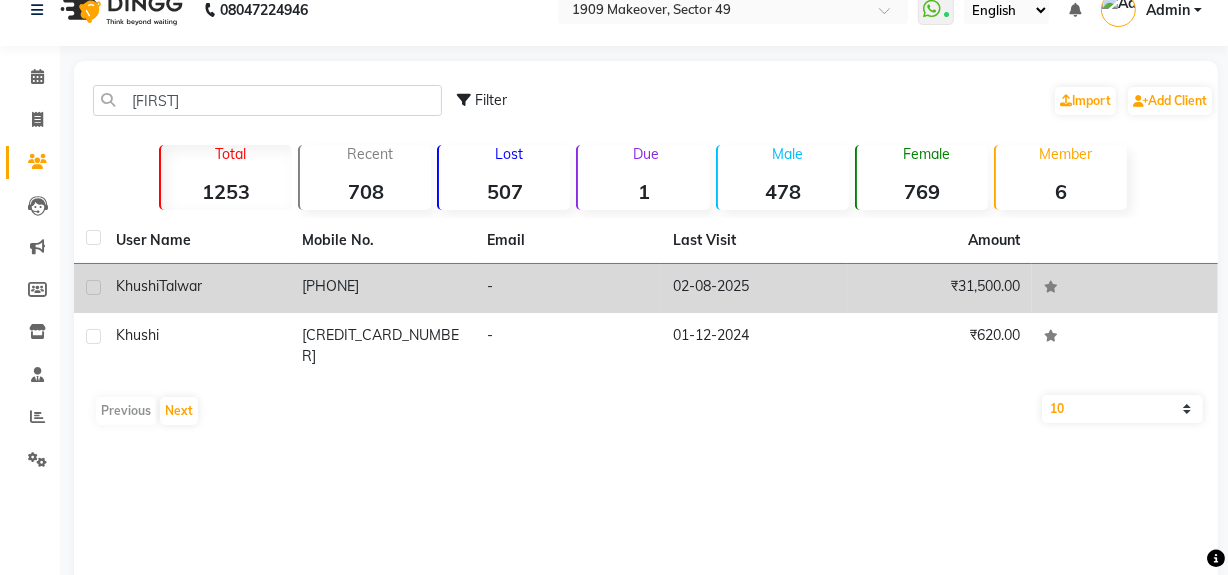 drag, startPoint x: 373, startPoint y: 272, endPoint x: 394, endPoint y: 275, distance: 21.213203 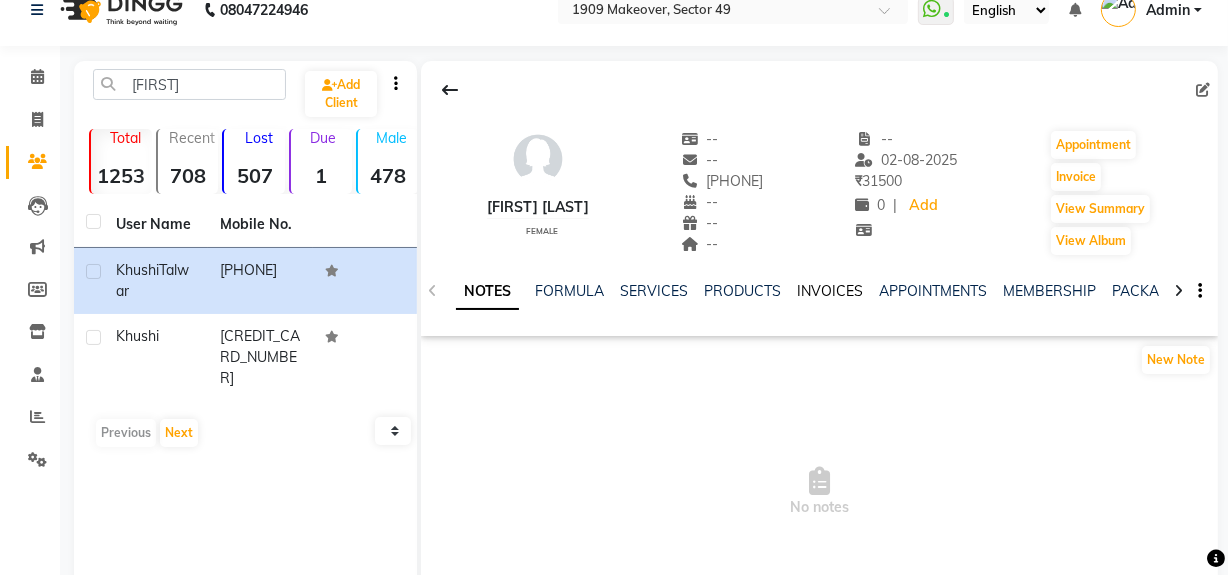 click on "INVOICES" 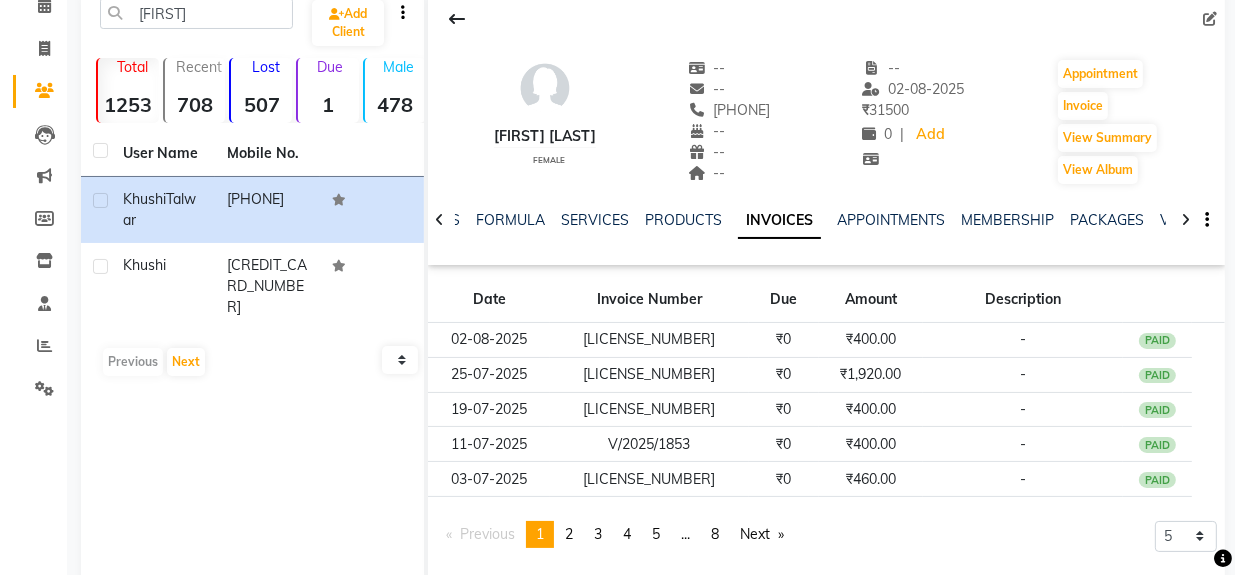 scroll, scrollTop: 141, scrollLeft: 0, axis: vertical 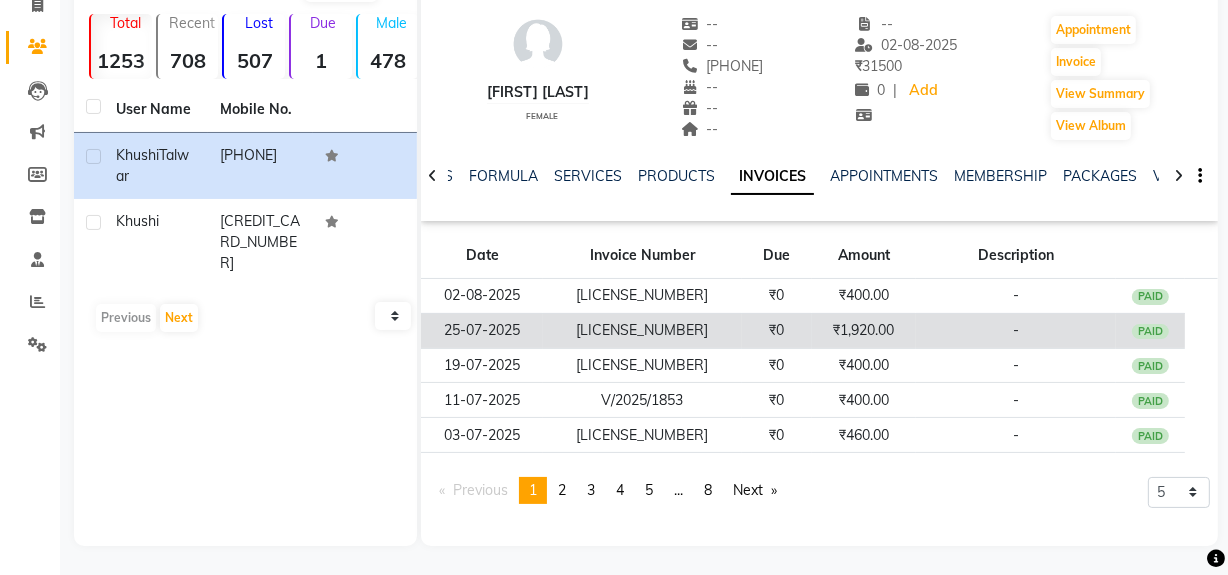click on "₹1,920.00" 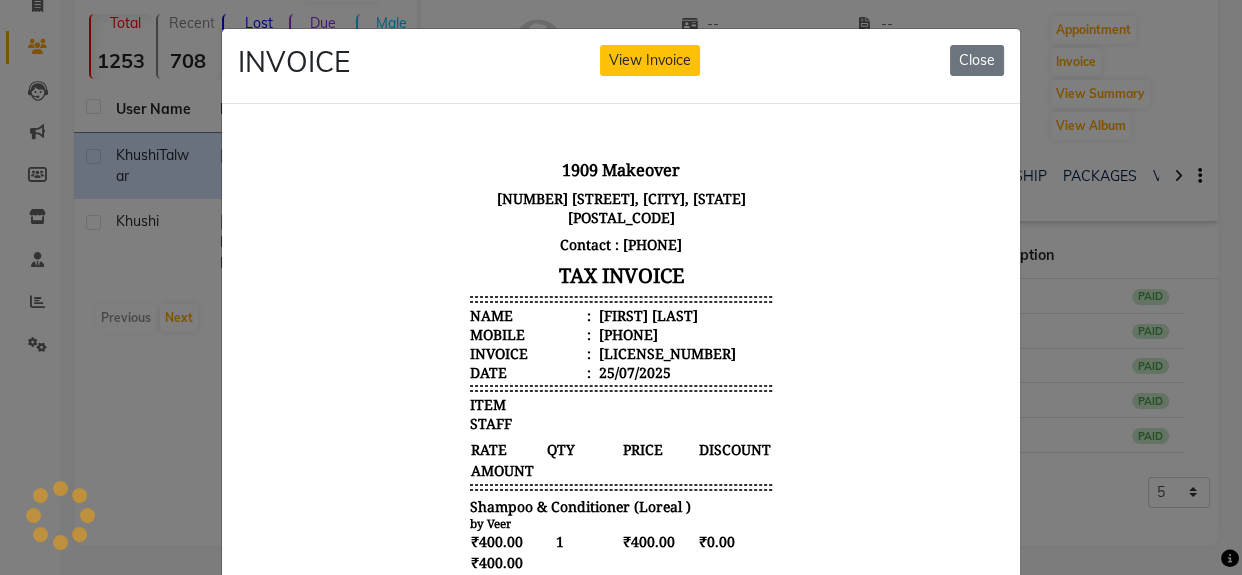 scroll, scrollTop: 0, scrollLeft: 0, axis: both 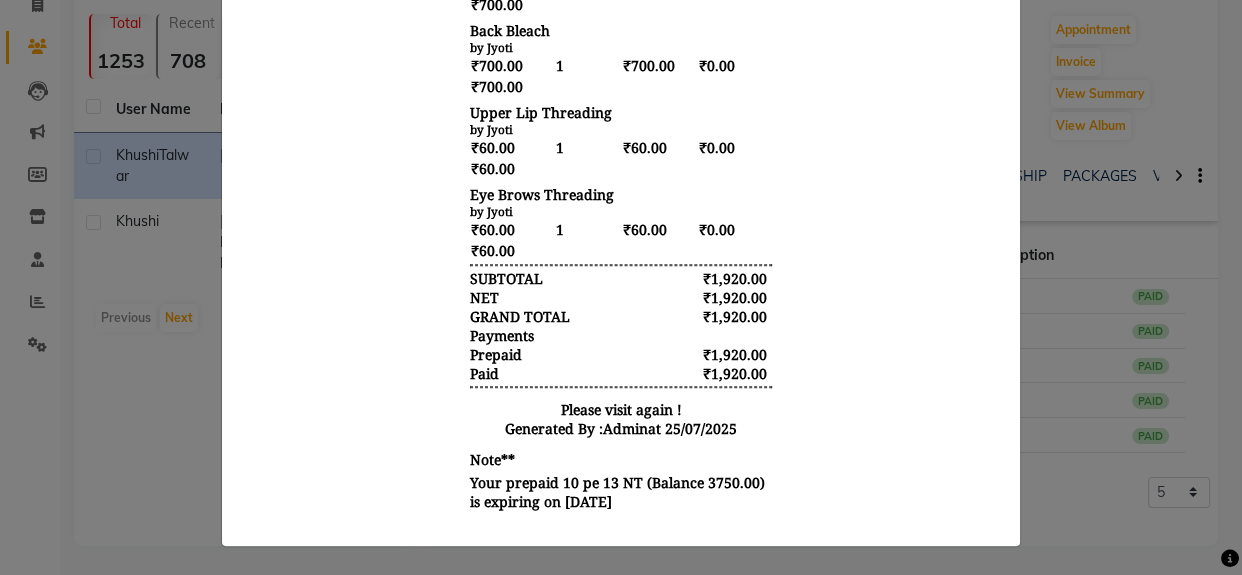 drag, startPoint x: 1131, startPoint y: 444, endPoint x: 998, endPoint y: 540, distance: 164.02744 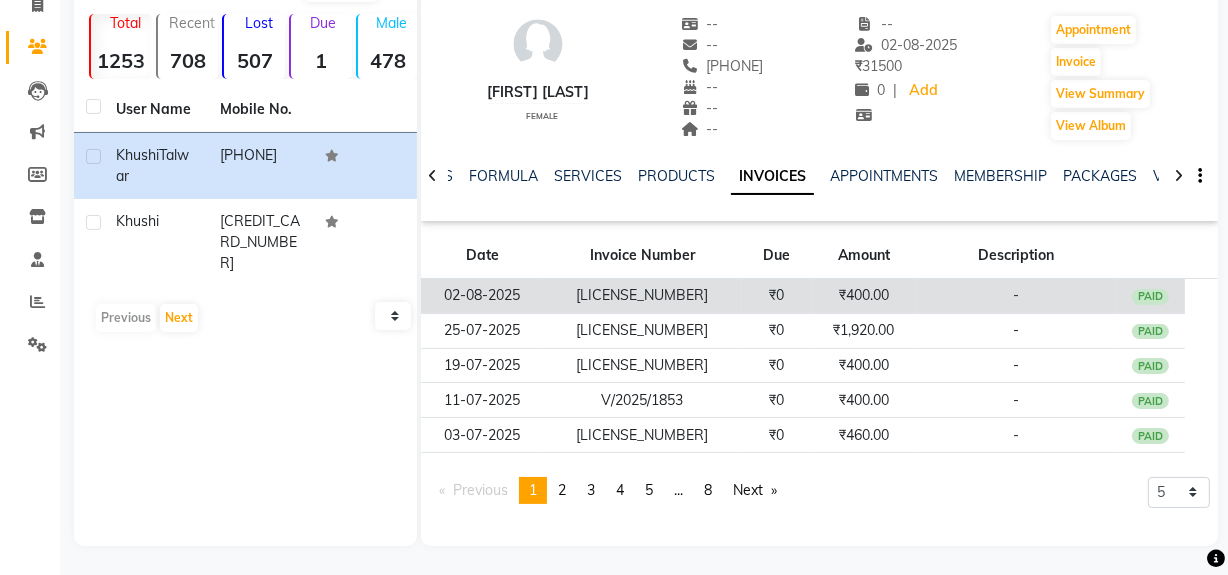click on "[LICENSE_NUMBER]" 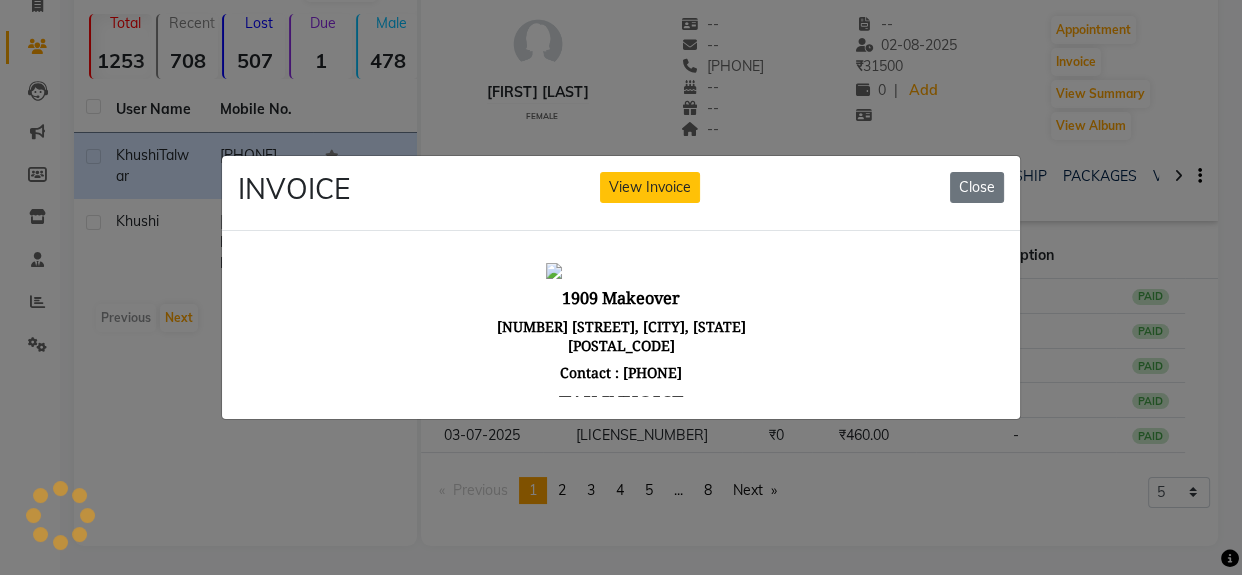 scroll, scrollTop: 0, scrollLeft: 0, axis: both 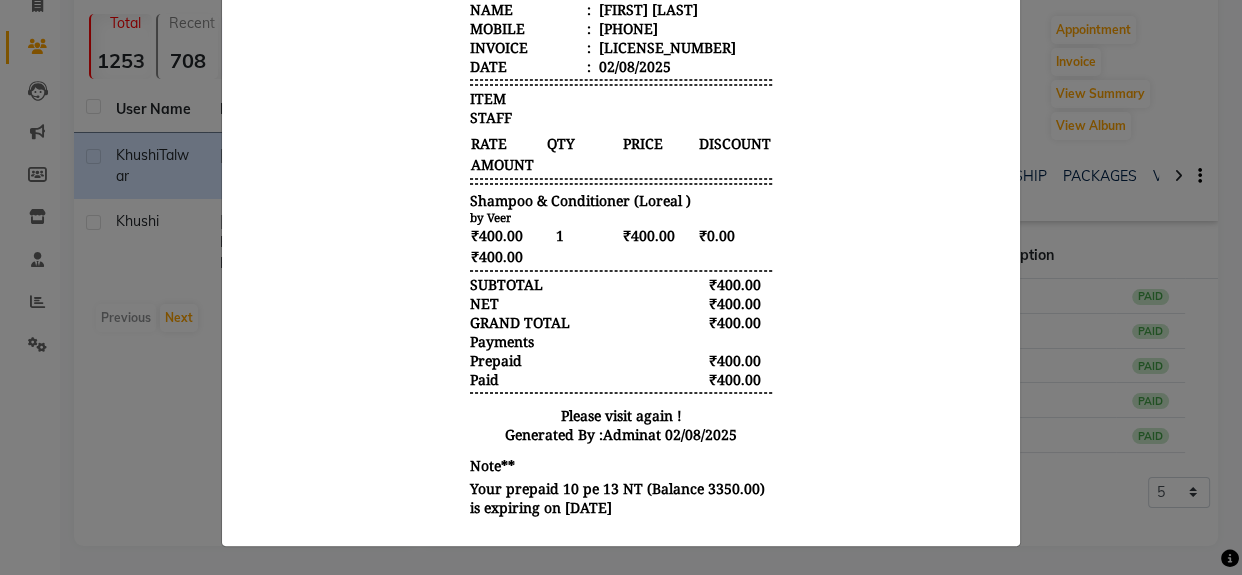 click on "INVOICE View Invoice Close" 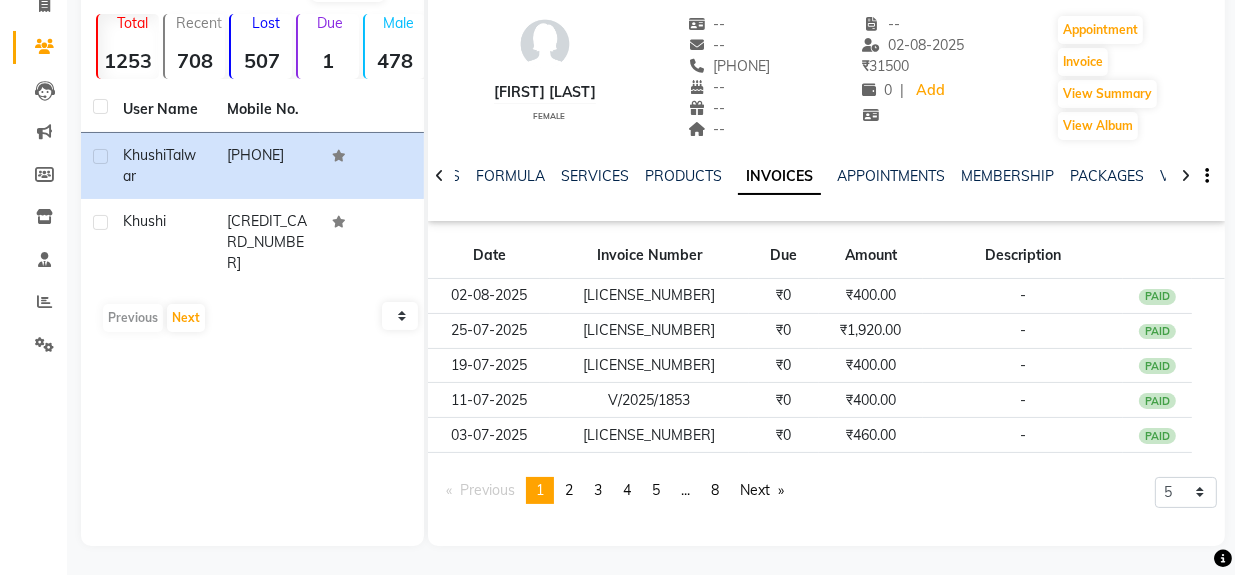 scroll, scrollTop: 0, scrollLeft: 0, axis: both 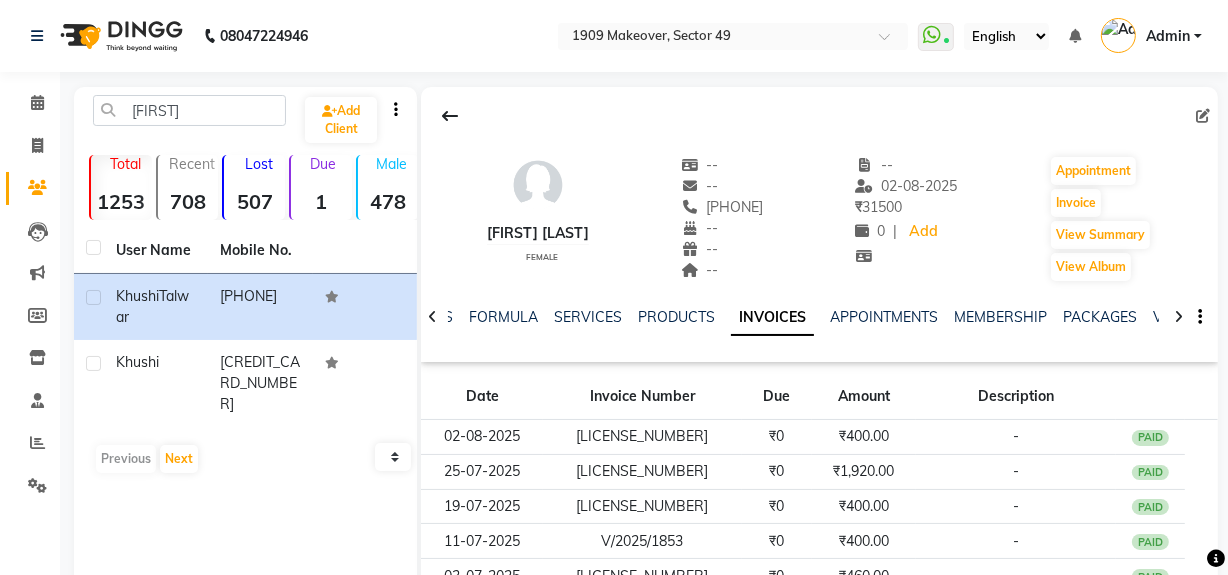 click on "[FIRST] [LAST]     [PHONE]  [FIRST]     [CREDIT_CARD_NUMBER]   Previous   Next   10   50   100" 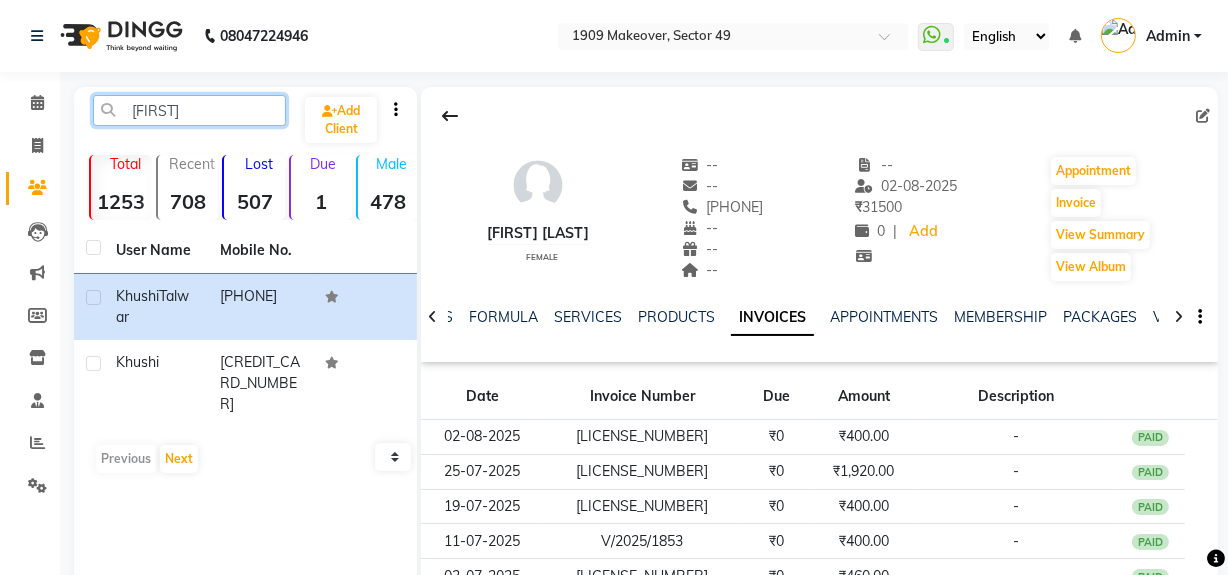 click on "[FIRST]" 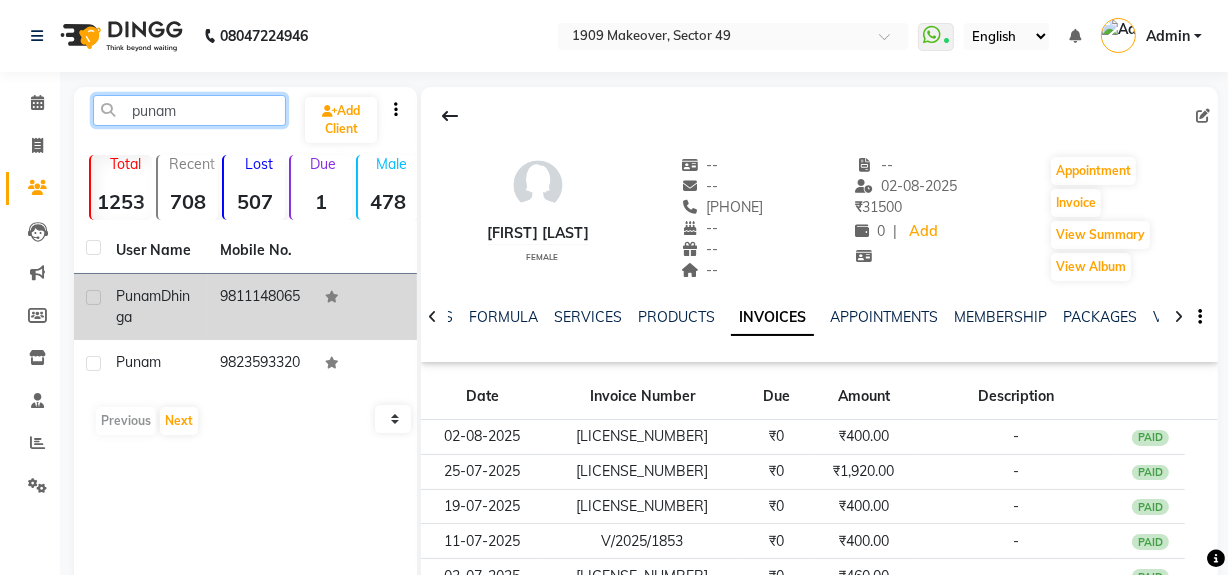 type on "punam" 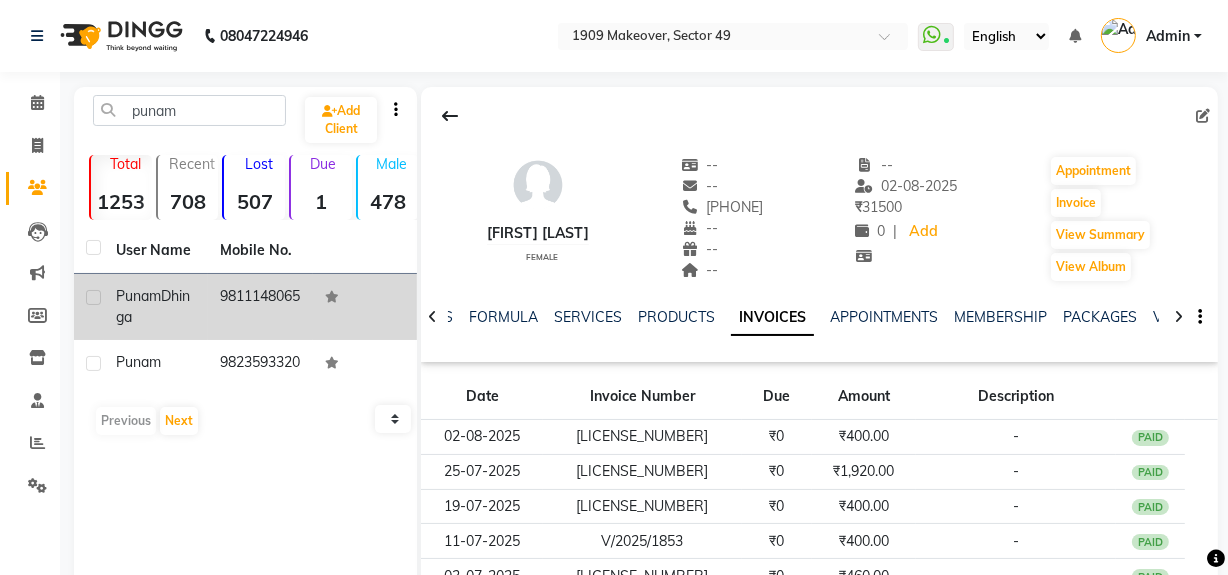 click on "9811148065" 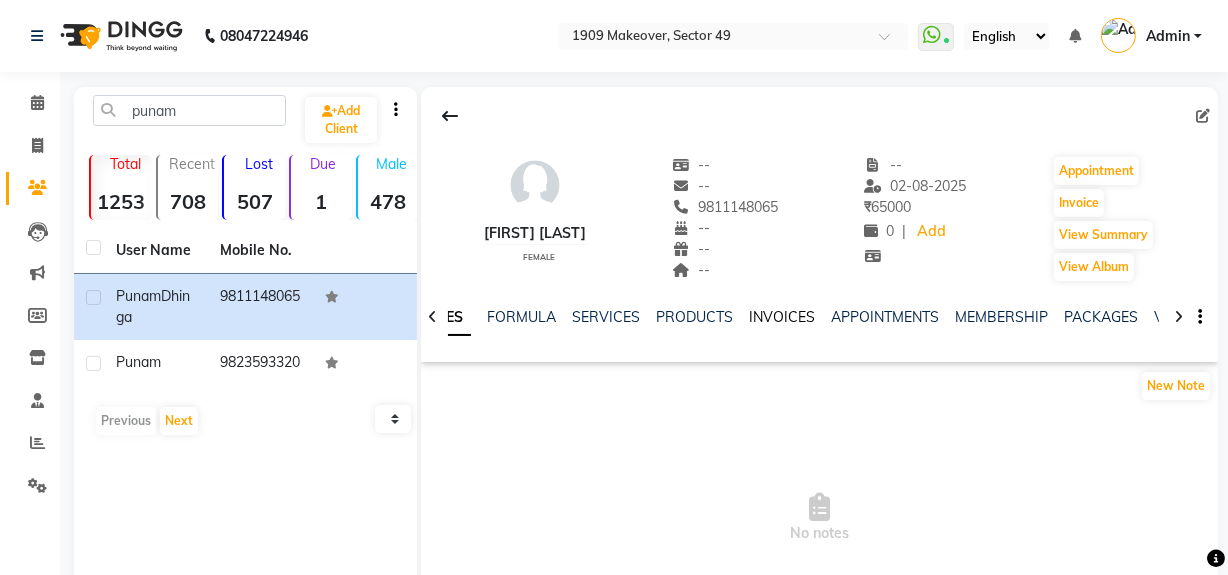 click on "INVOICES" 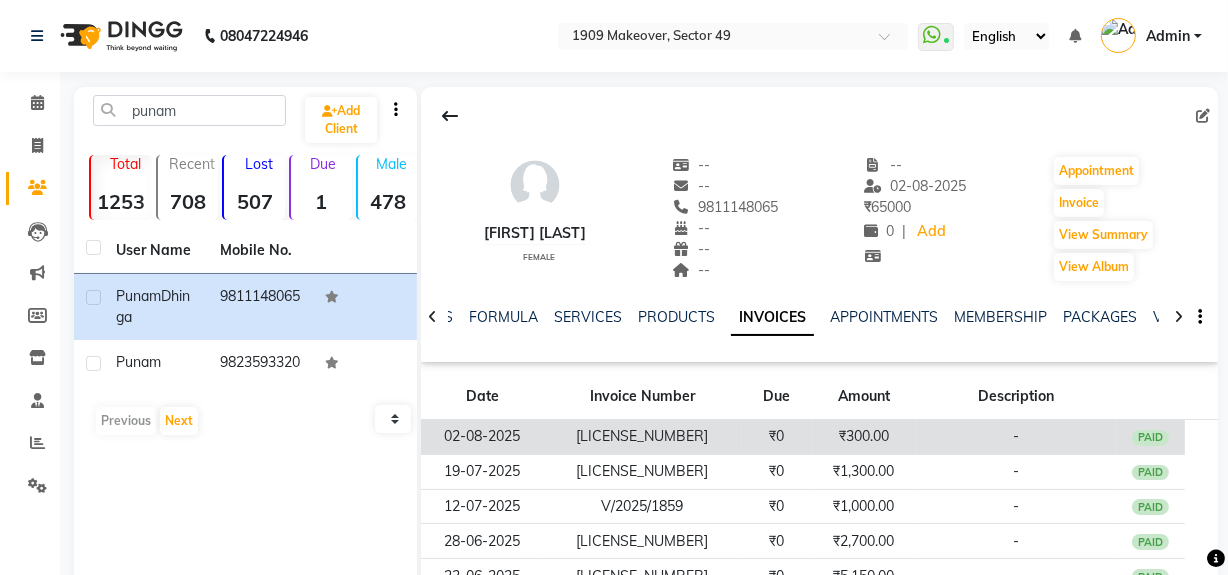 click on "₹0" 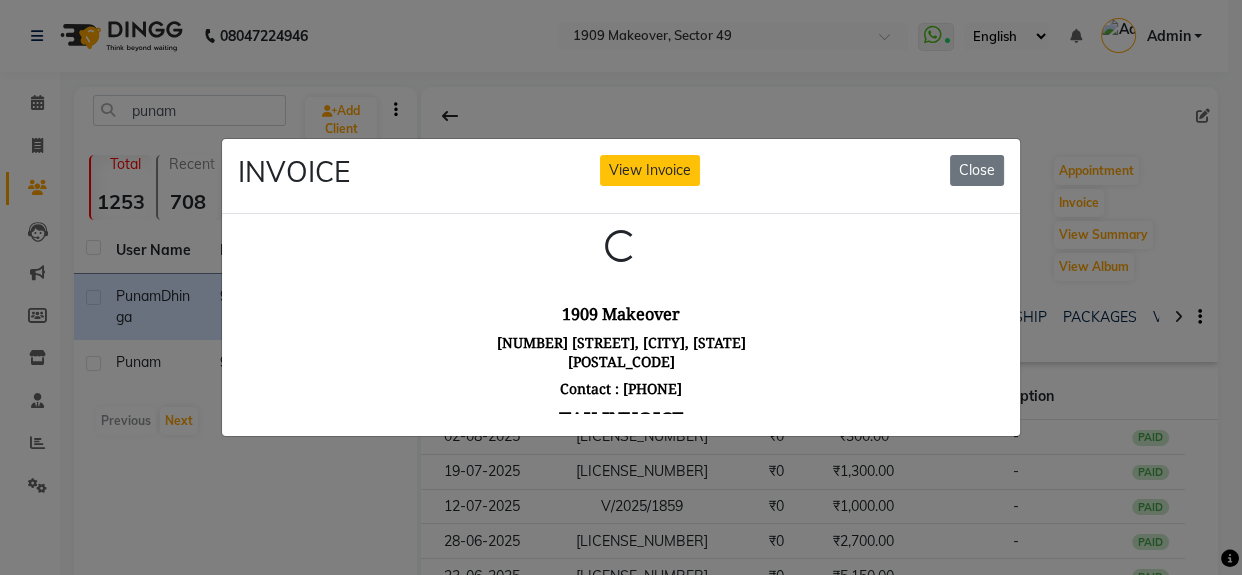scroll, scrollTop: 0, scrollLeft: 0, axis: both 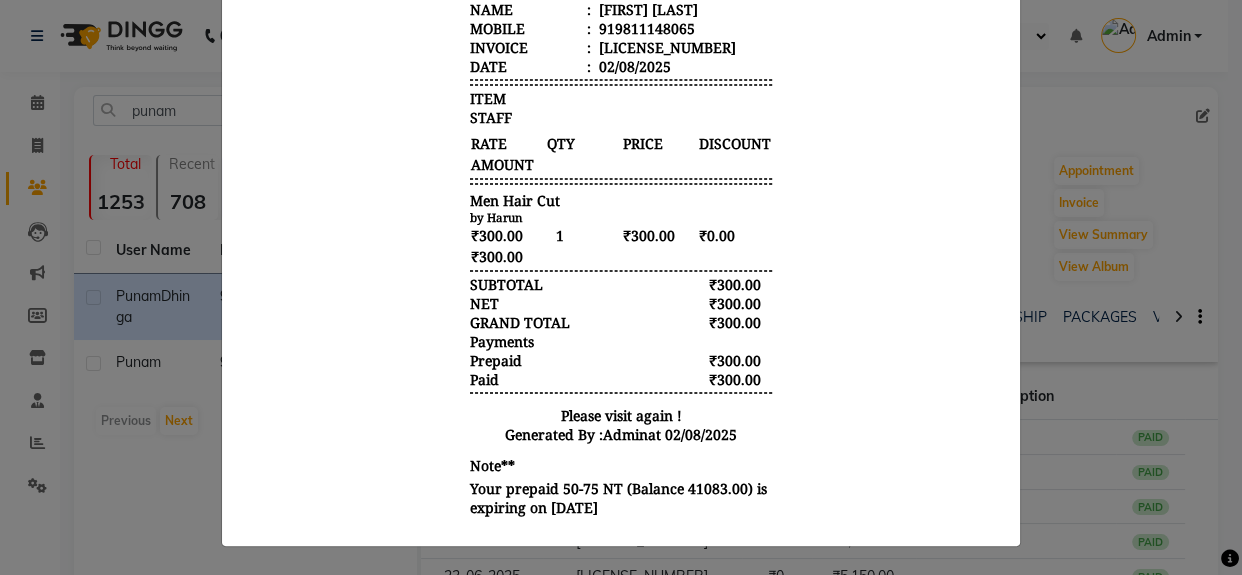 click on "INVOICE View Invoice Close" 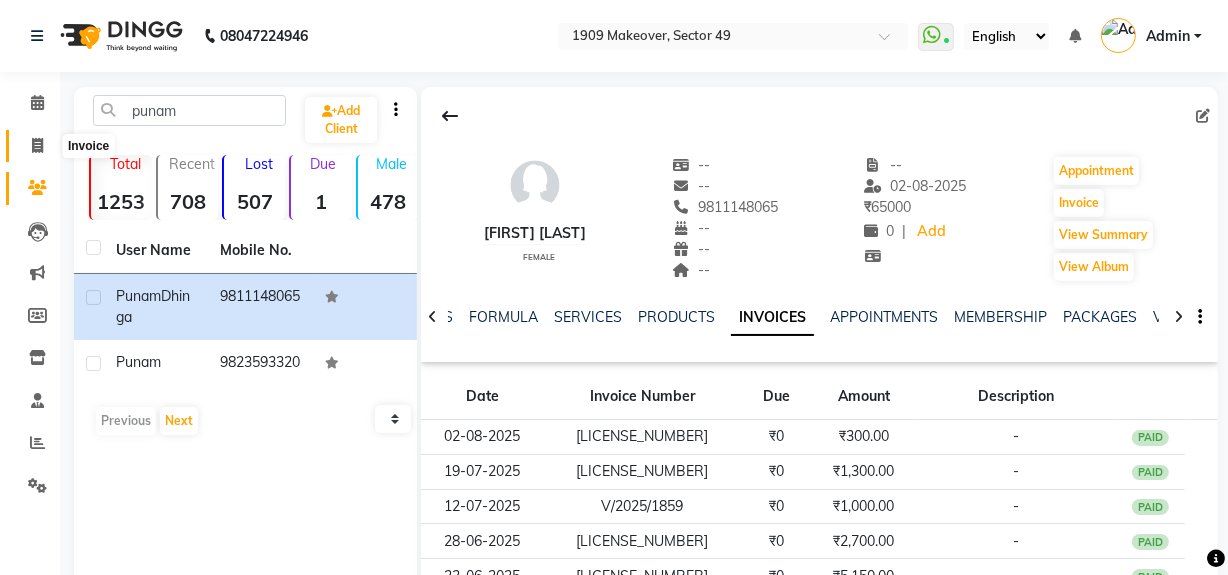 click 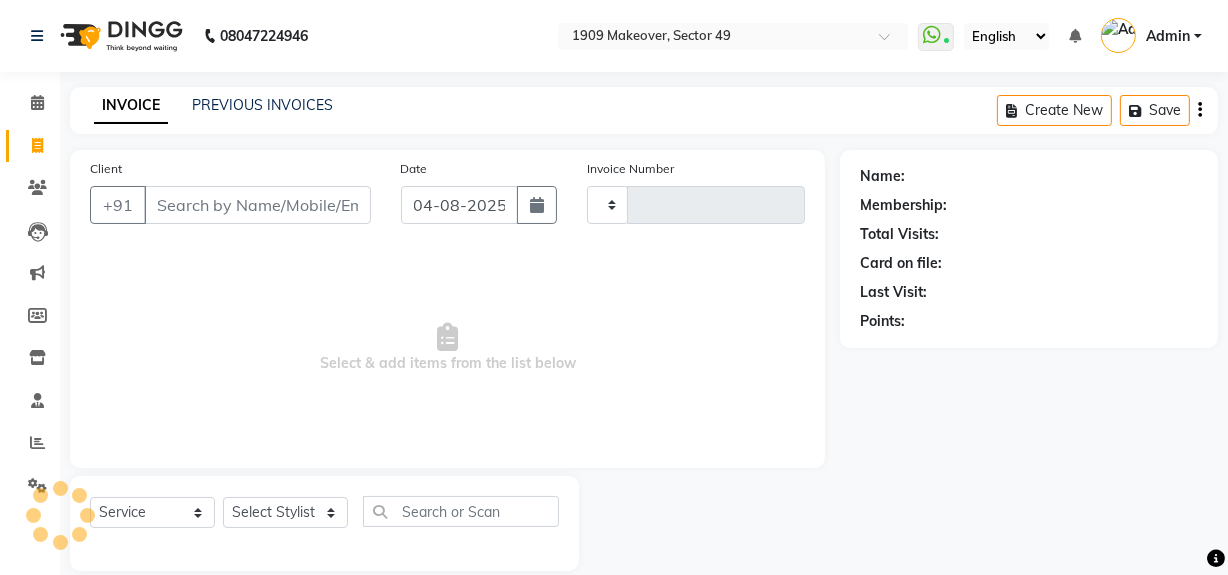 scroll, scrollTop: 26, scrollLeft: 0, axis: vertical 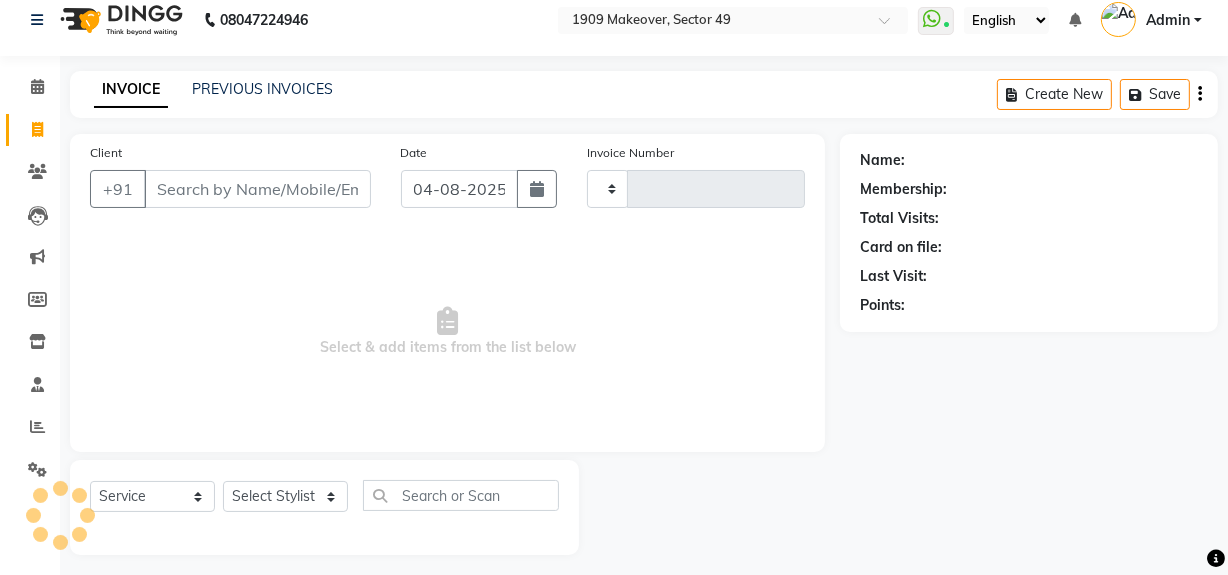 type on "1800" 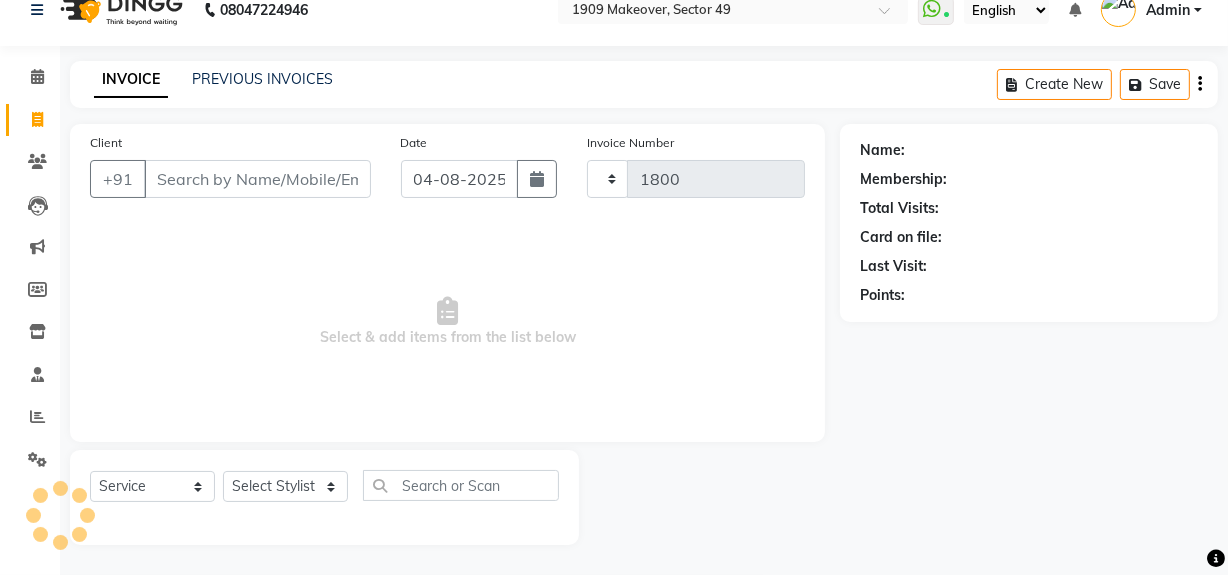 select on "6923" 